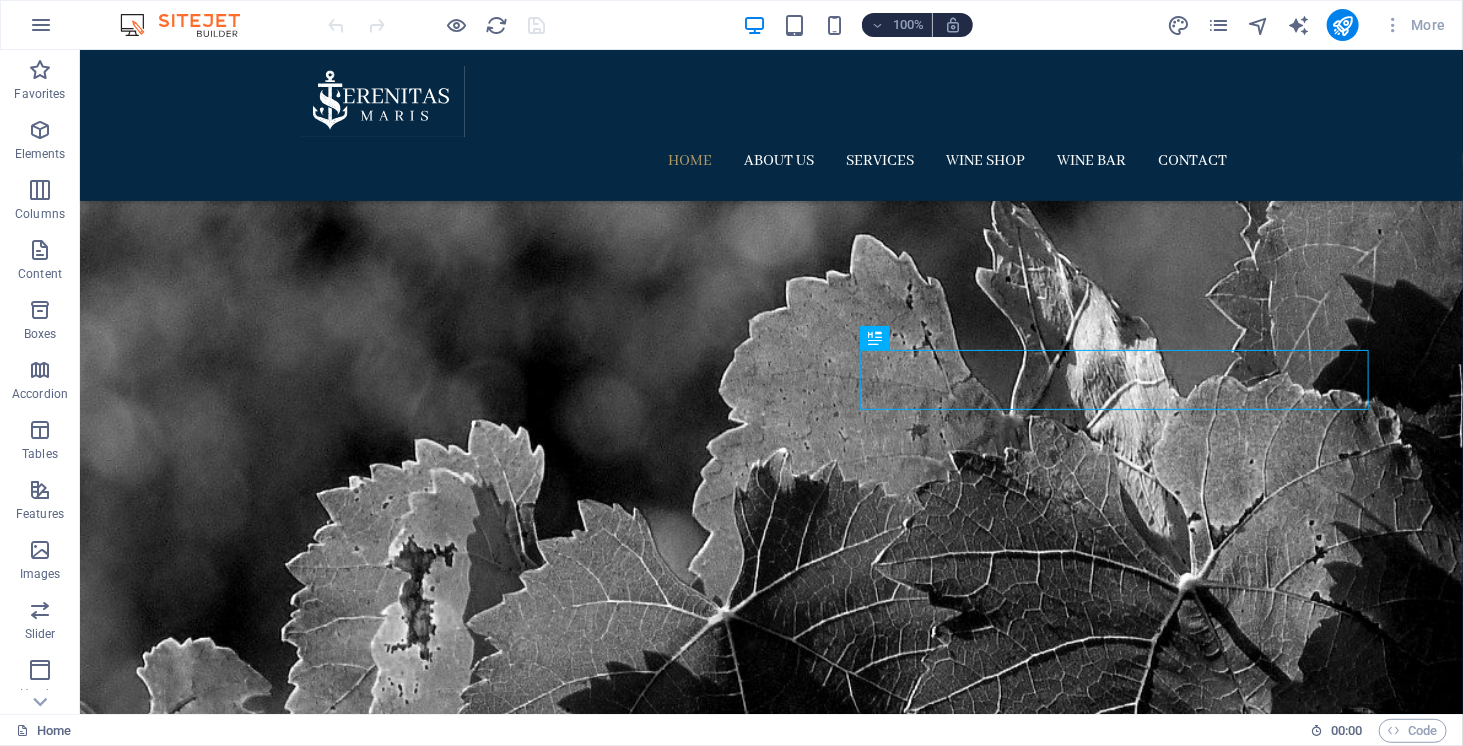 scroll, scrollTop: 582, scrollLeft: 0, axis: vertical 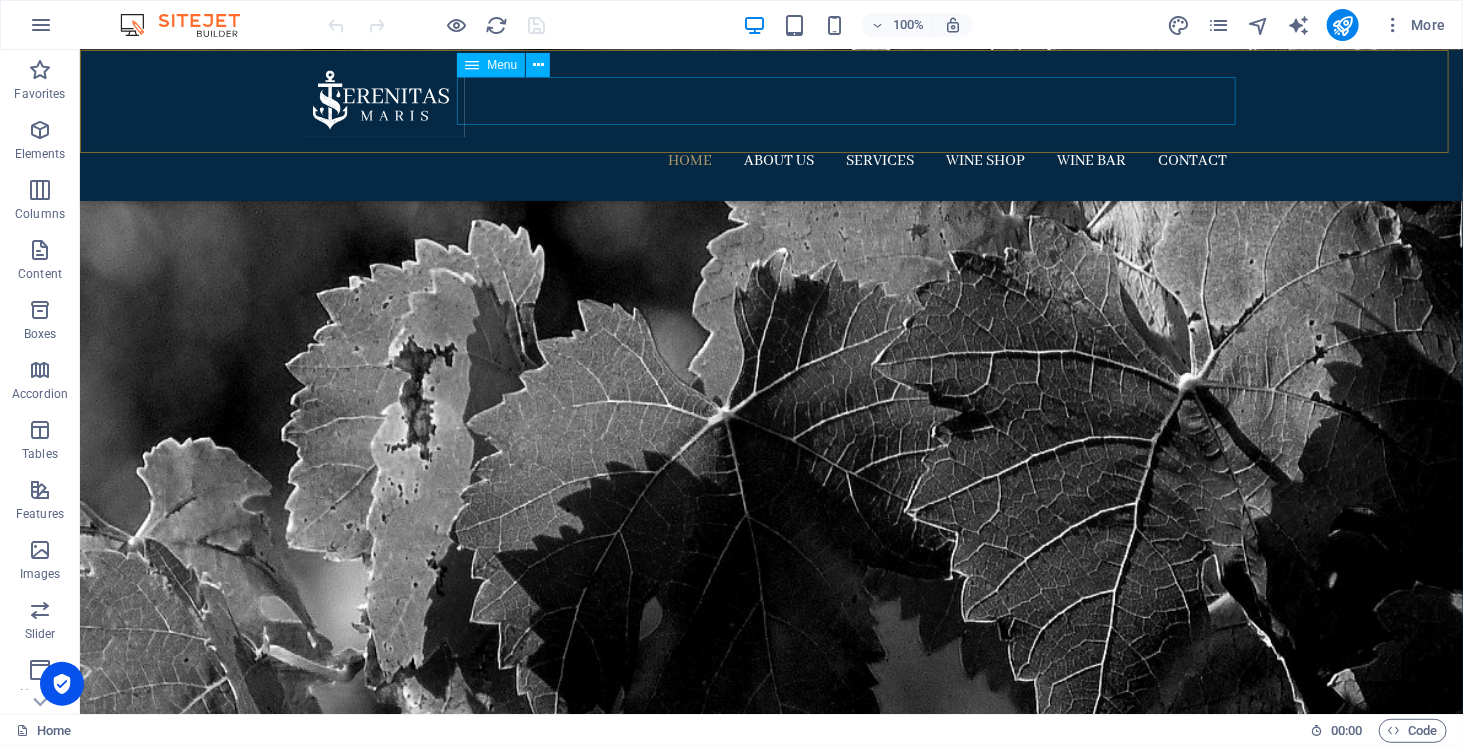 click on "Home About us Services Wine Shop Wine Bar Contact" at bounding box center [771, 160] 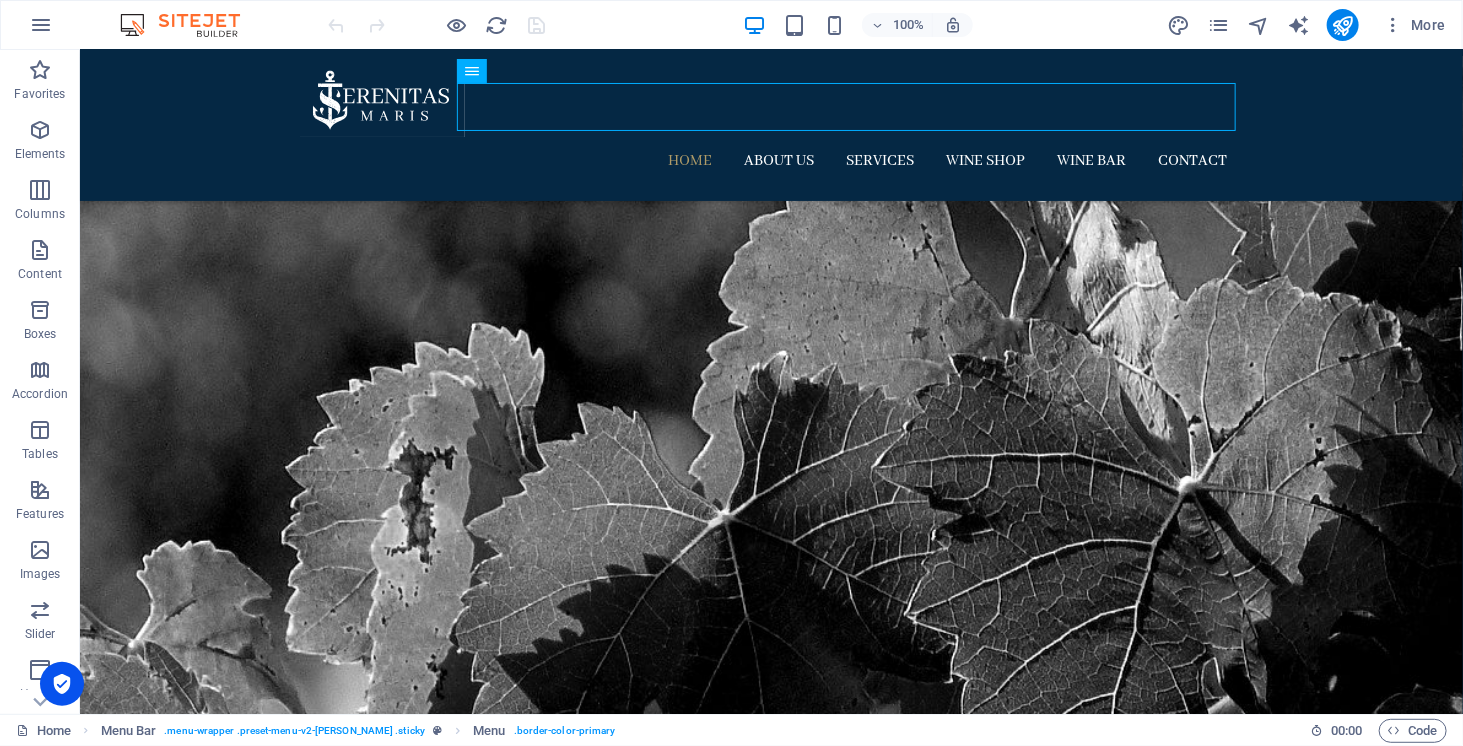 scroll, scrollTop: 0, scrollLeft: 0, axis: both 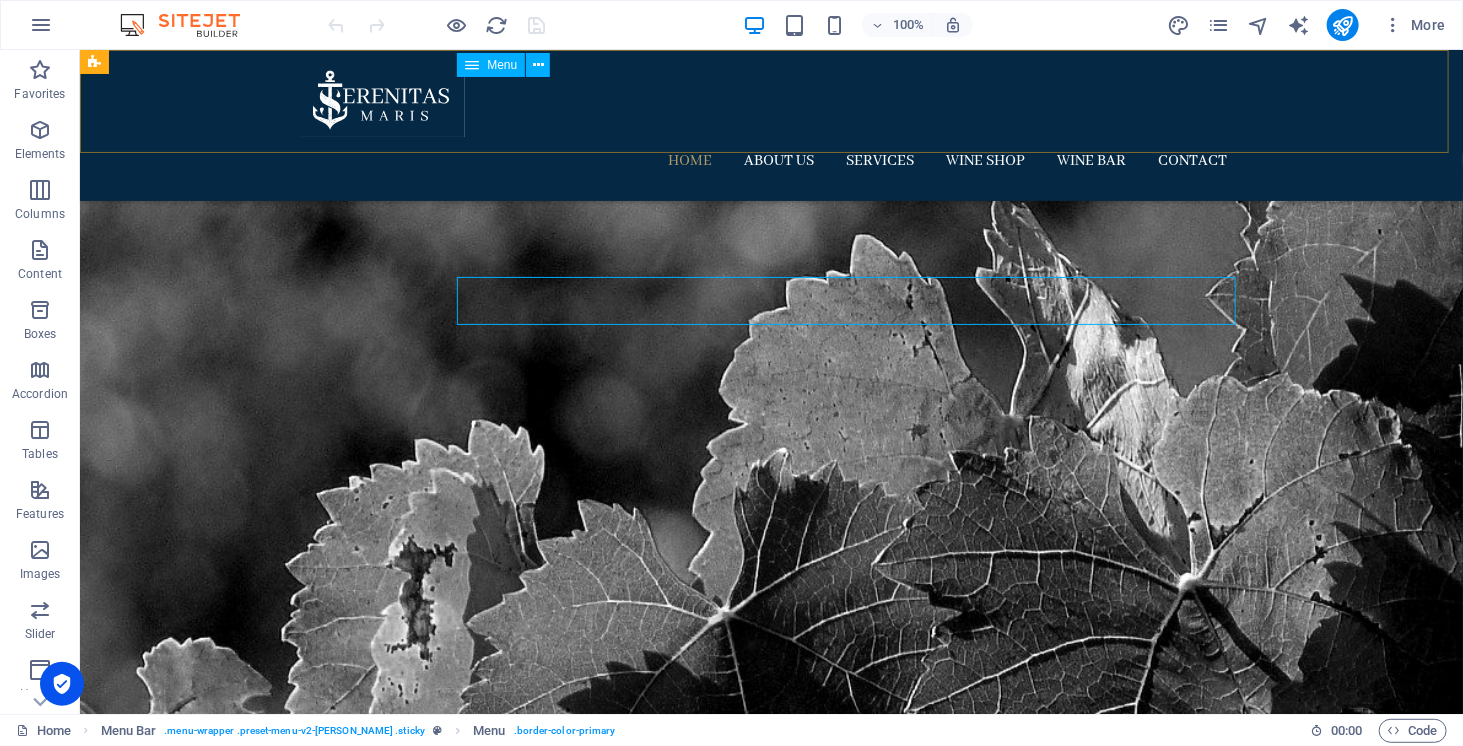 click on "Home About us Services Wine Shop Wine Bar Contact" at bounding box center [771, 160] 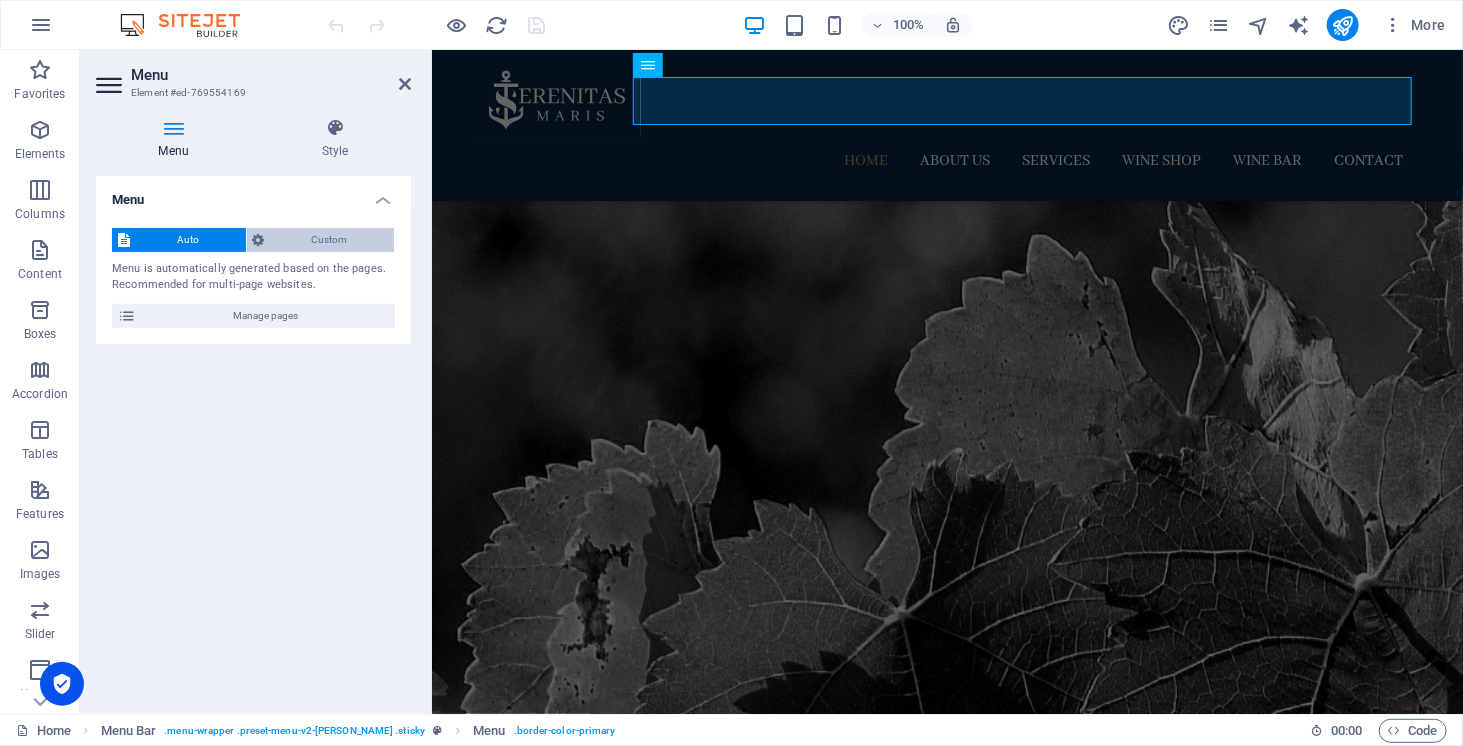 click on "Custom" at bounding box center [330, 240] 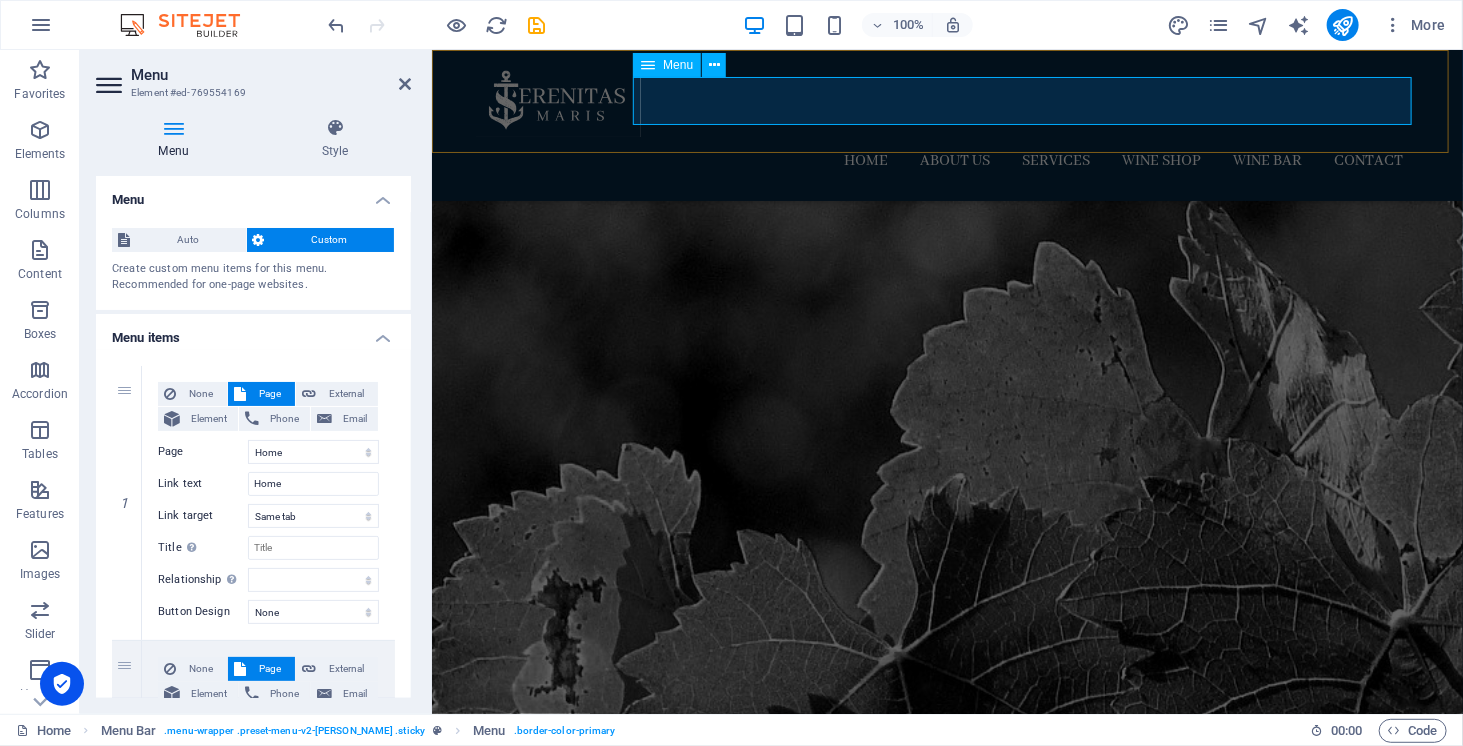 click on "Menu" at bounding box center (678, 65) 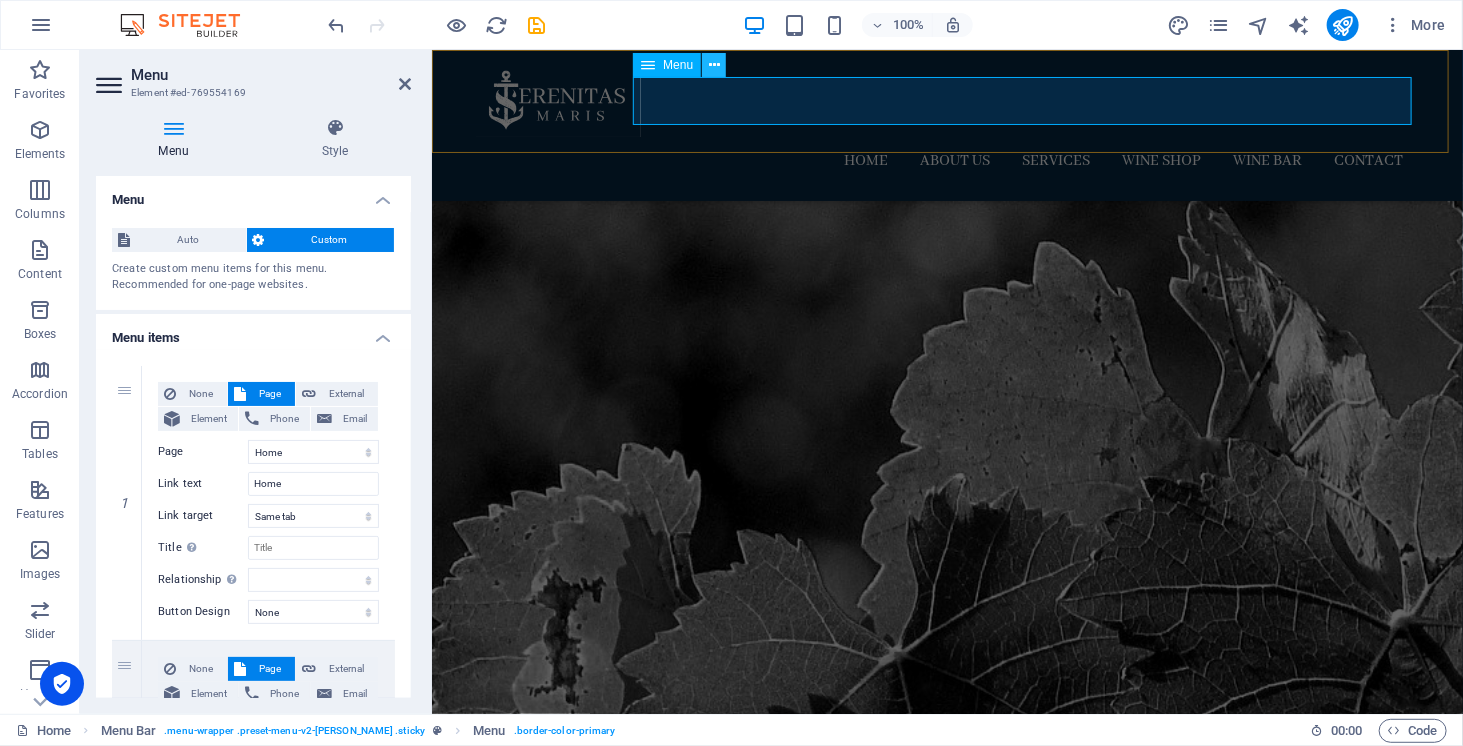 click at bounding box center (714, 65) 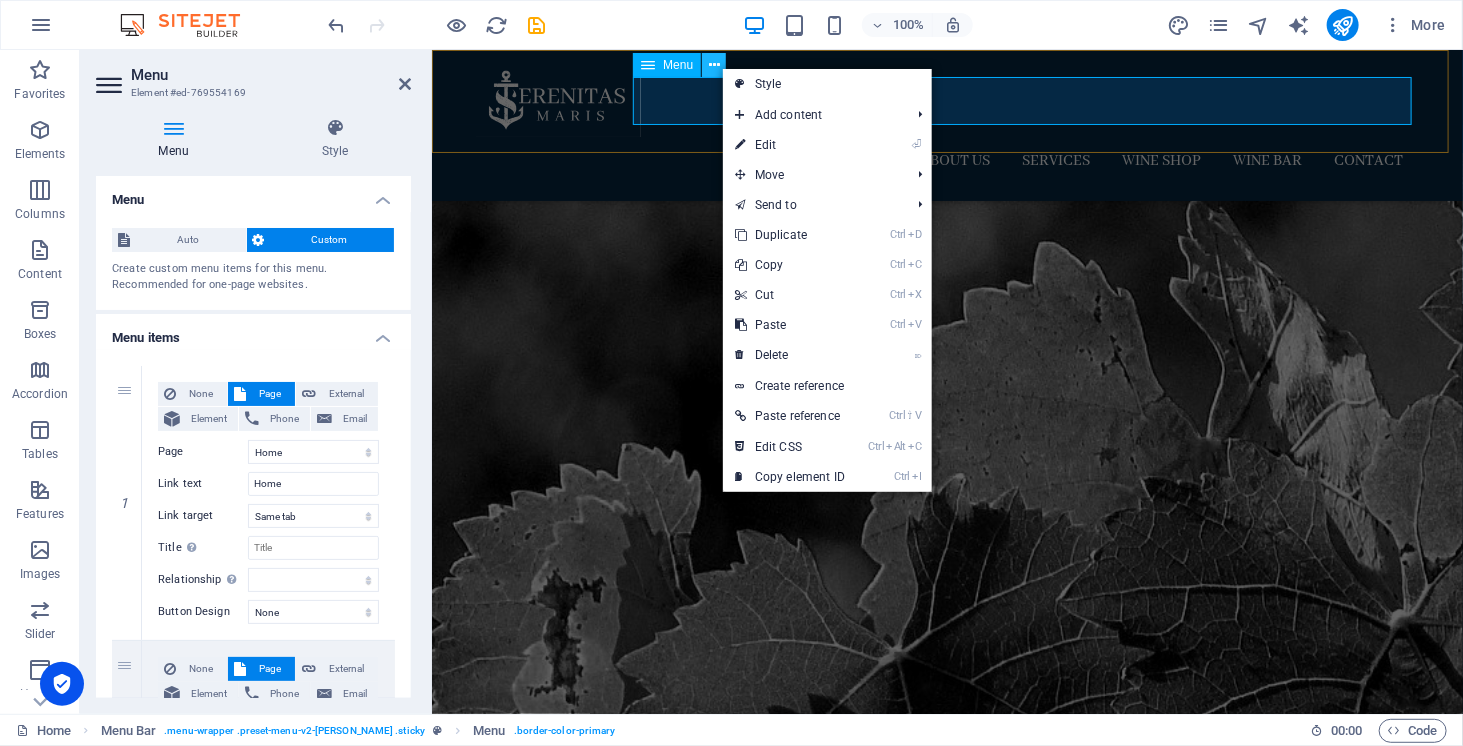 click at bounding box center [714, 65] 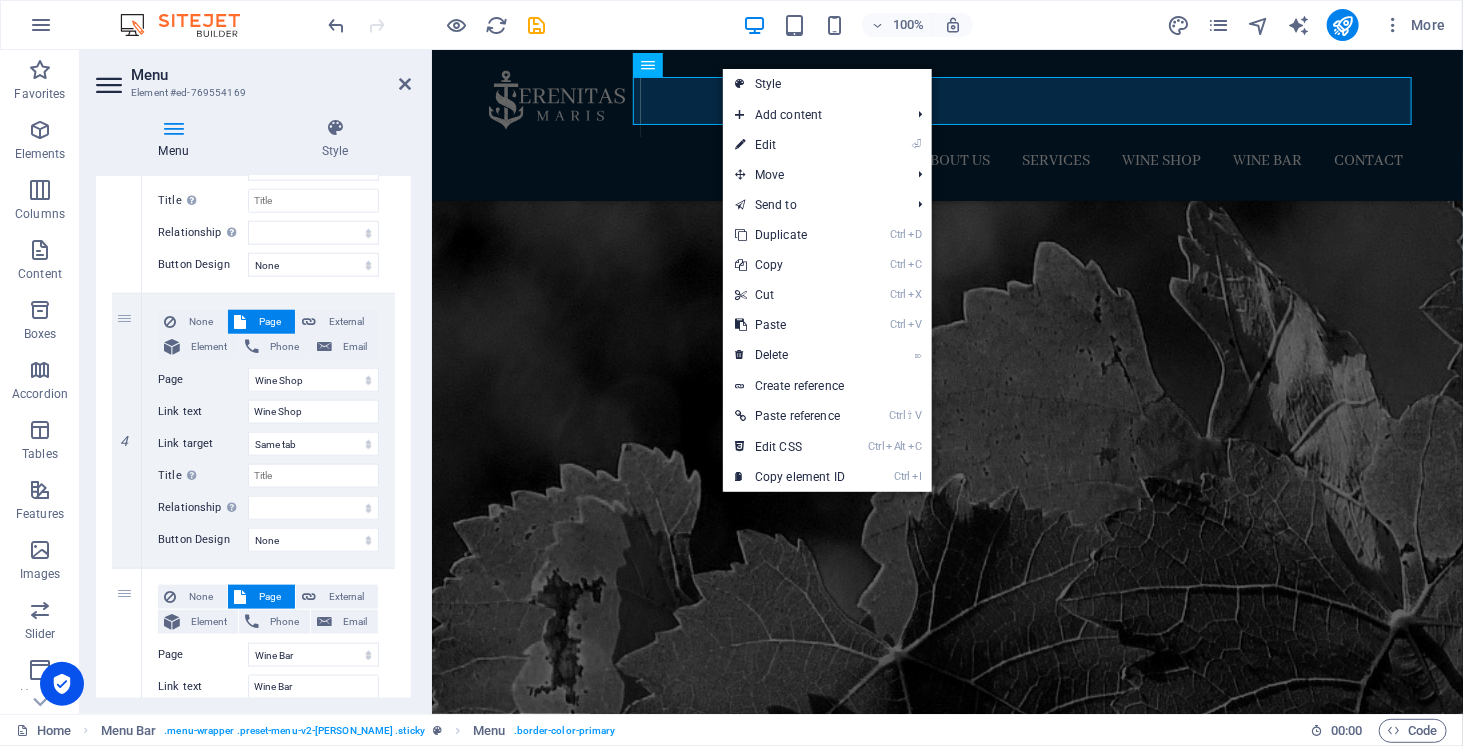 scroll, scrollTop: 900, scrollLeft: 0, axis: vertical 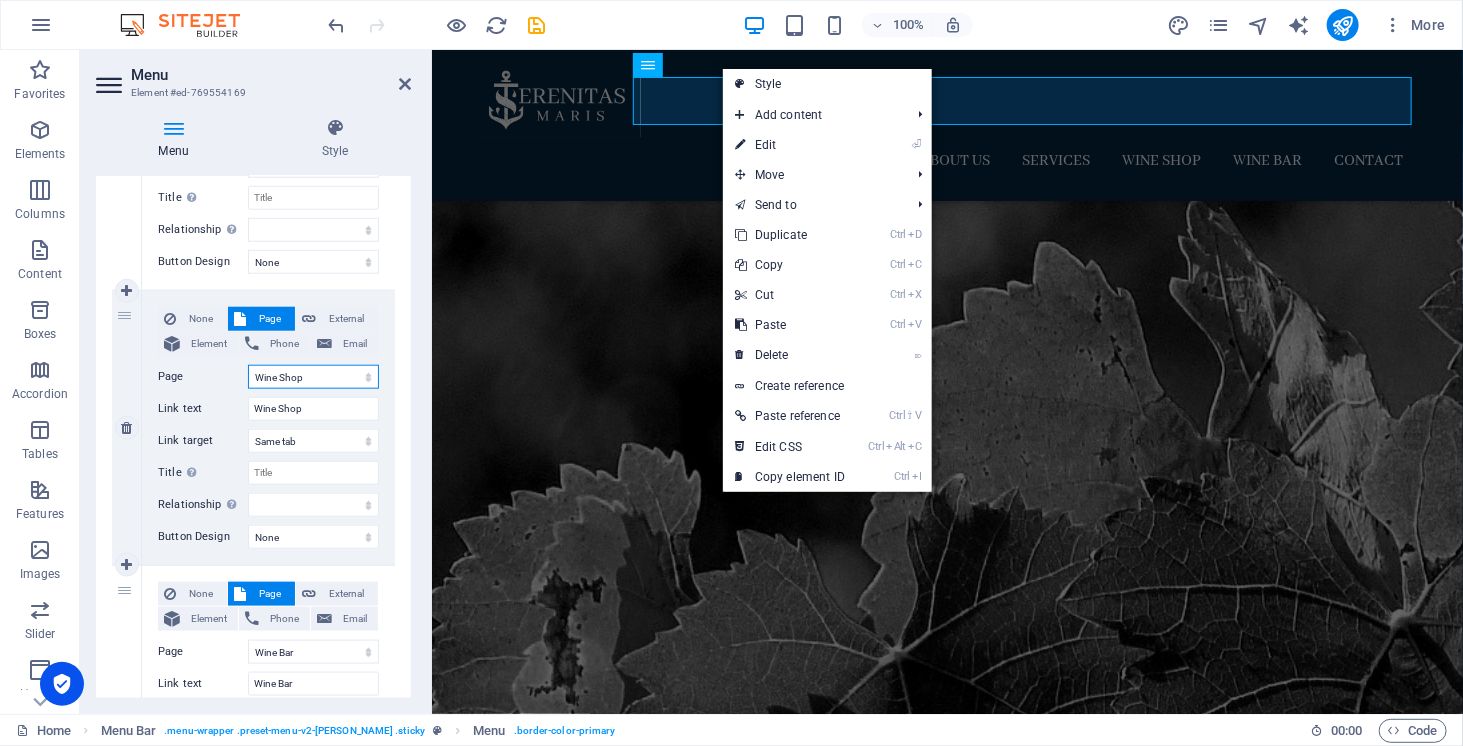 click on "Home About us Services Wine Shop Wine Bar Contact Legal Notice Privacy" at bounding box center (313, 377) 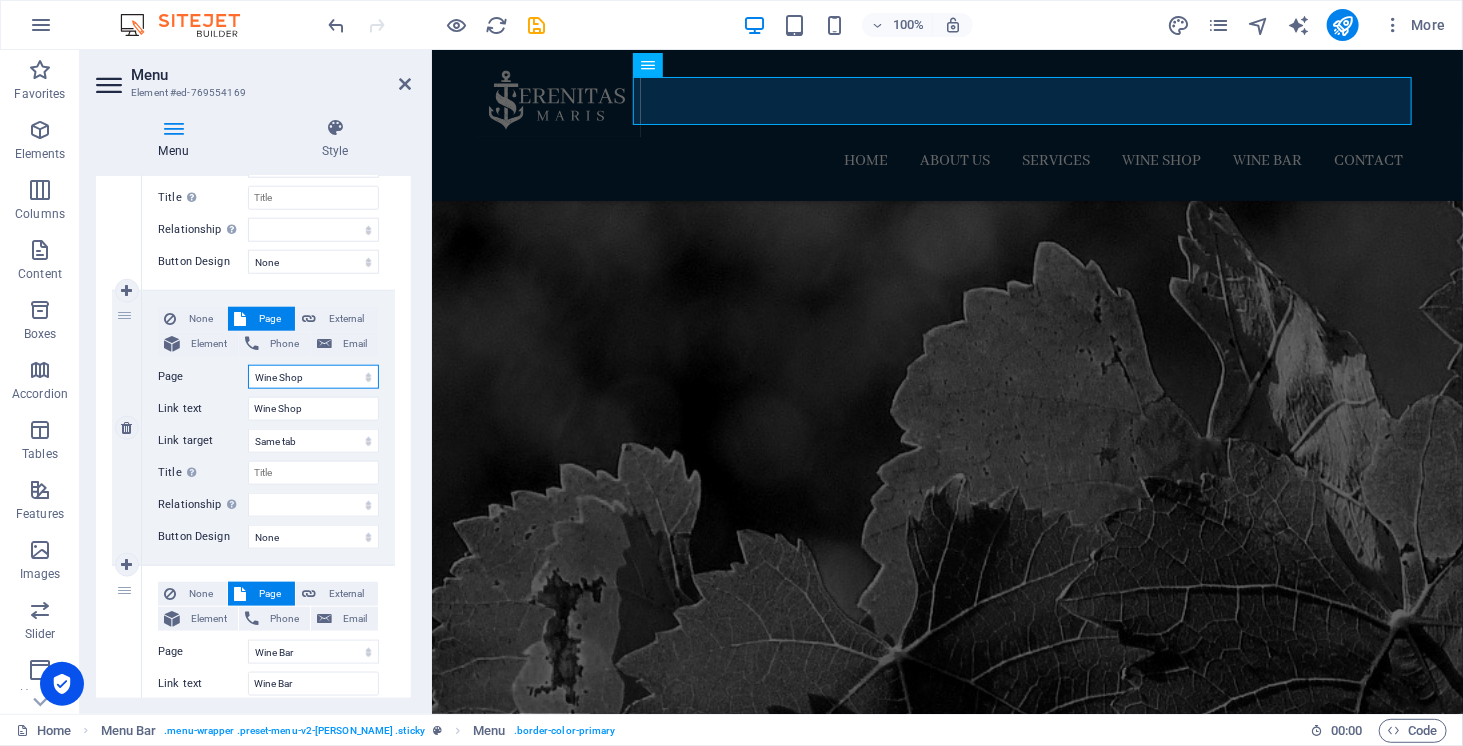 click on "Home About us Services Wine Shop Wine Bar Contact Legal Notice Privacy" at bounding box center (313, 377) 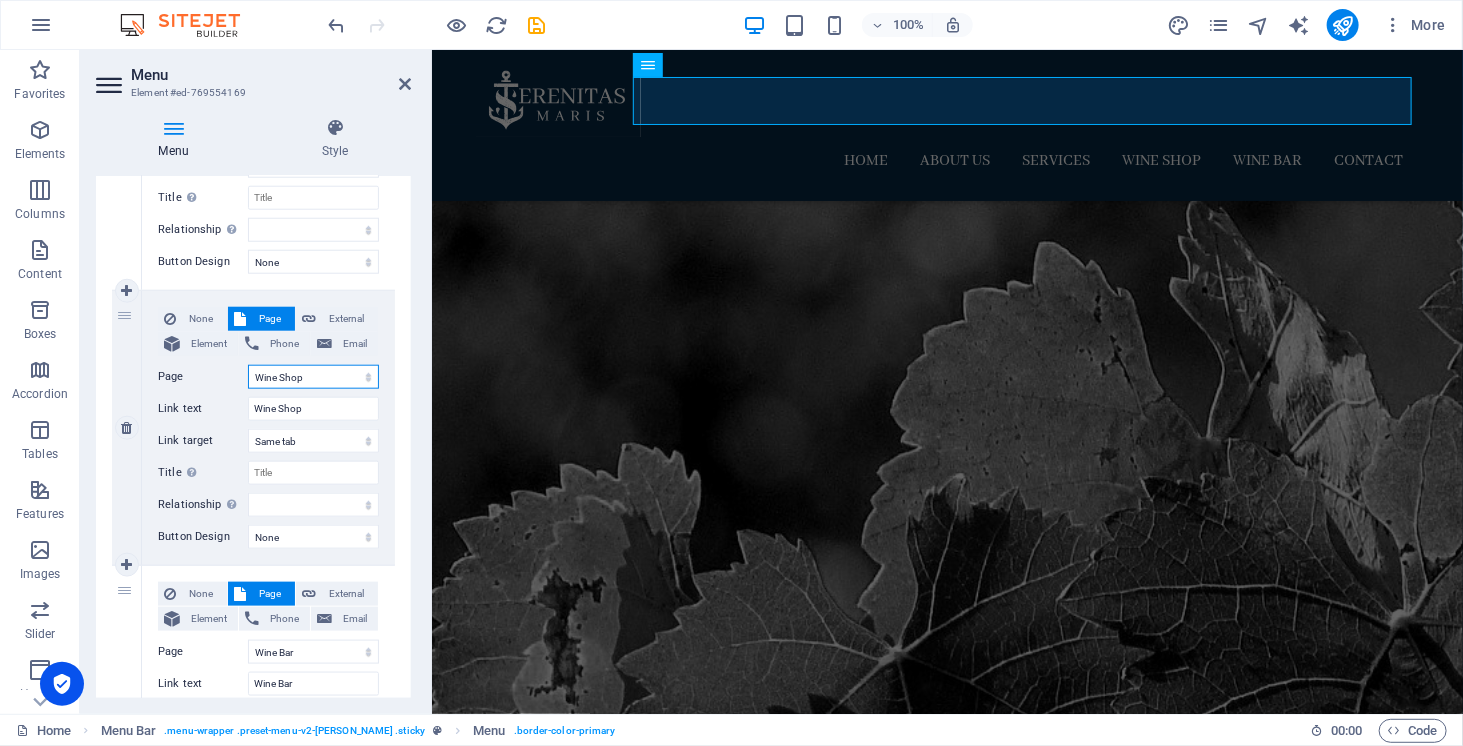 click on "Home About us Services Wine Shop Wine Bar Contact Legal Notice Privacy" at bounding box center (313, 377) 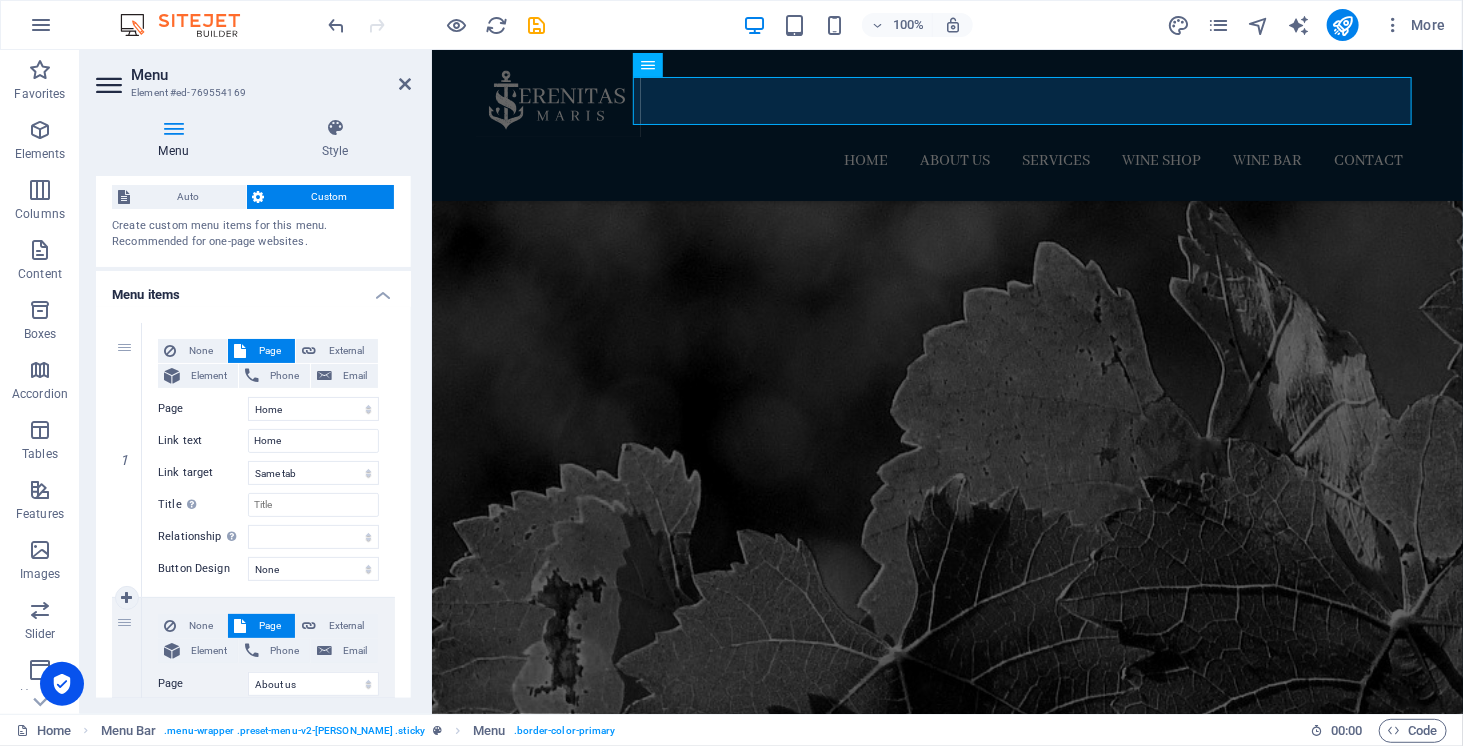 scroll, scrollTop: 0, scrollLeft: 0, axis: both 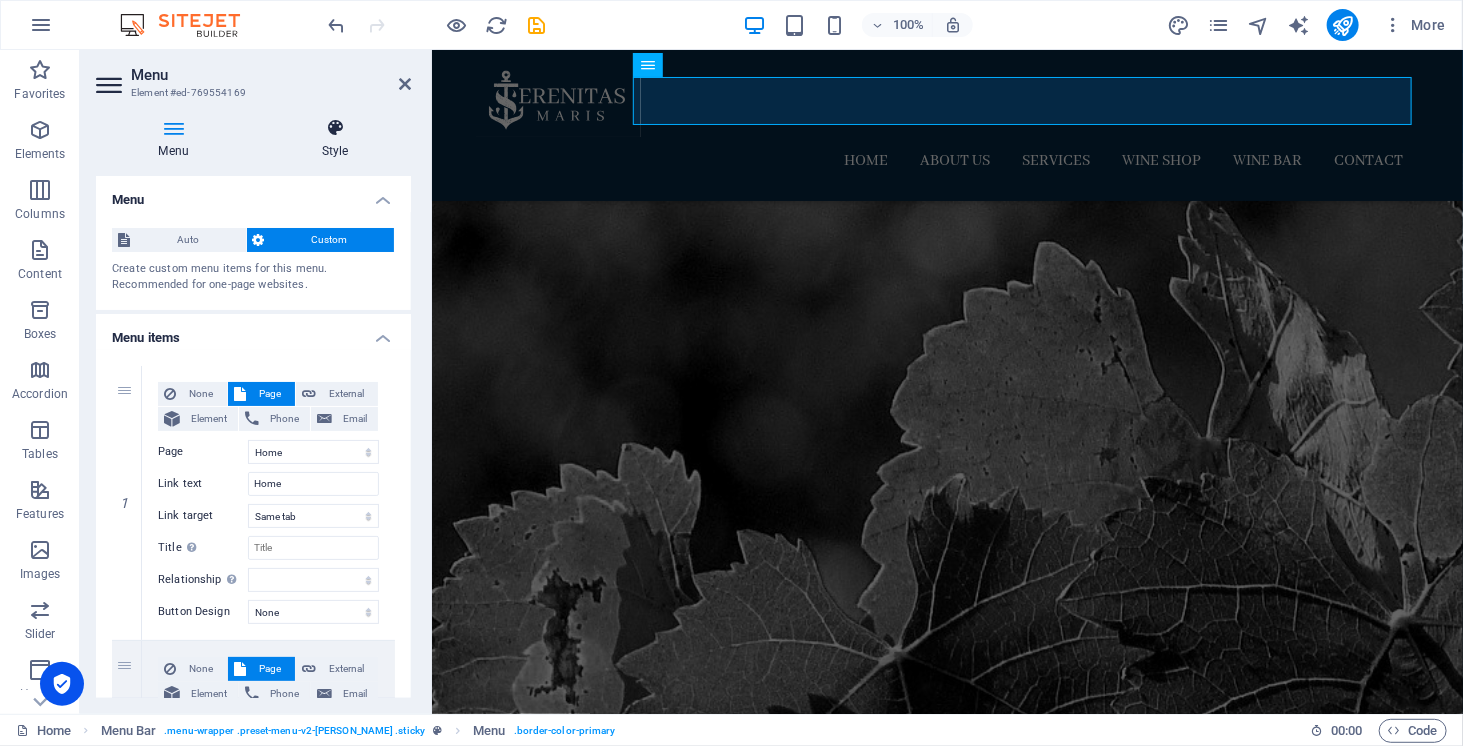 click at bounding box center (335, 128) 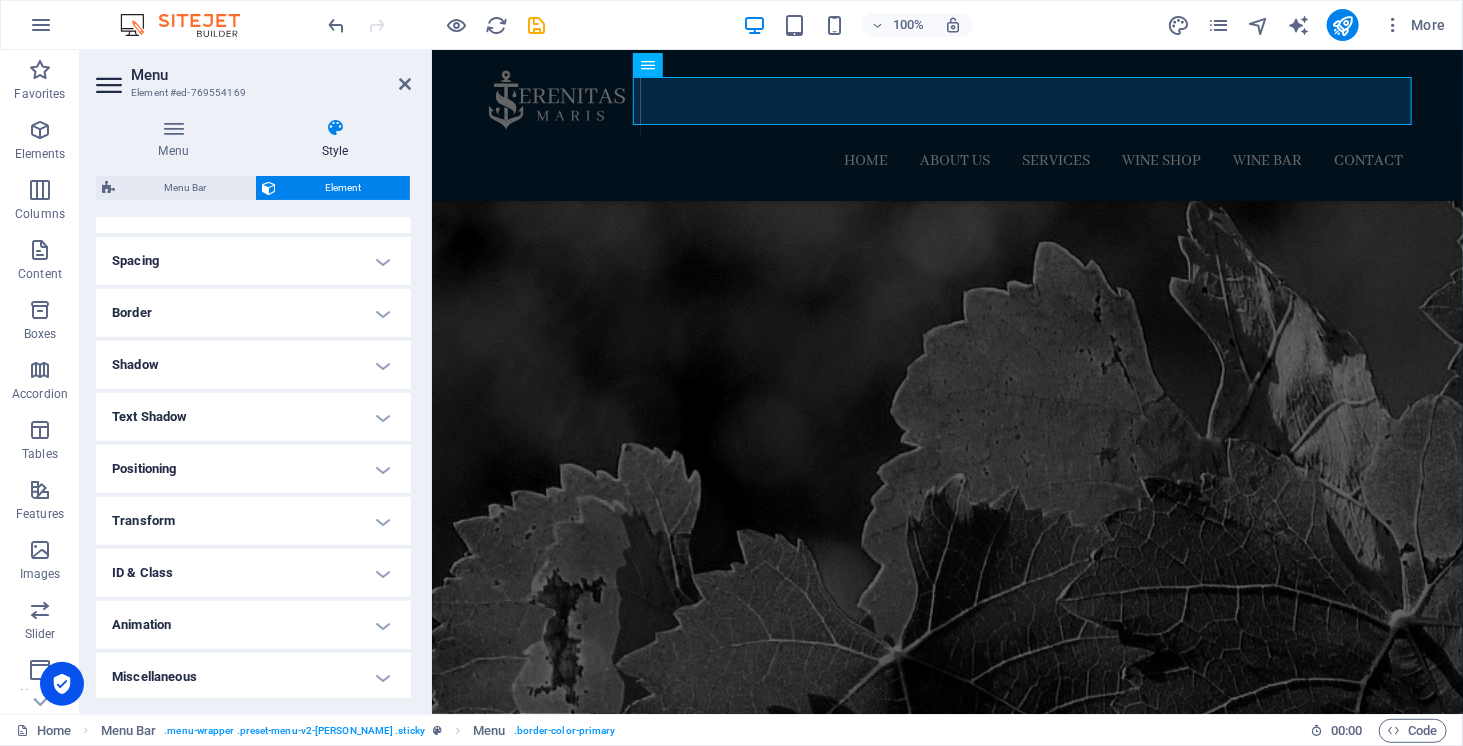 scroll, scrollTop: 362, scrollLeft: 0, axis: vertical 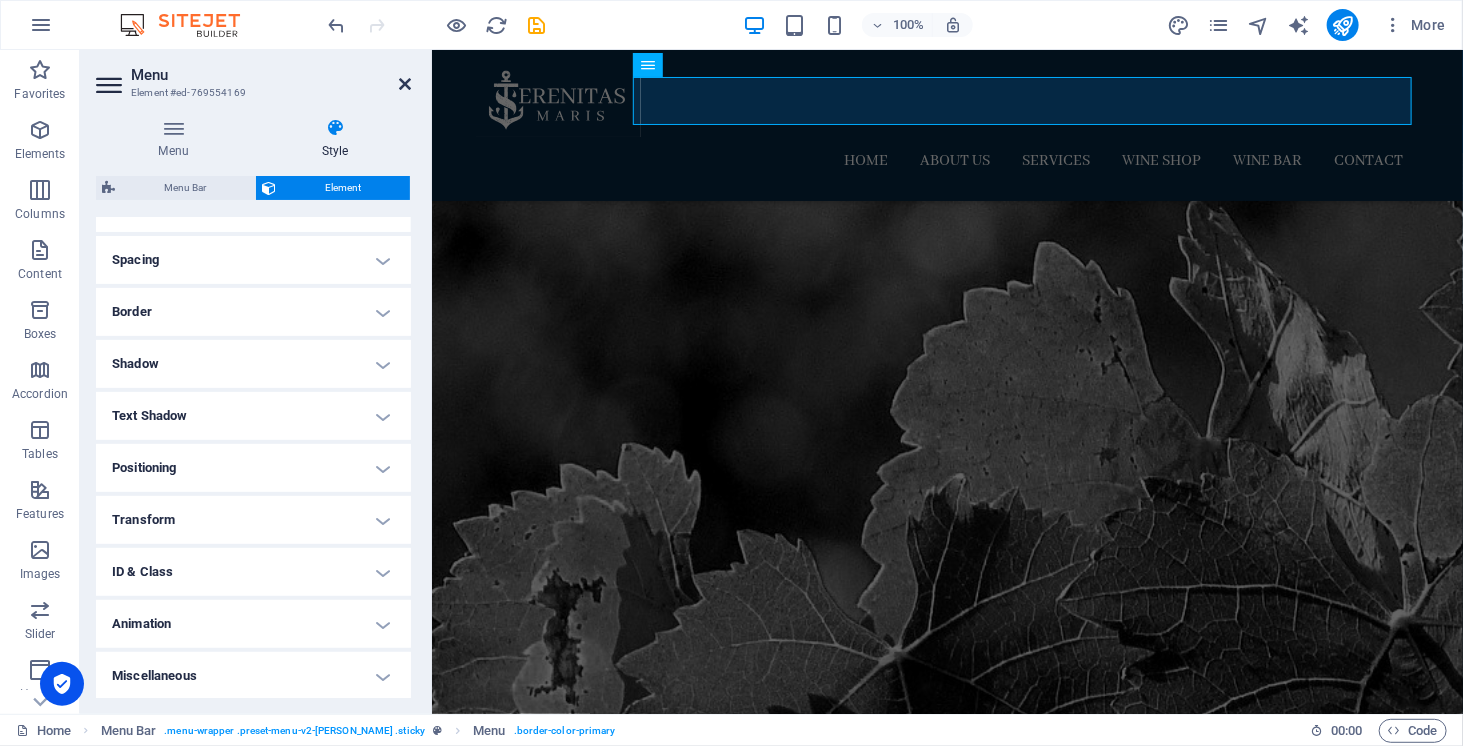 click at bounding box center (405, 84) 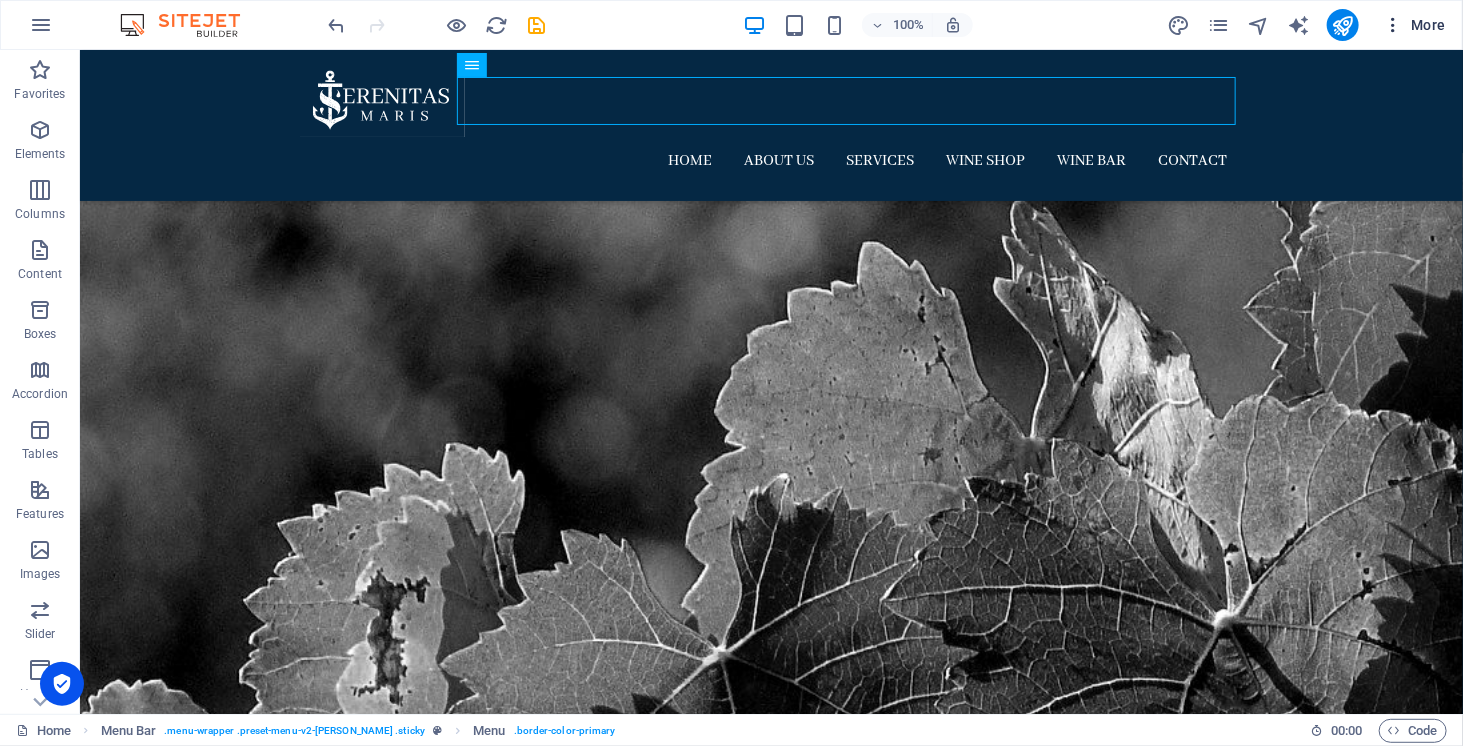 click on "More" at bounding box center (1414, 25) 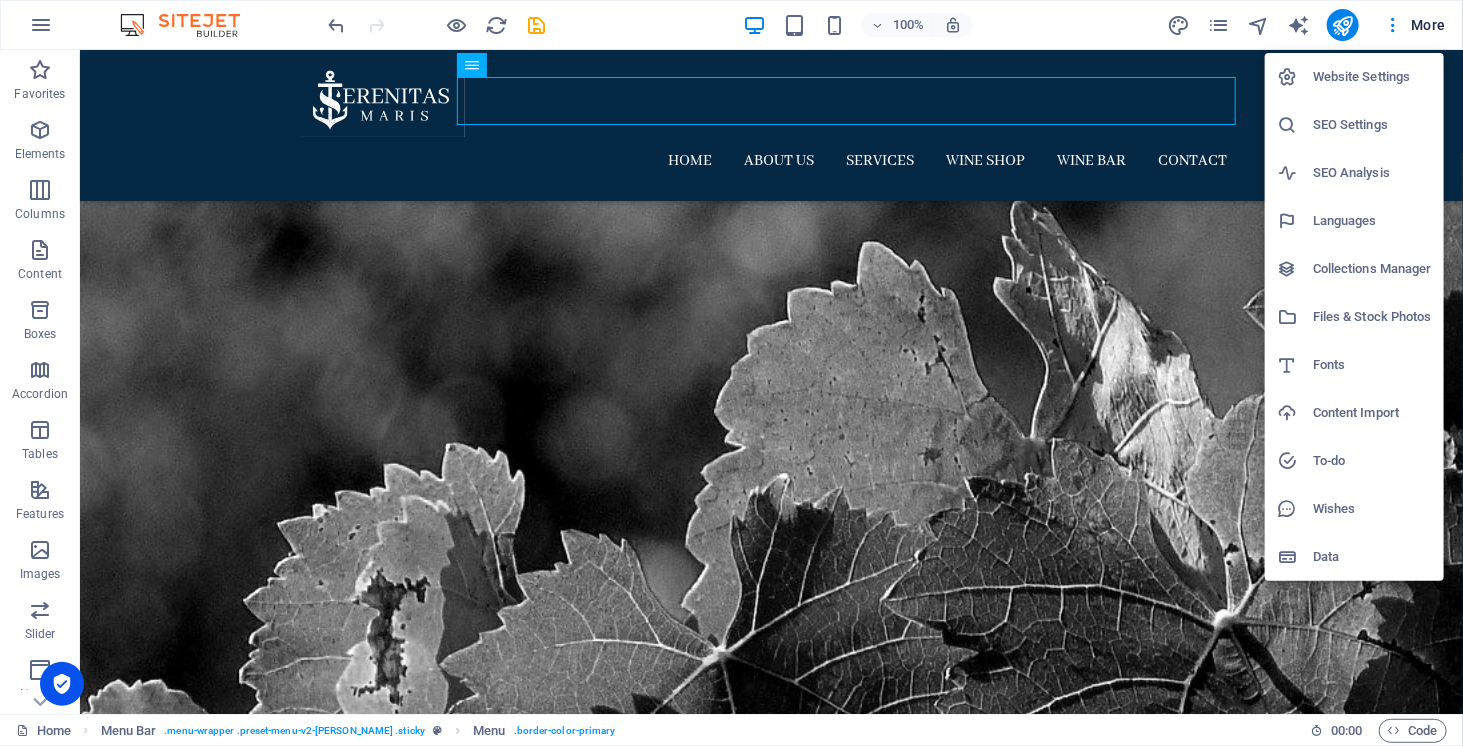 click on "Website Settings" at bounding box center (1372, 77) 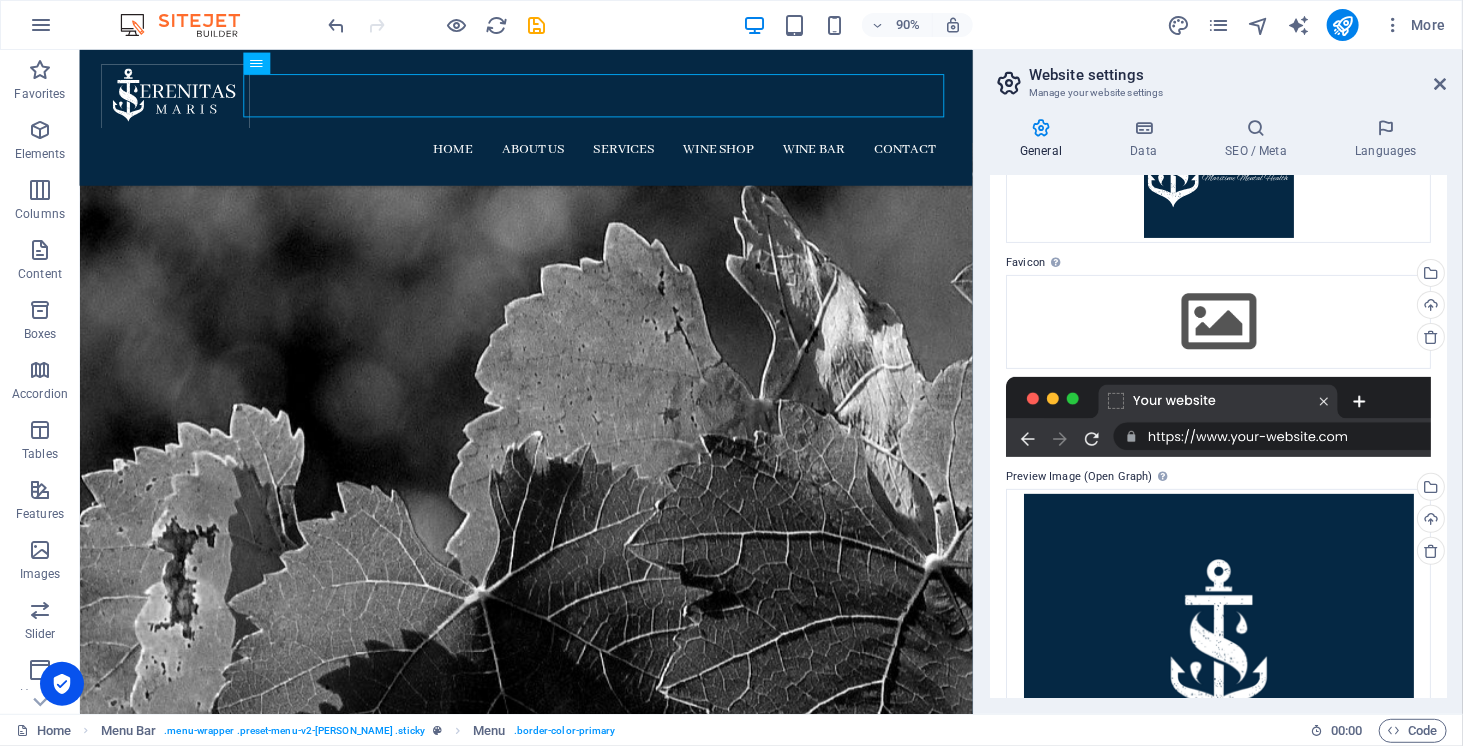scroll, scrollTop: 0, scrollLeft: 0, axis: both 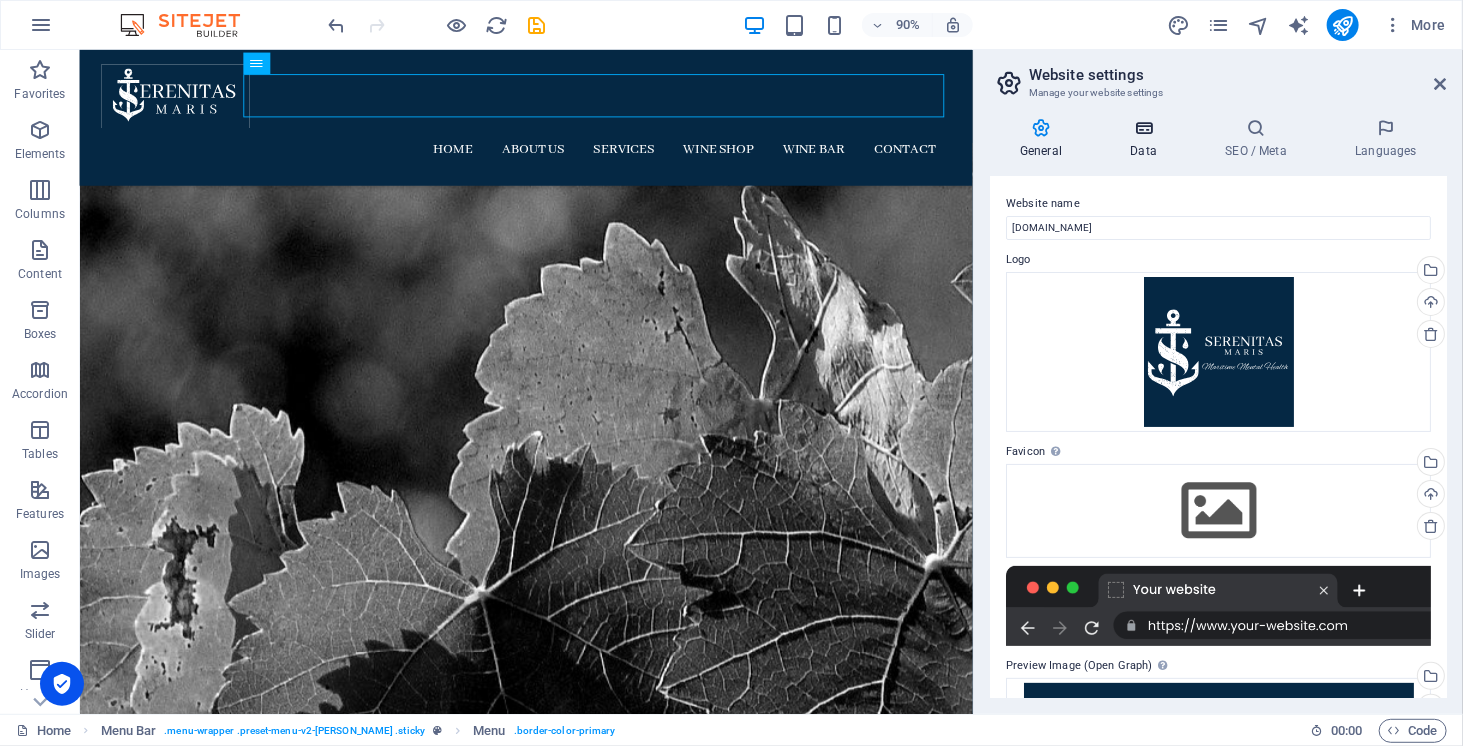 click on "Data" at bounding box center (1147, 139) 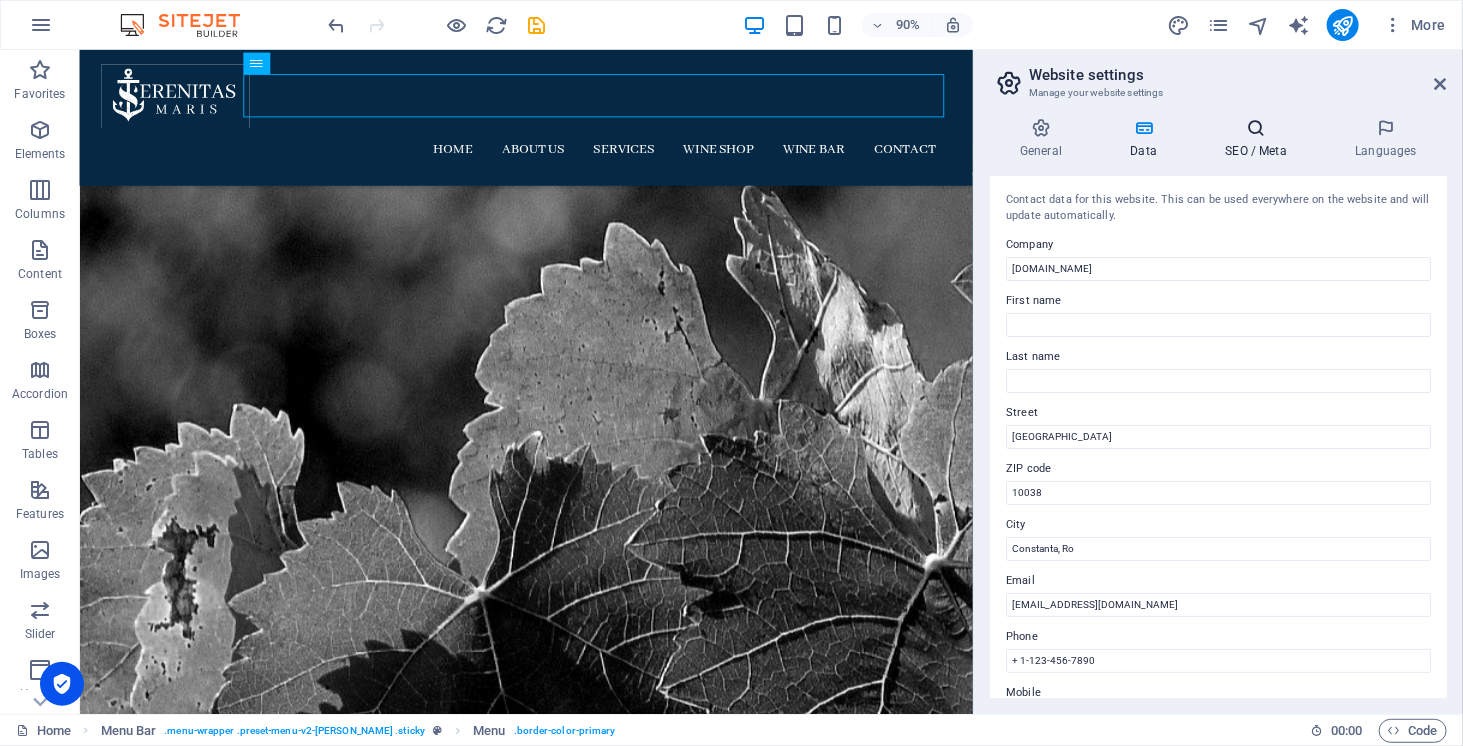 click on "SEO / Meta" at bounding box center (1260, 139) 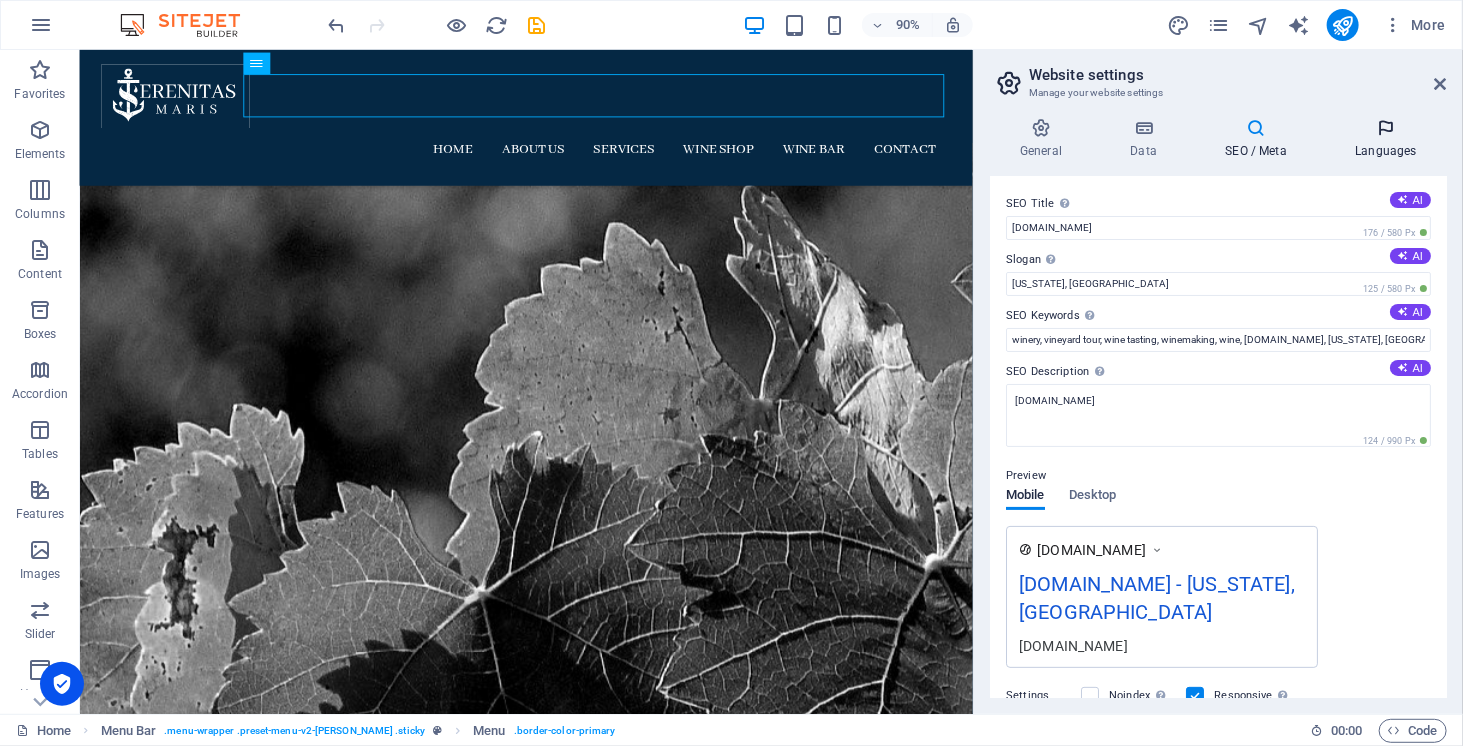 click on "Languages" at bounding box center (1386, 139) 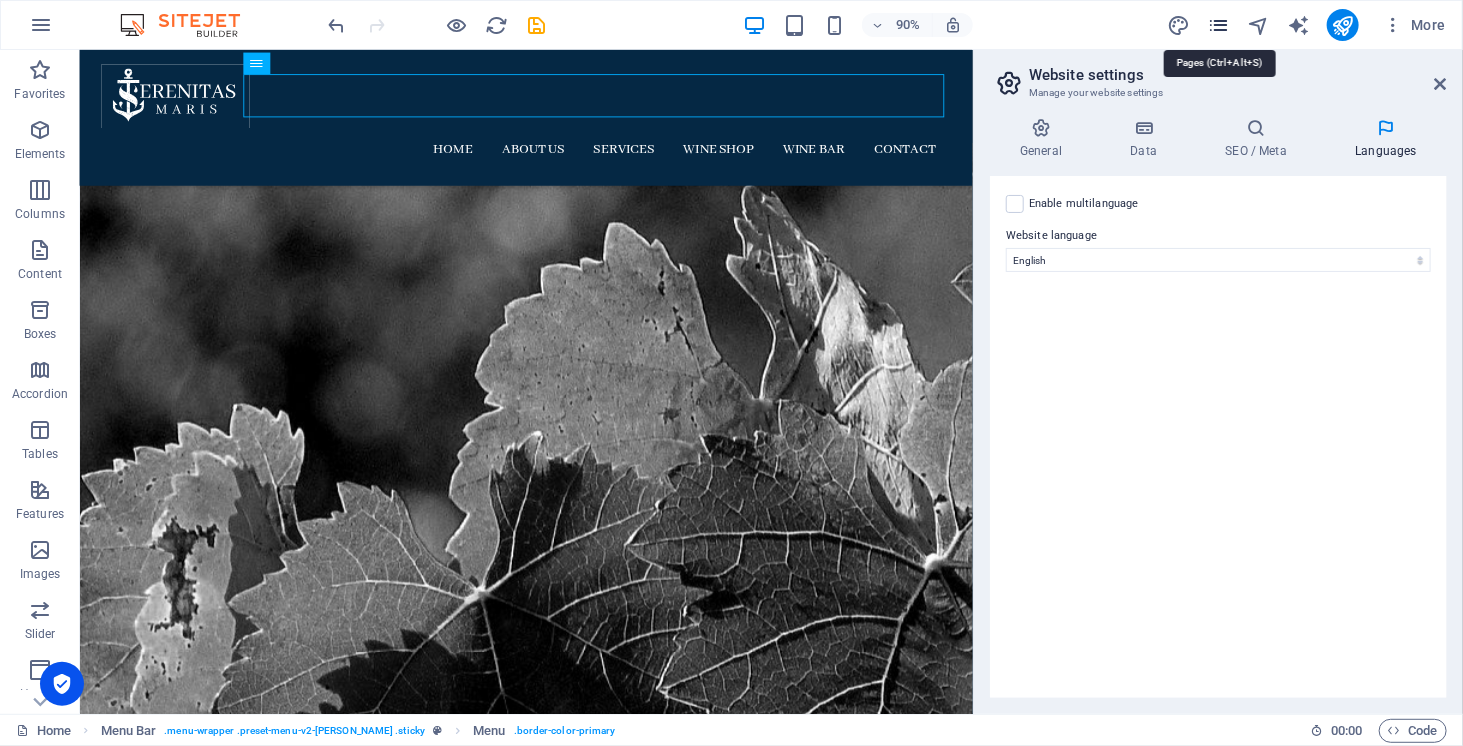 click at bounding box center (1218, 25) 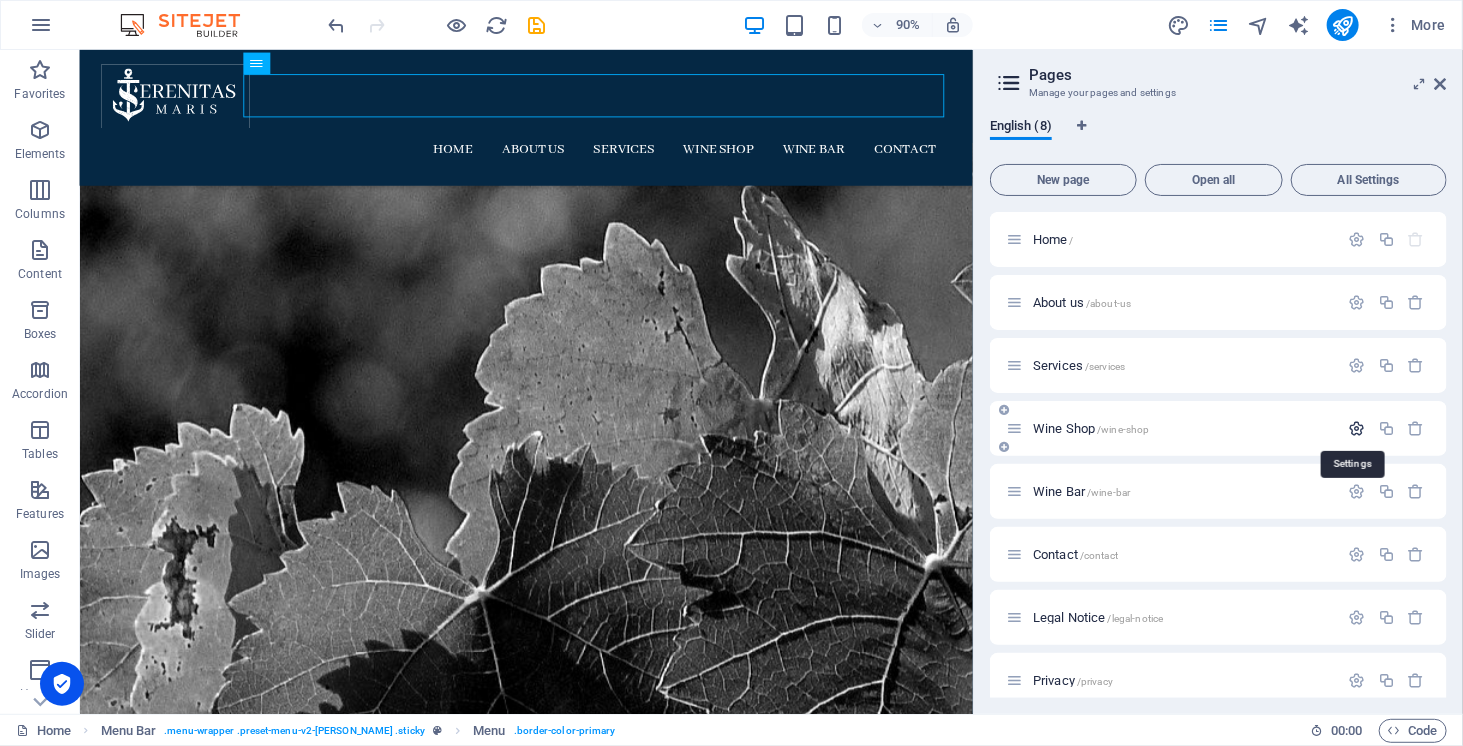 click at bounding box center (1357, 428) 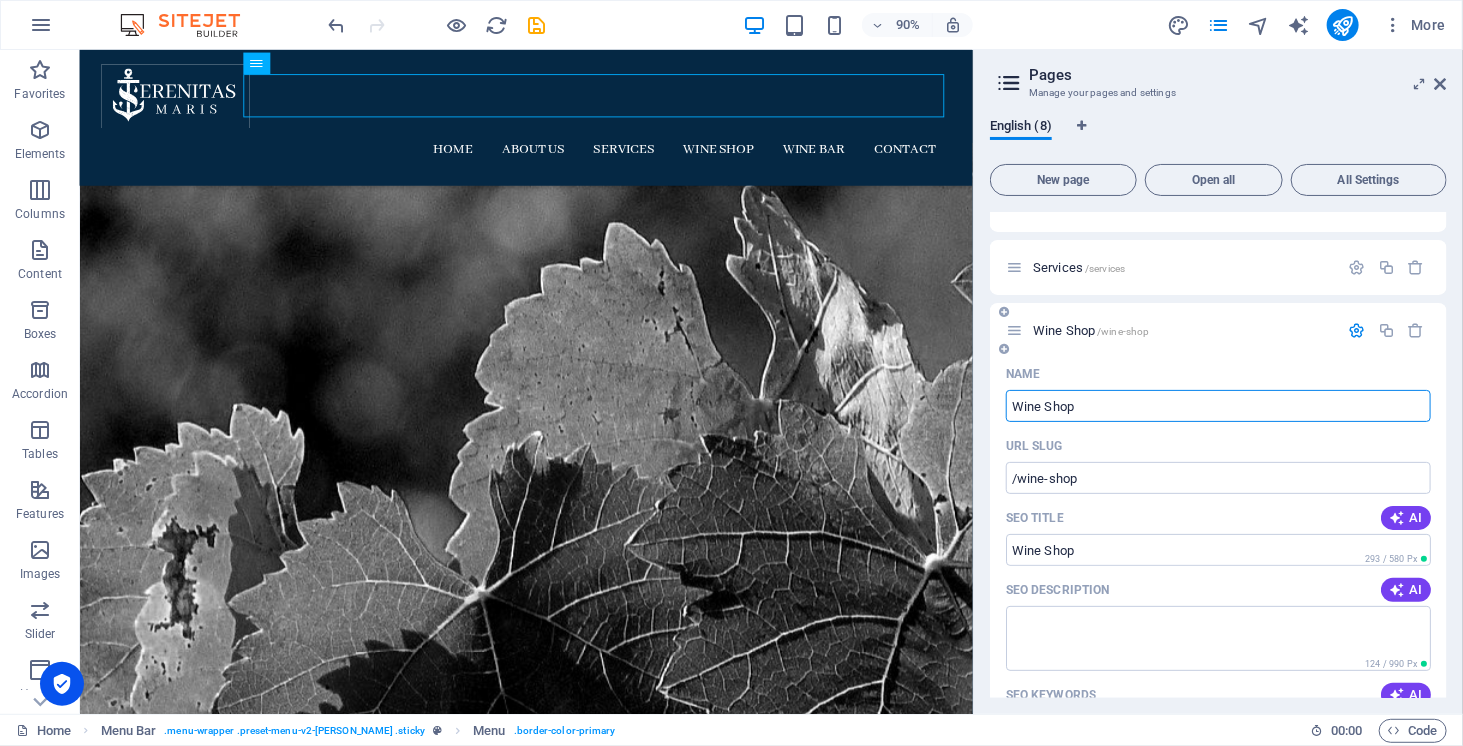 scroll, scrollTop: 100, scrollLeft: 0, axis: vertical 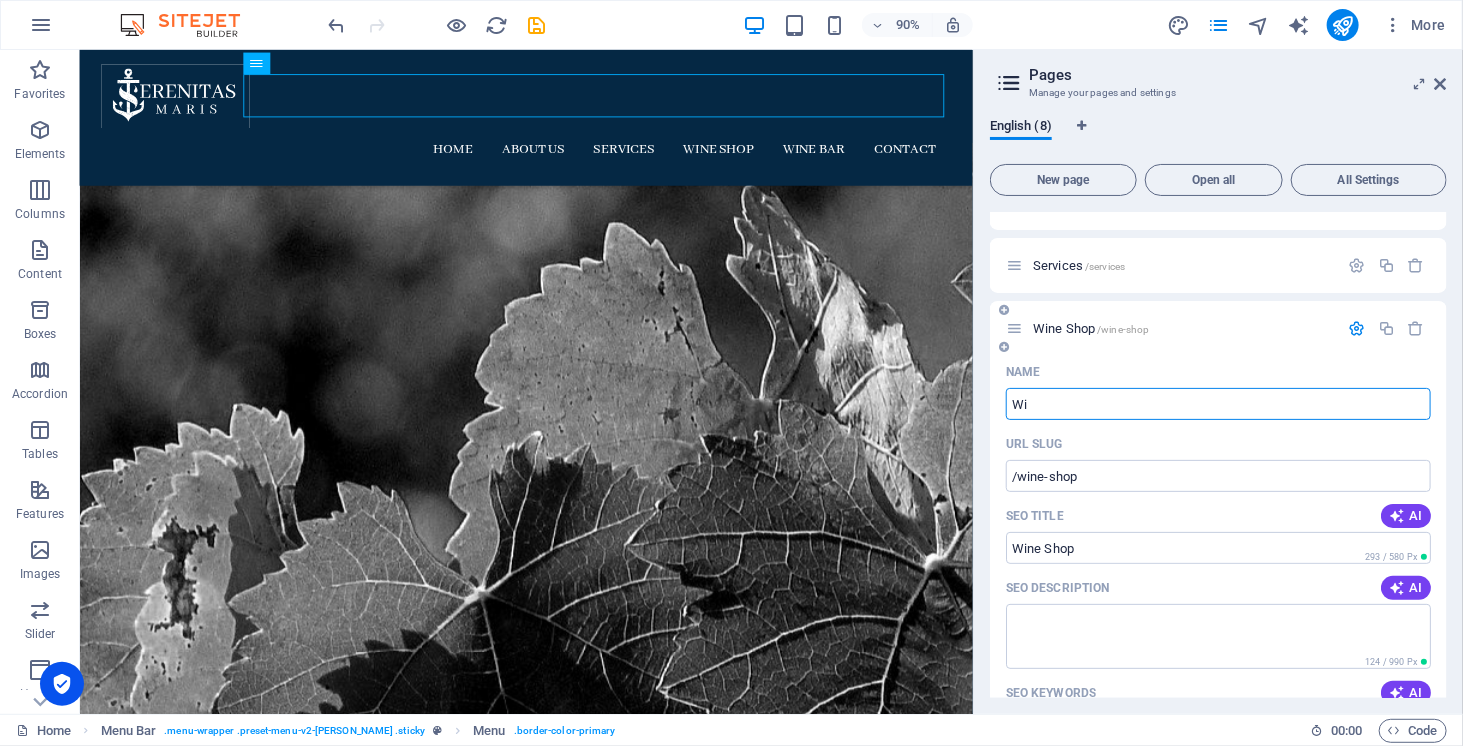 type on "W" 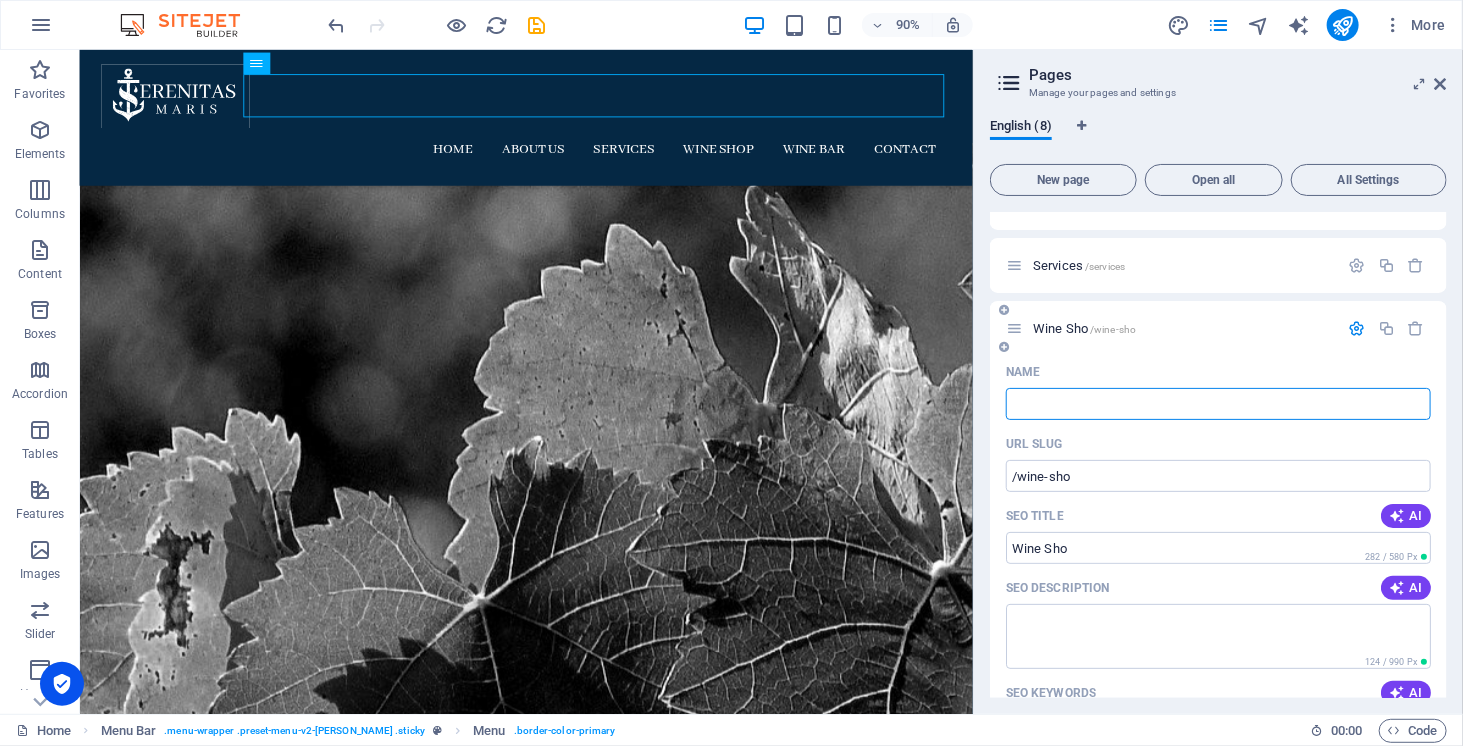 type 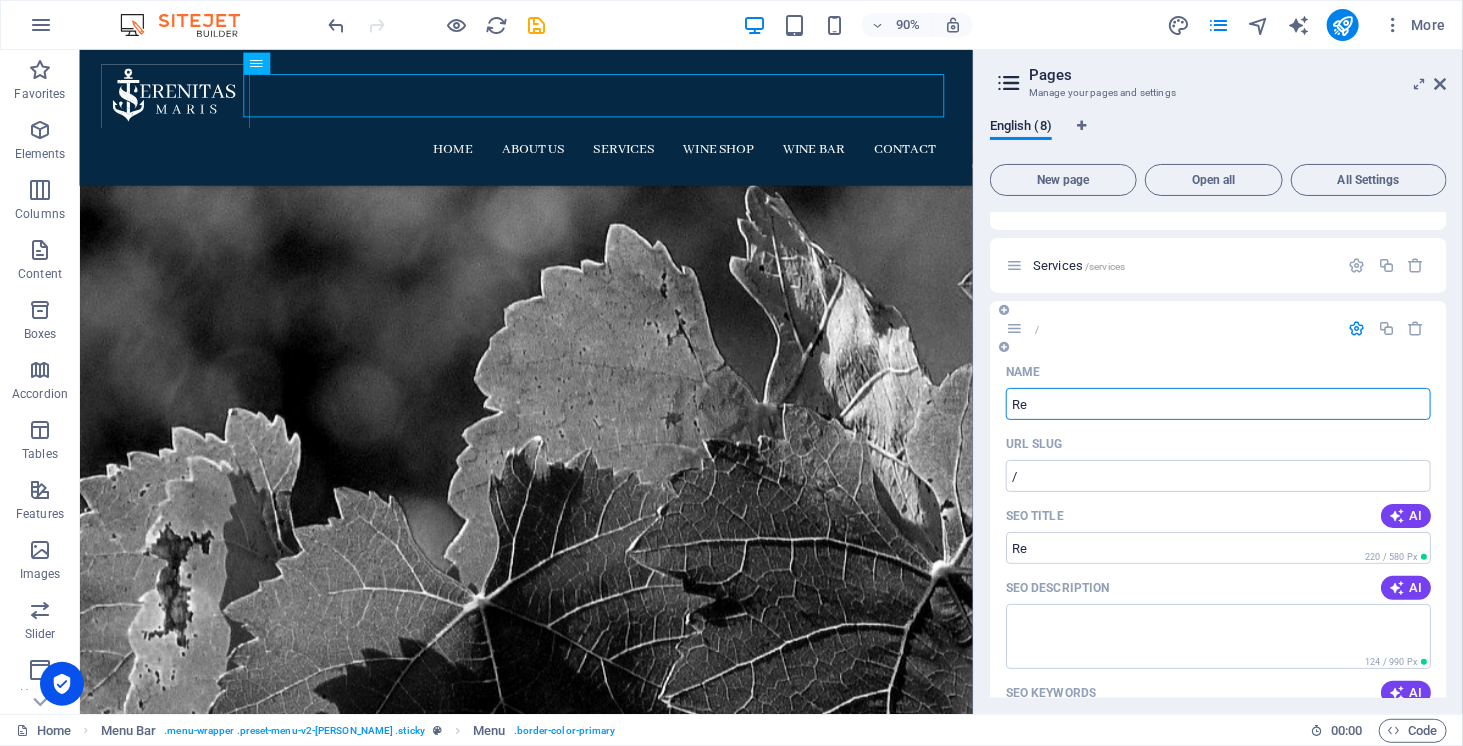 type on "Re" 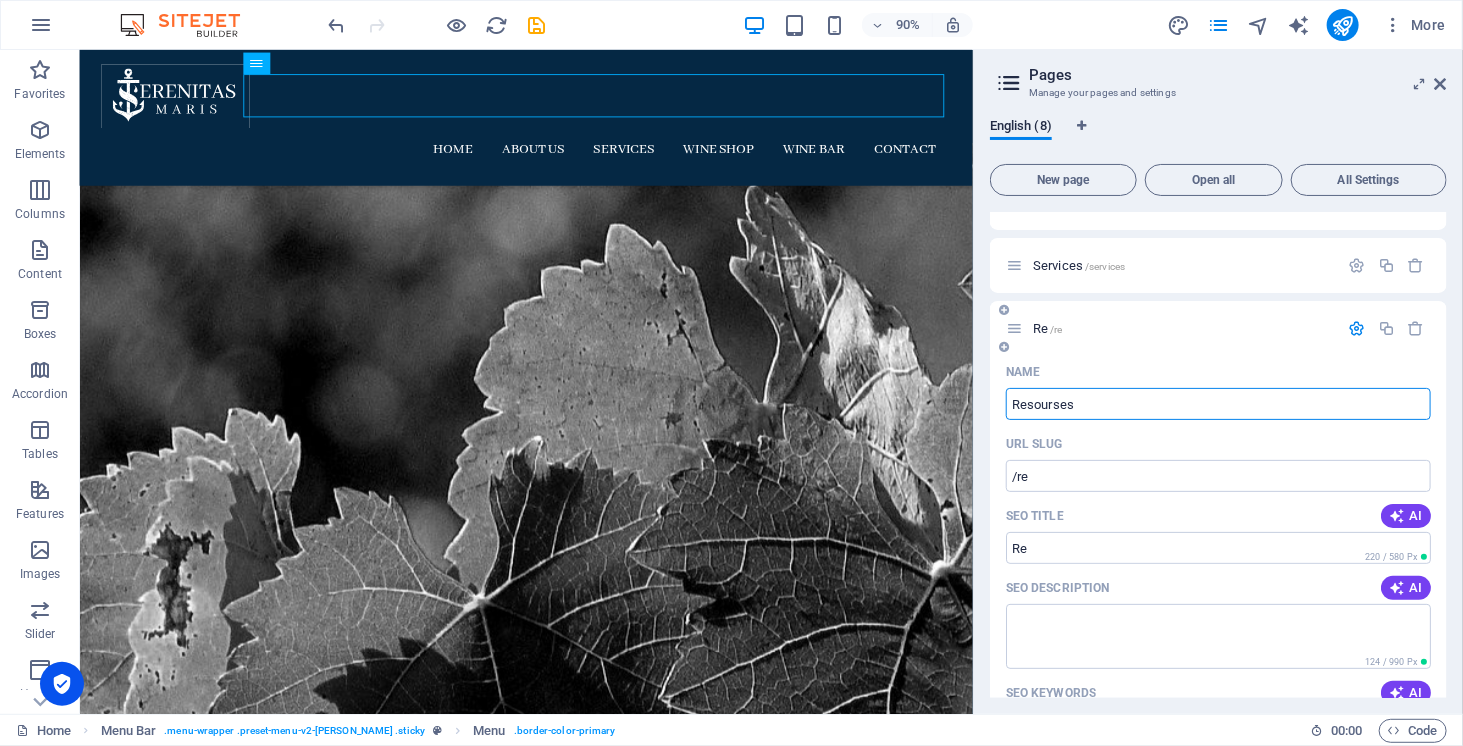 type on "Resourses" 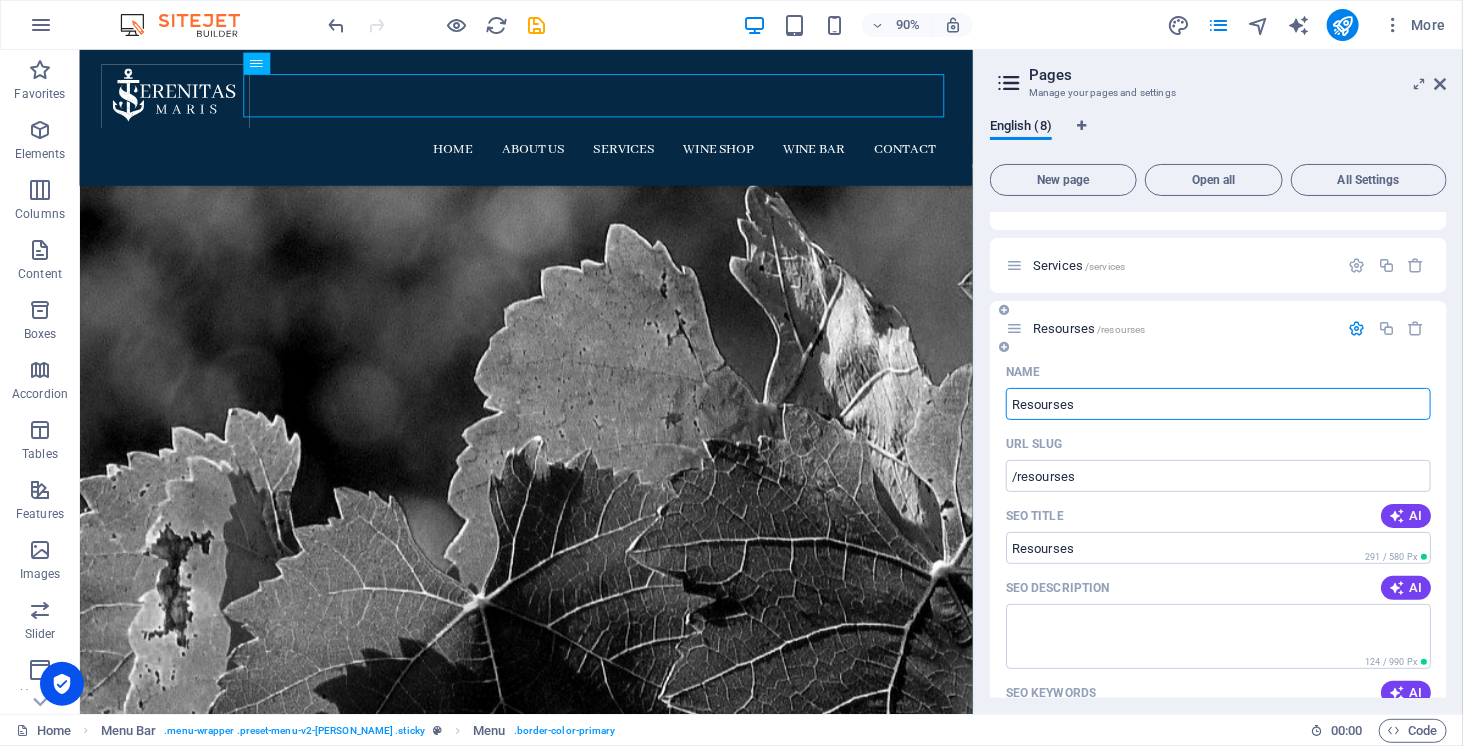 type on "Resourses" 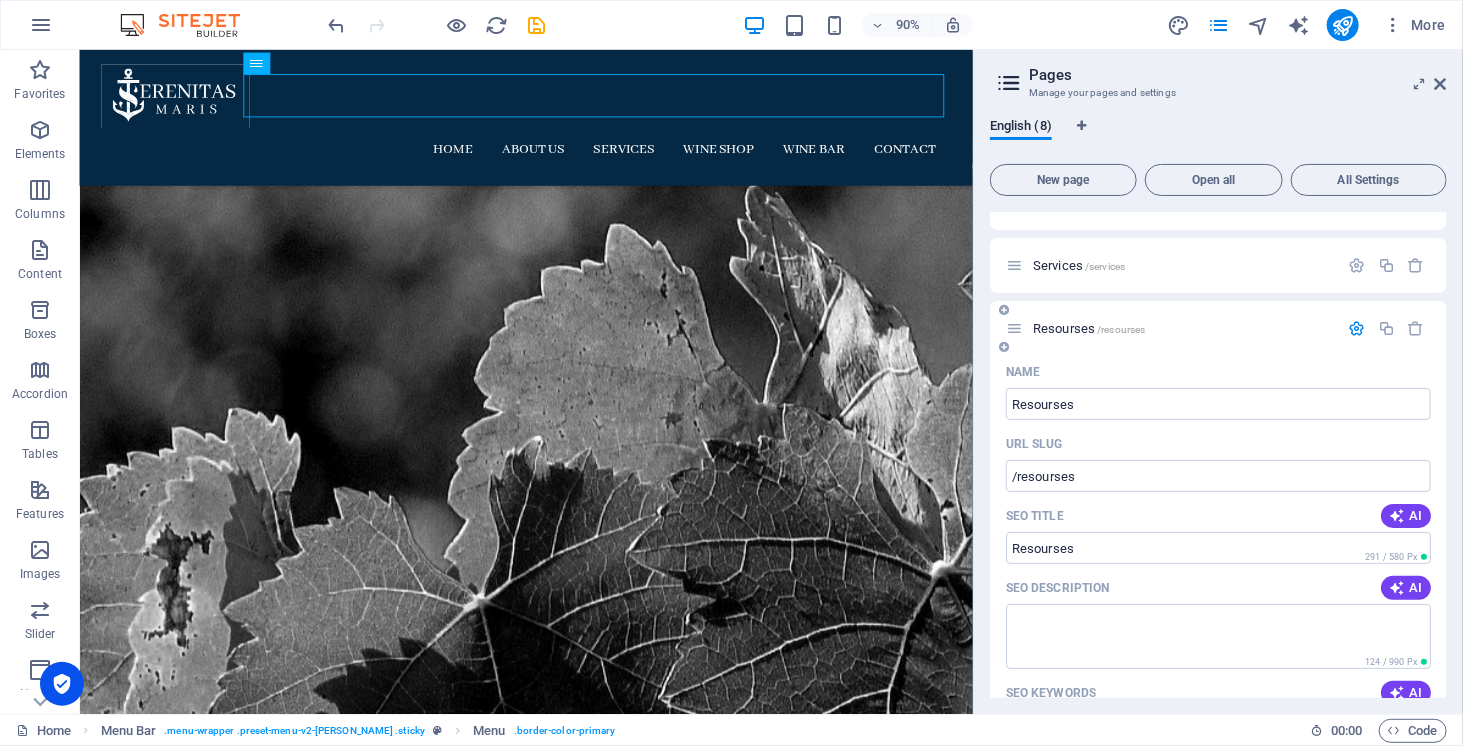 click on "Name Resourses ​ URL SLUG /resourses ​ SEO Title AI Resourses ​ 291 / 580 Px SEO Description AI ​ 124 / 990 Px SEO Keywords AI ​ Settings Menu Noindex Preview Mobile Desktop [DOMAIN_NAME] resourses Resourses - [DOMAIN_NAME] [DOMAIN_NAME] Meta tags ​ Preview Image (Open Graph) Drag files here, click to choose files or select files from Files or our free stock photos & videos More Settings" at bounding box center (1218, 728) 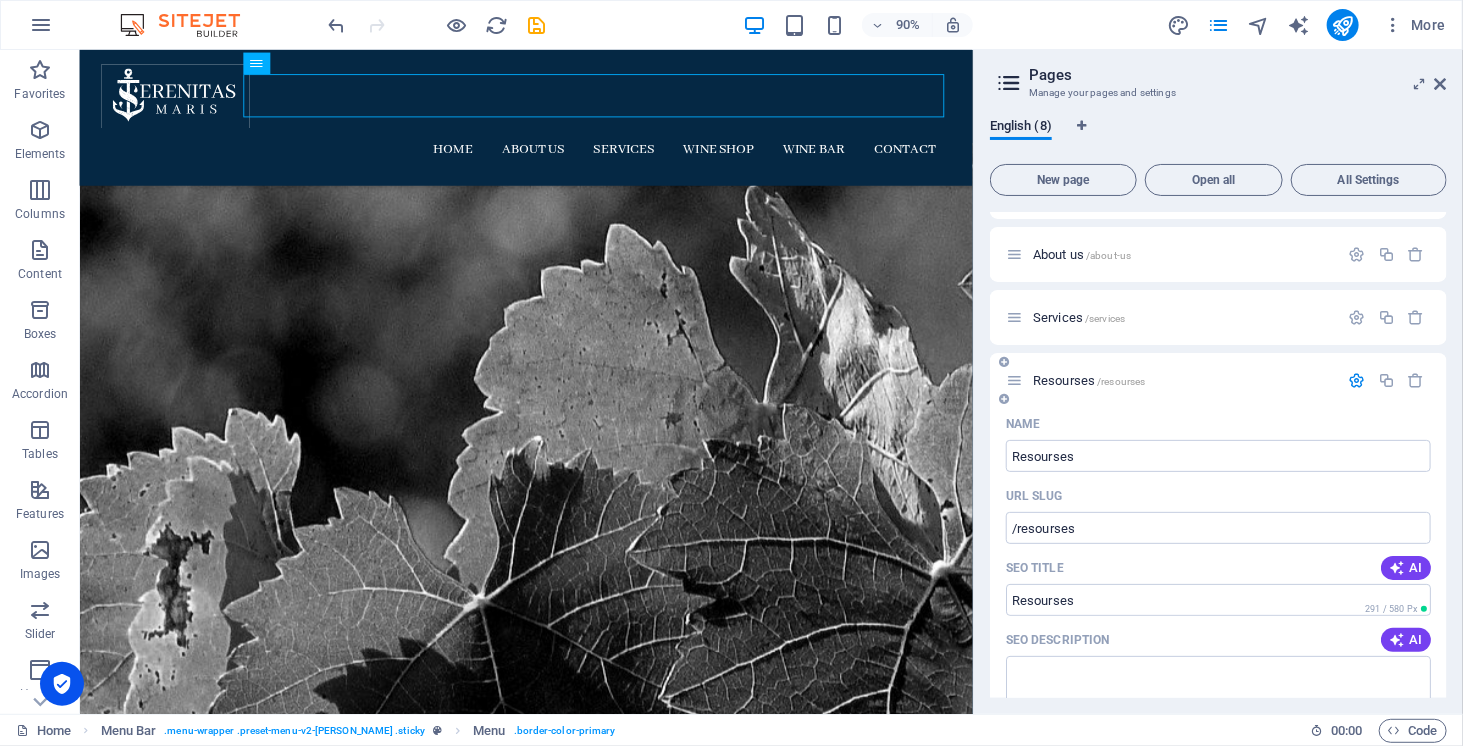 scroll, scrollTop: 0, scrollLeft: 0, axis: both 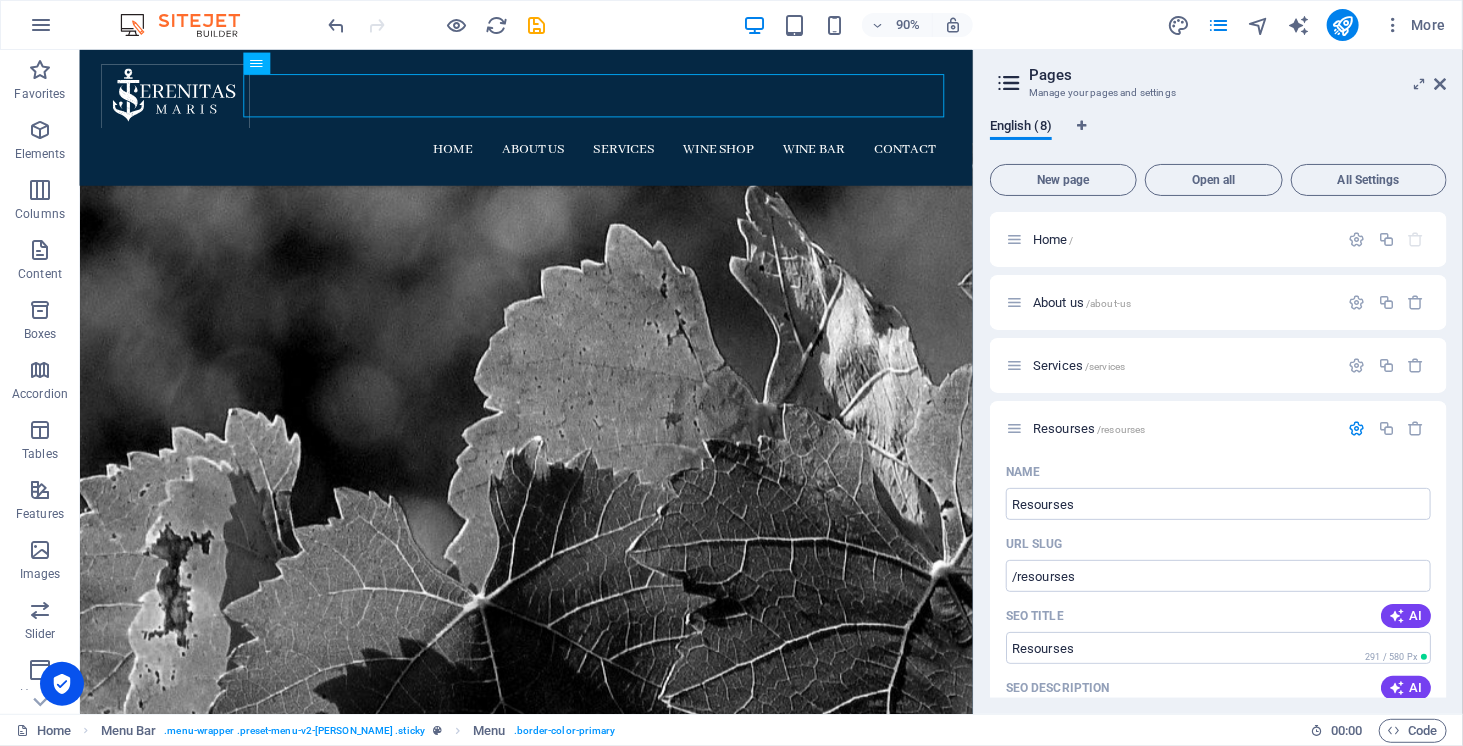 click on "English (8)" at bounding box center (1218, 137) 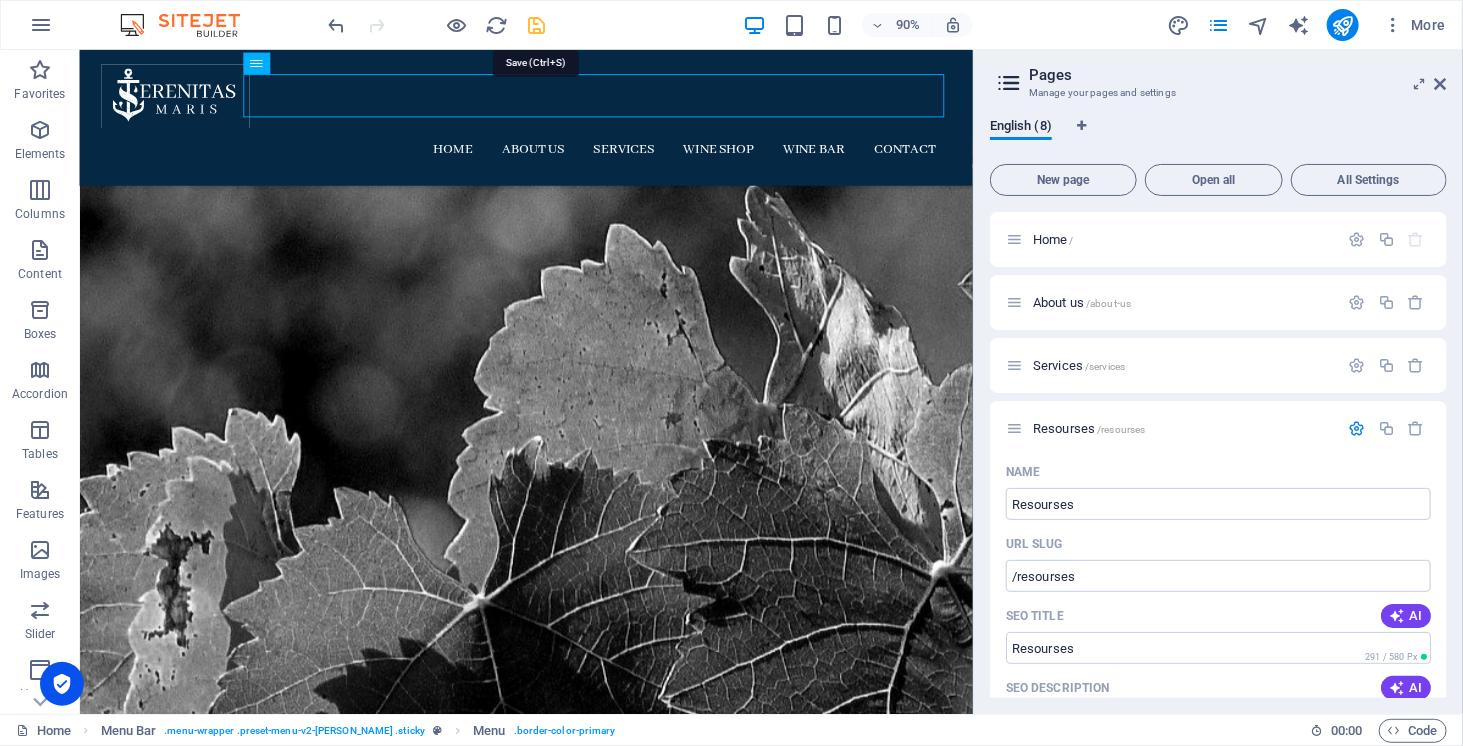 click at bounding box center [537, 25] 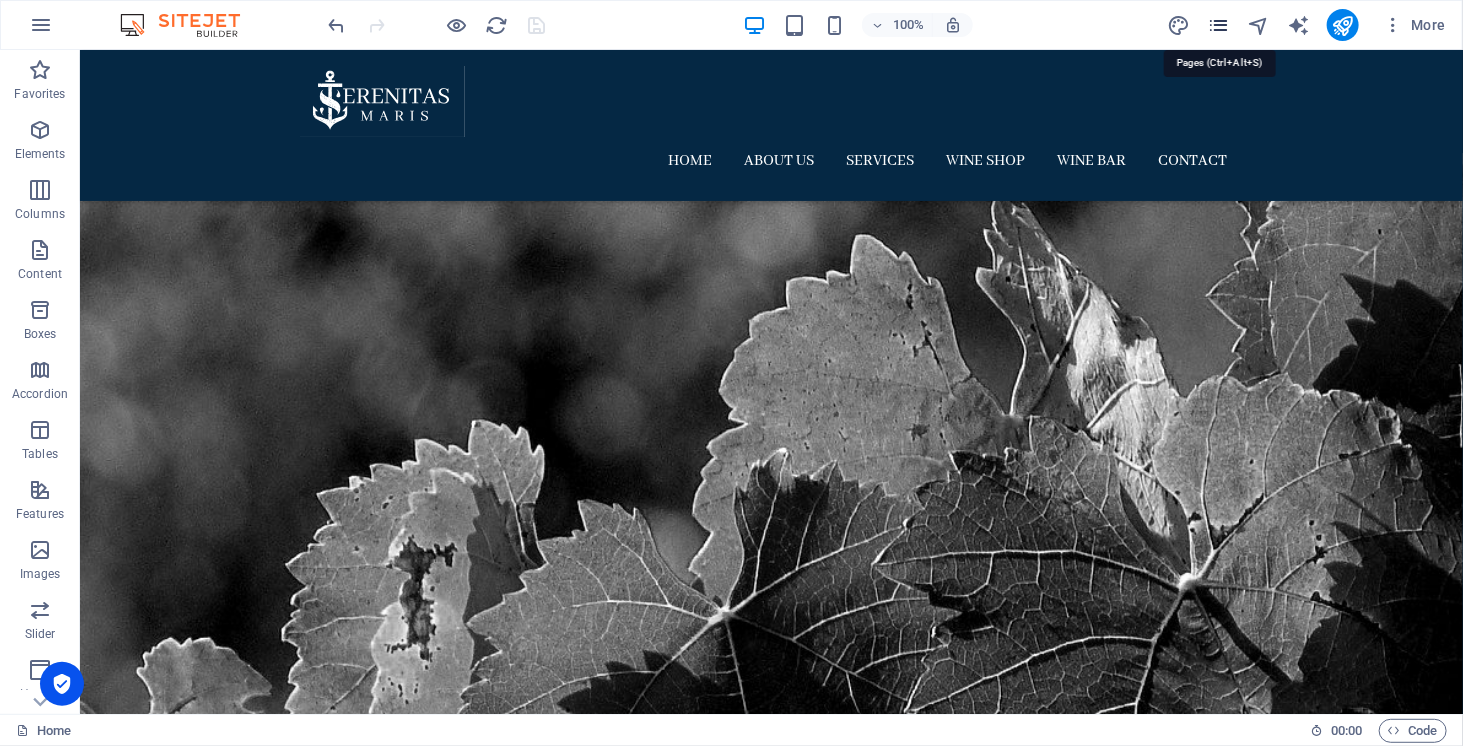 click at bounding box center (1218, 25) 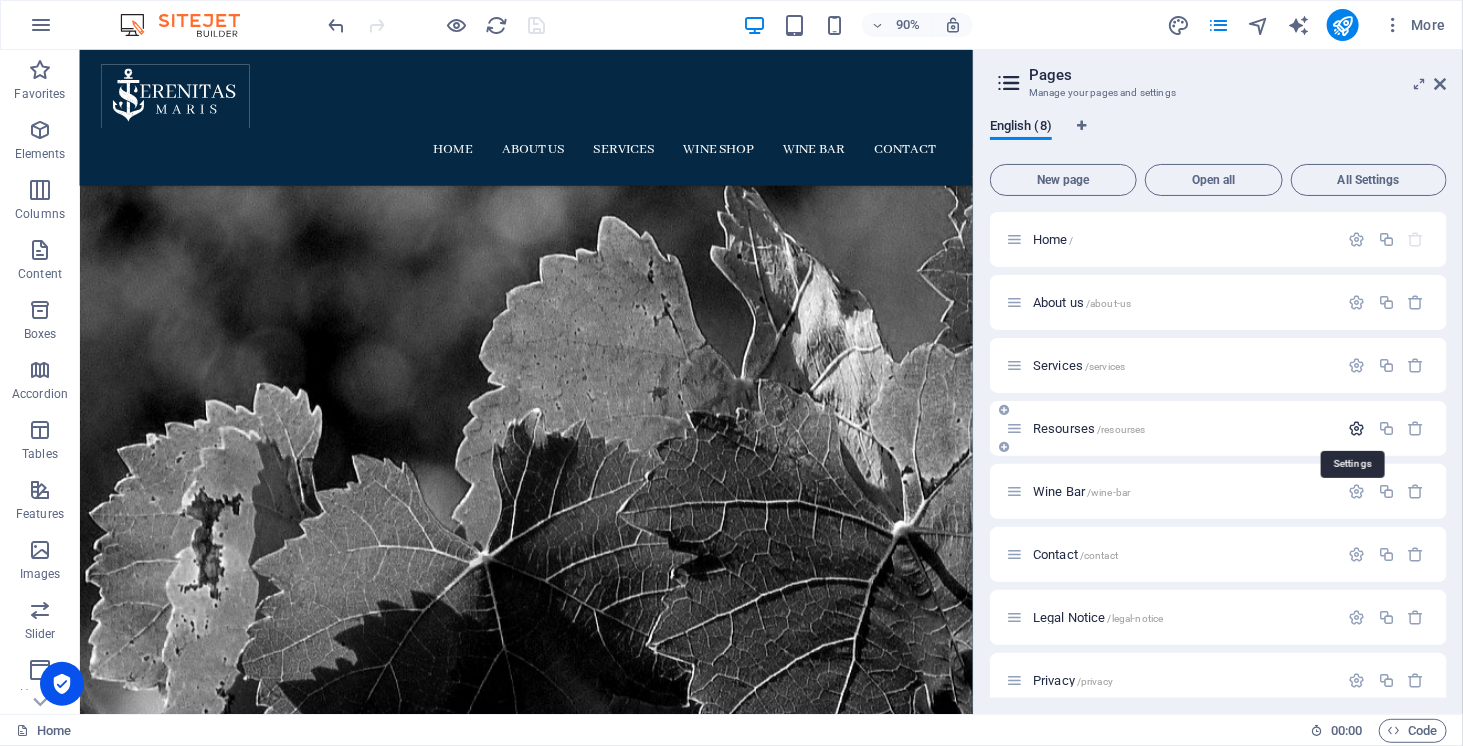 click at bounding box center (1357, 428) 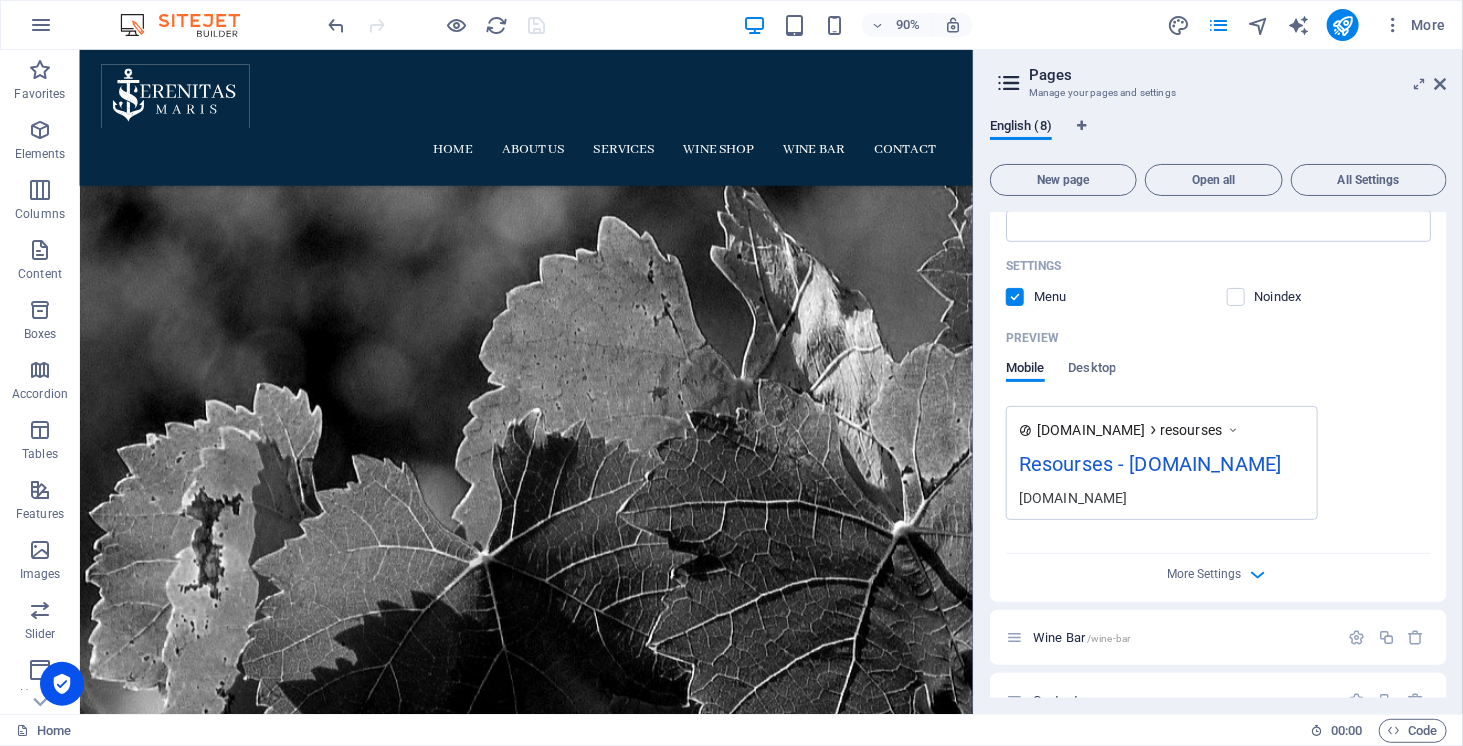 scroll, scrollTop: 600, scrollLeft: 0, axis: vertical 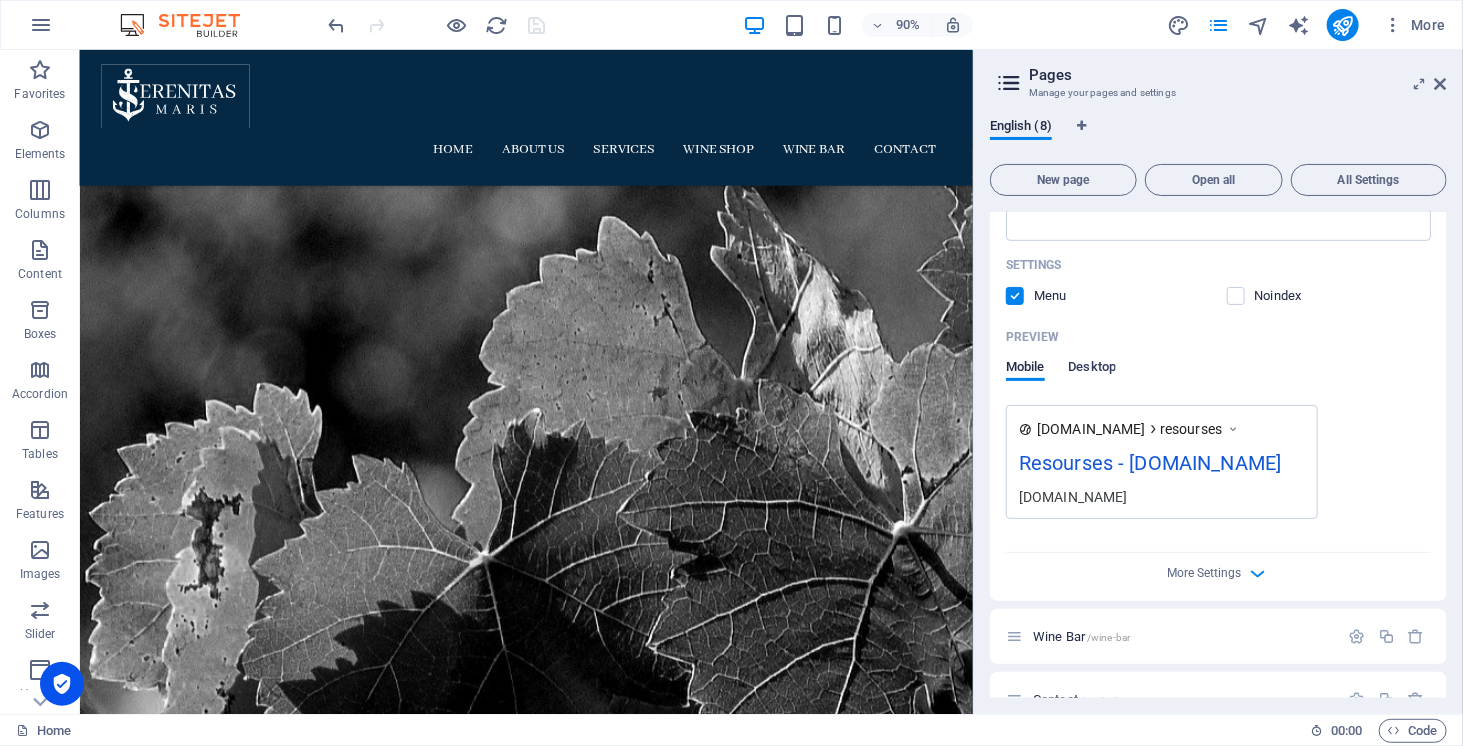 click on "Desktop" at bounding box center (1093, 369) 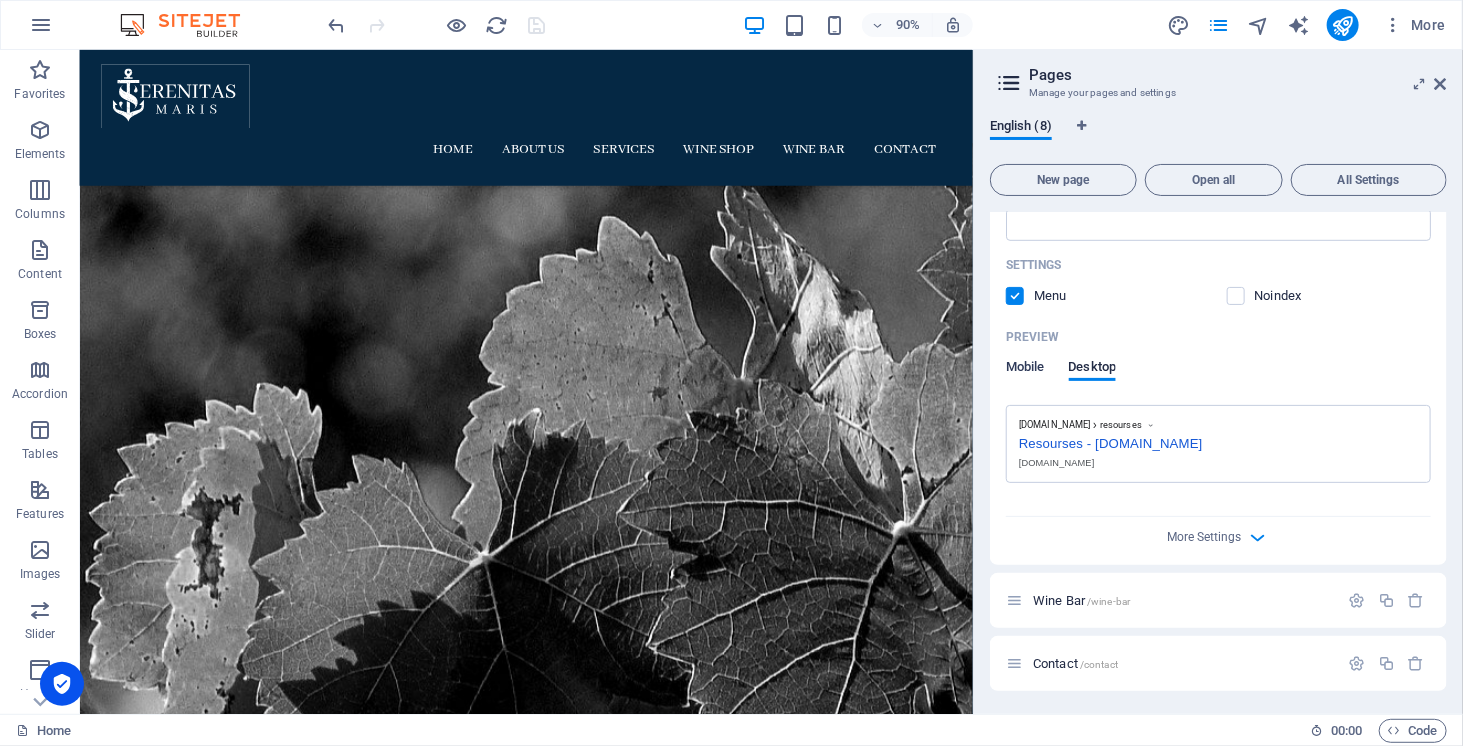click on "Mobile" at bounding box center [1025, 369] 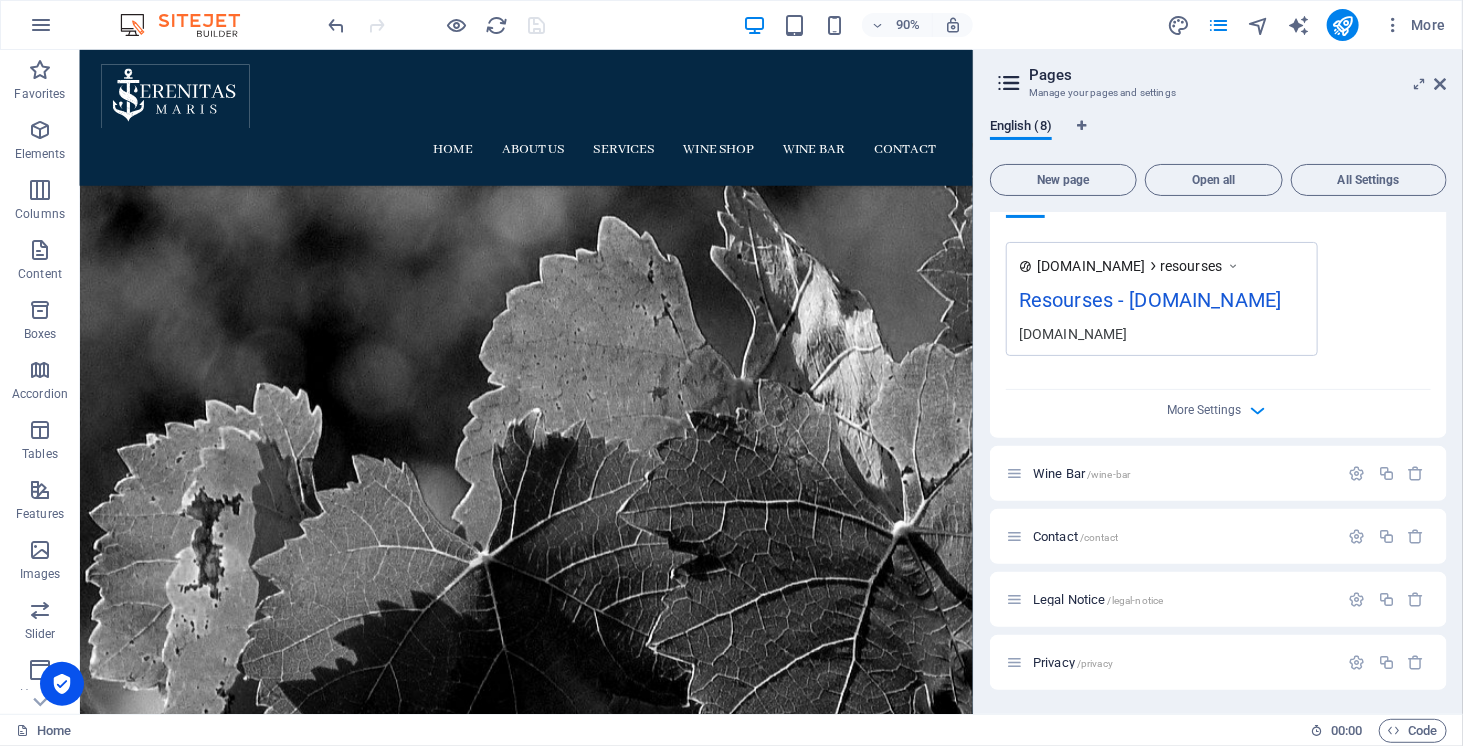 scroll, scrollTop: 790, scrollLeft: 0, axis: vertical 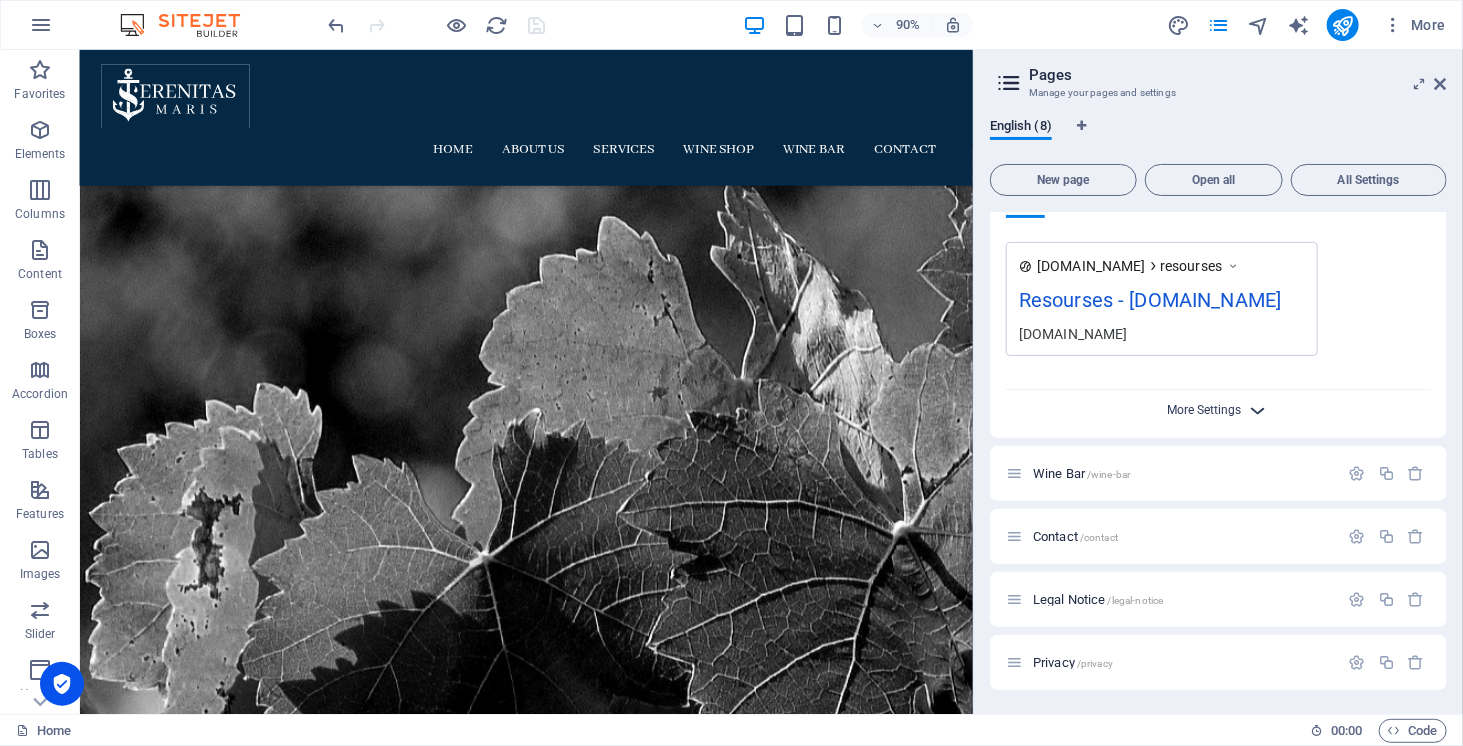 click on "More Settings" at bounding box center (1205, 410) 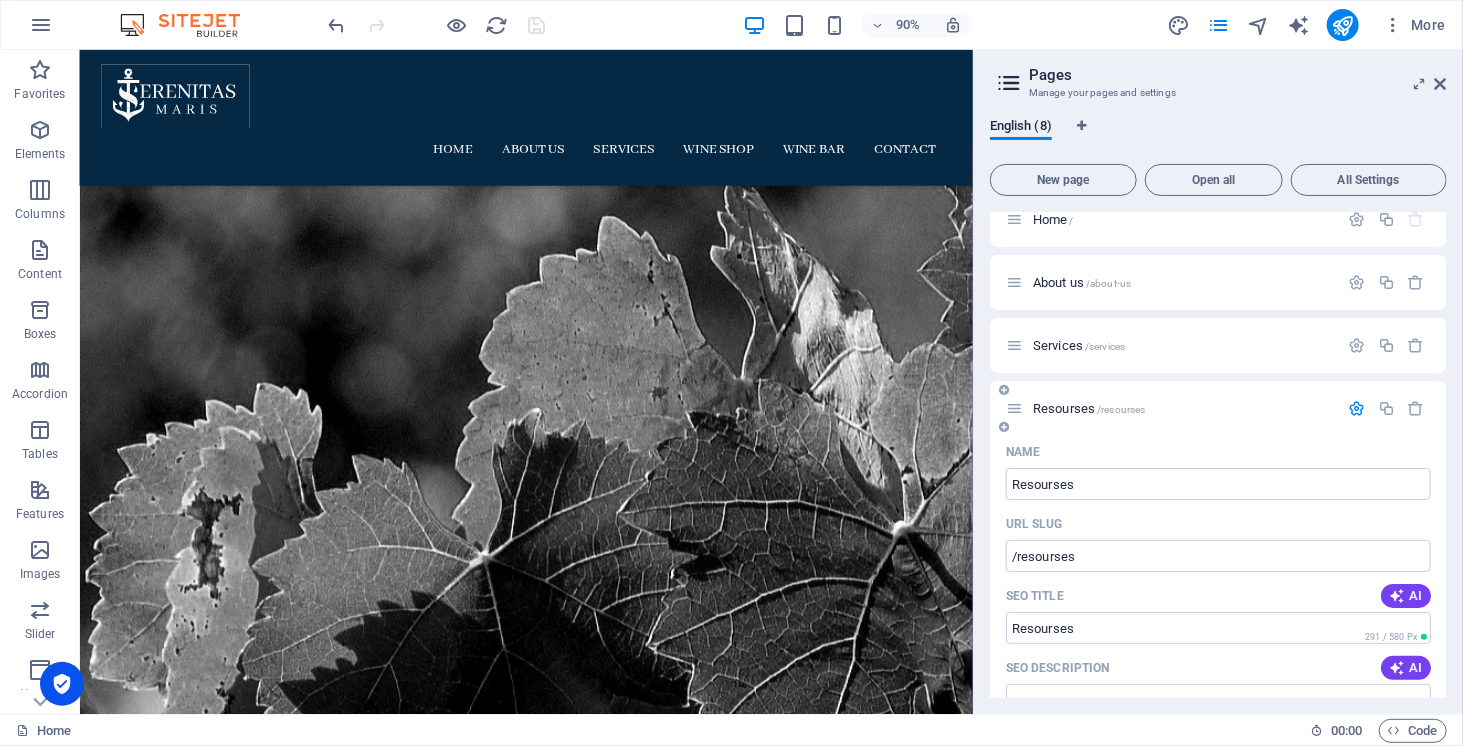 scroll, scrollTop: 0, scrollLeft: 0, axis: both 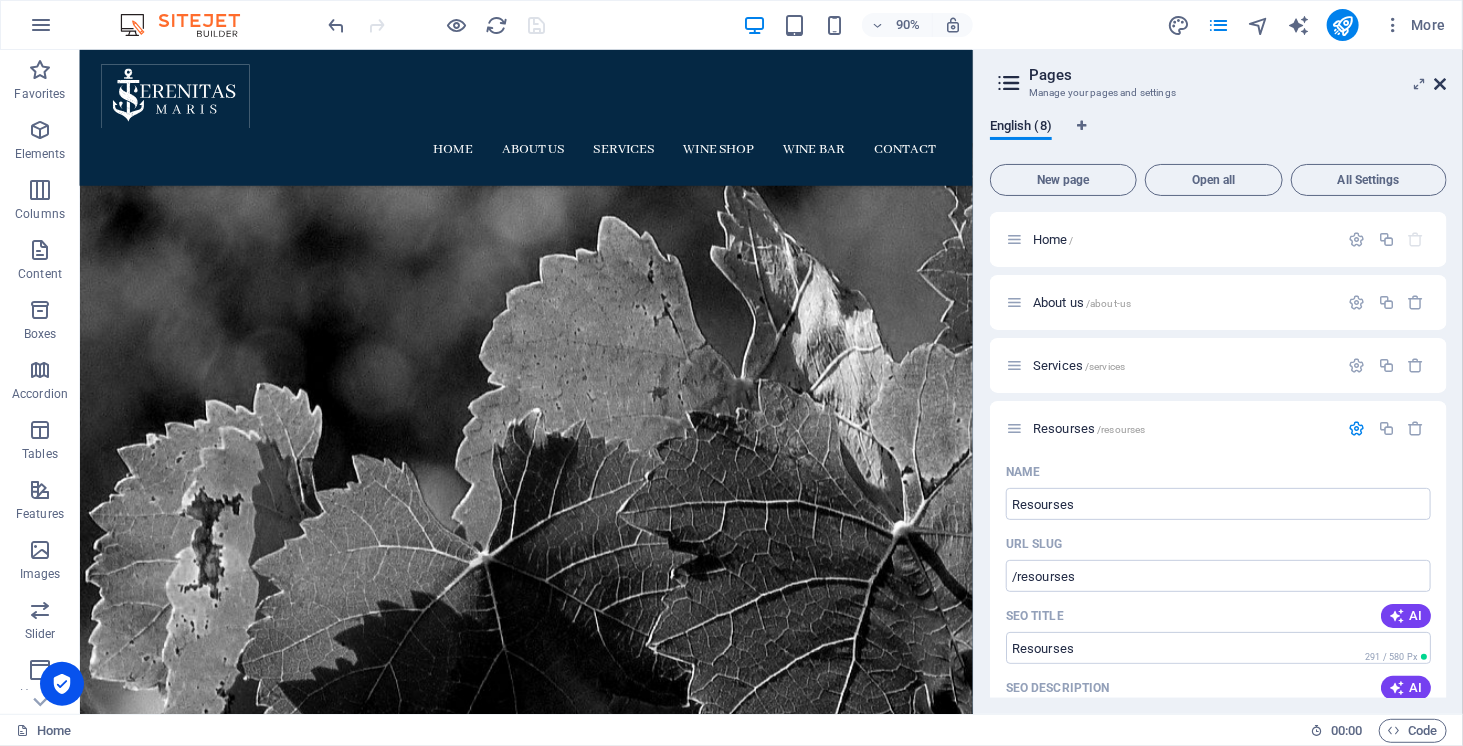 click at bounding box center (1441, 84) 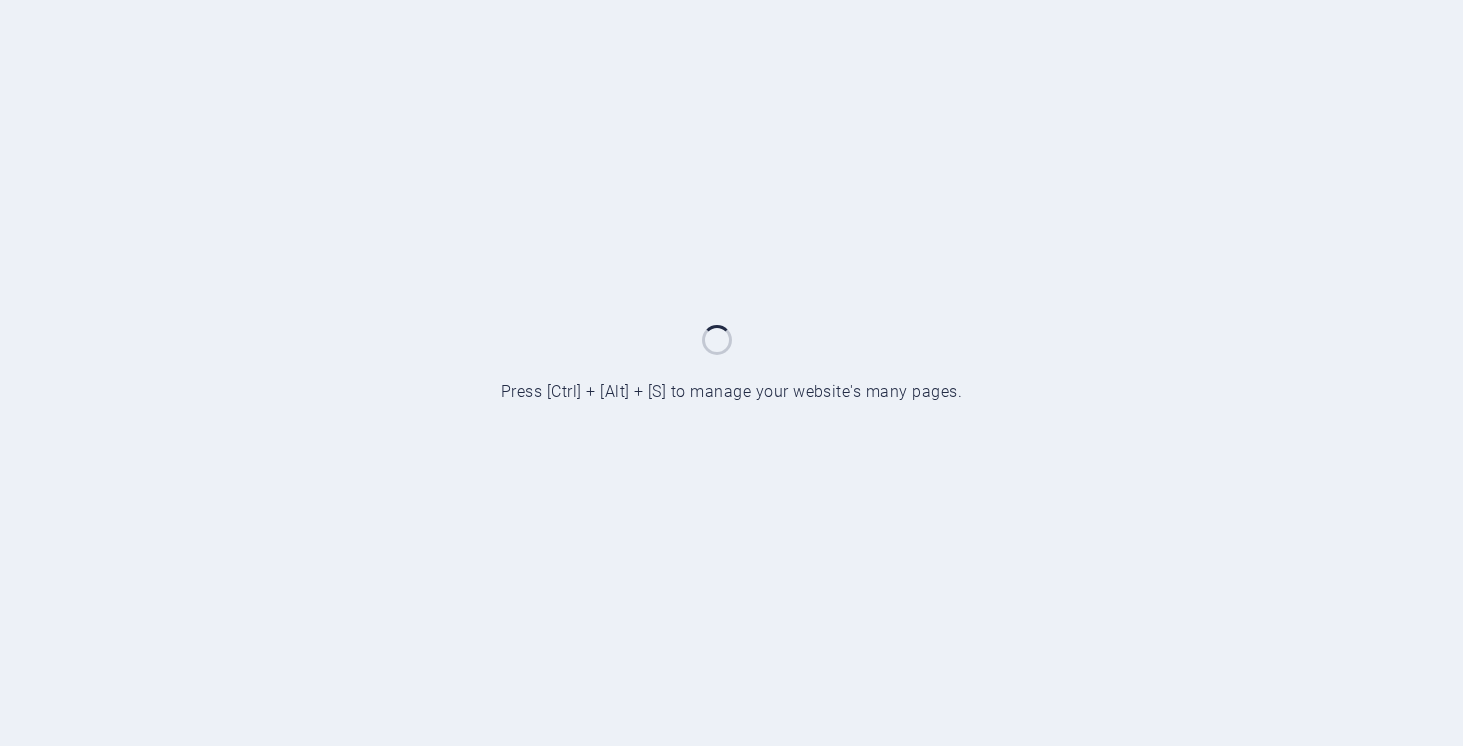 scroll, scrollTop: 0, scrollLeft: 0, axis: both 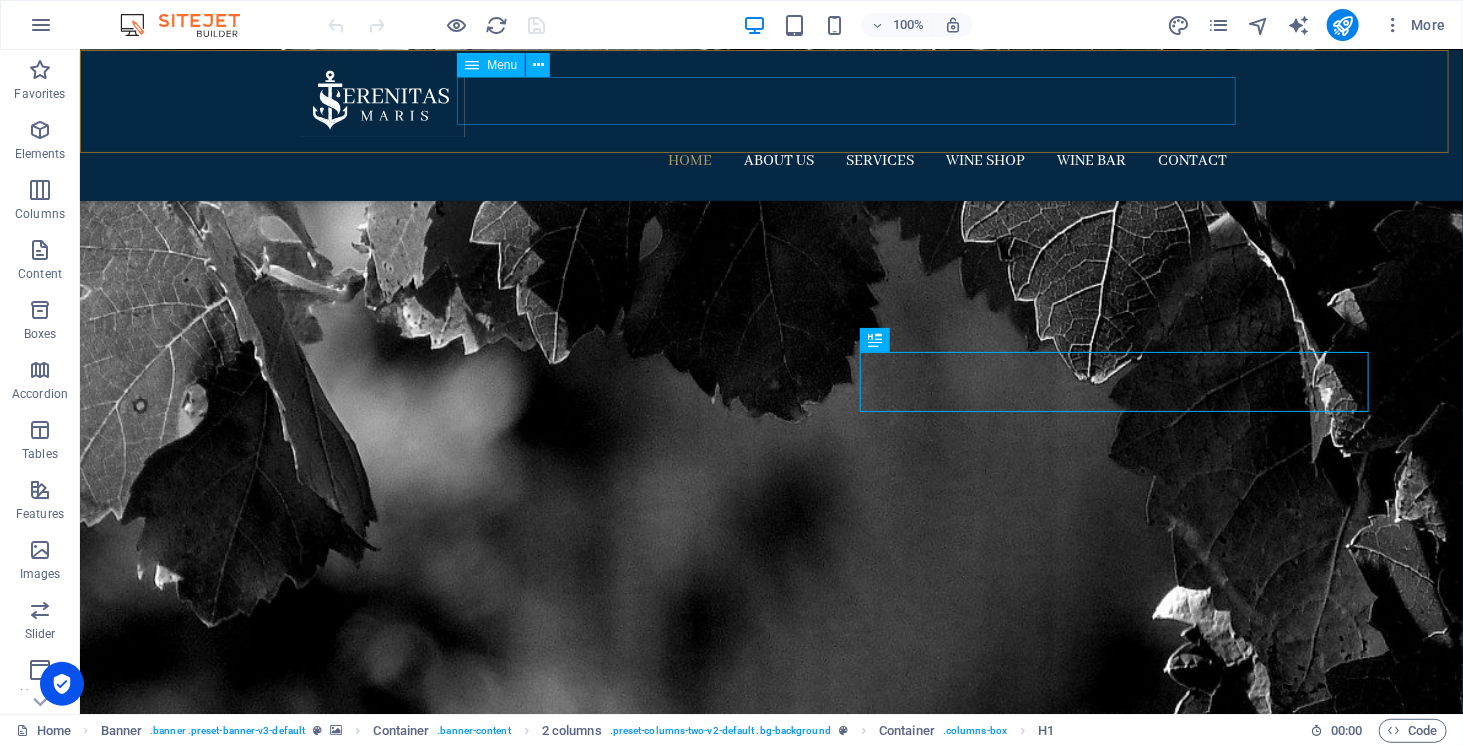 click on "Home About us Services Wine Shop Wine Bar Contact" at bounding box center (771, 160) 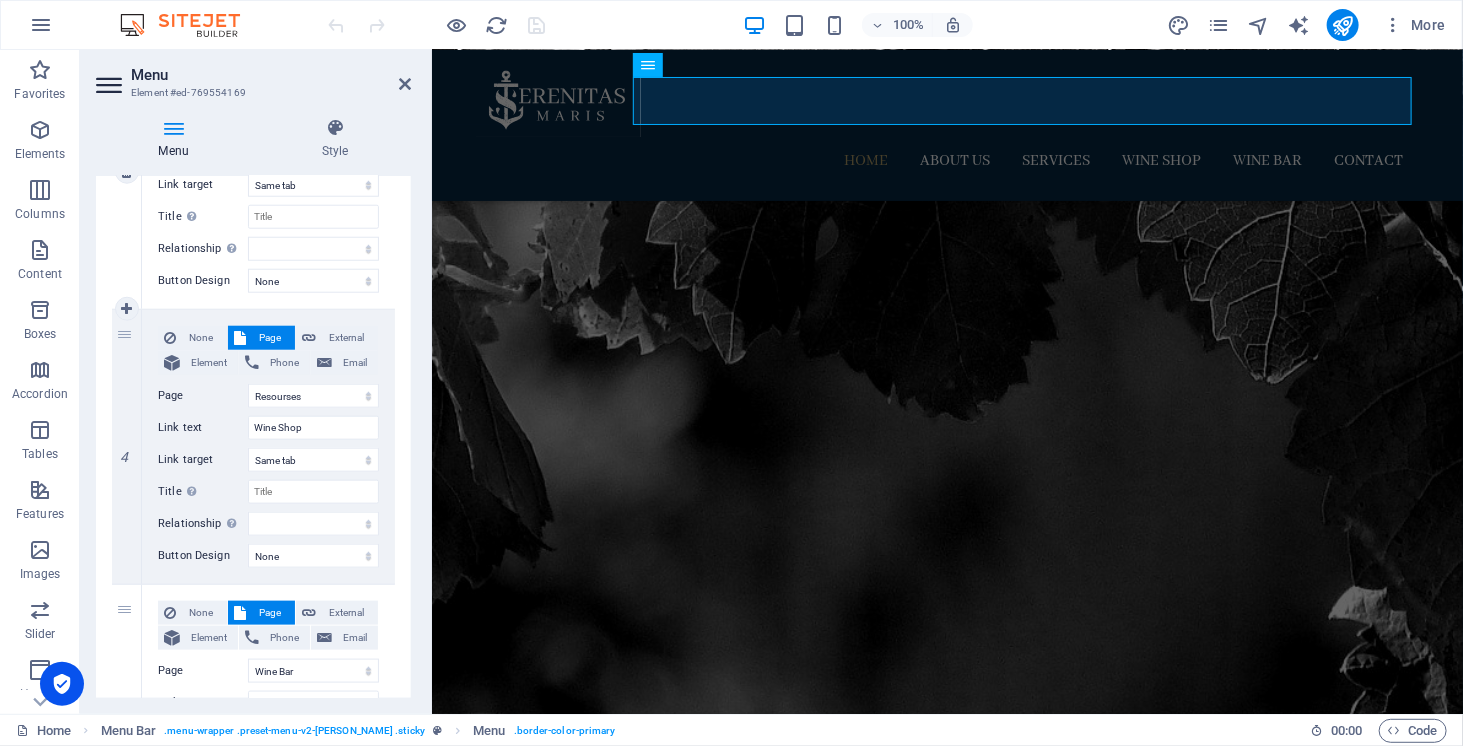 scroll, scrollTop: 900, scrollLeft: 0, axis: vertical 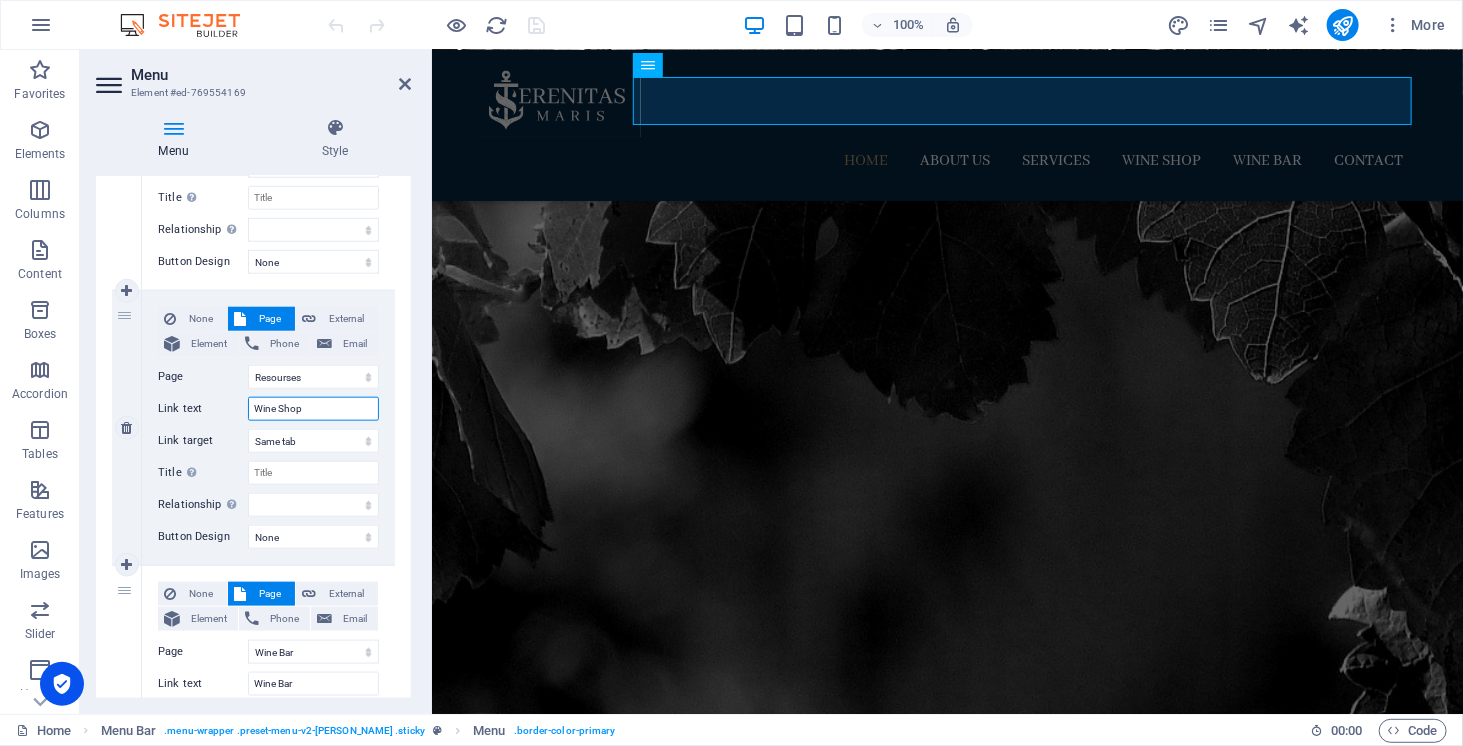 drag, startPoint x: 329, startPoint y: 411, endPoint x: 237, endPoint y: 414, distance: 92.0489 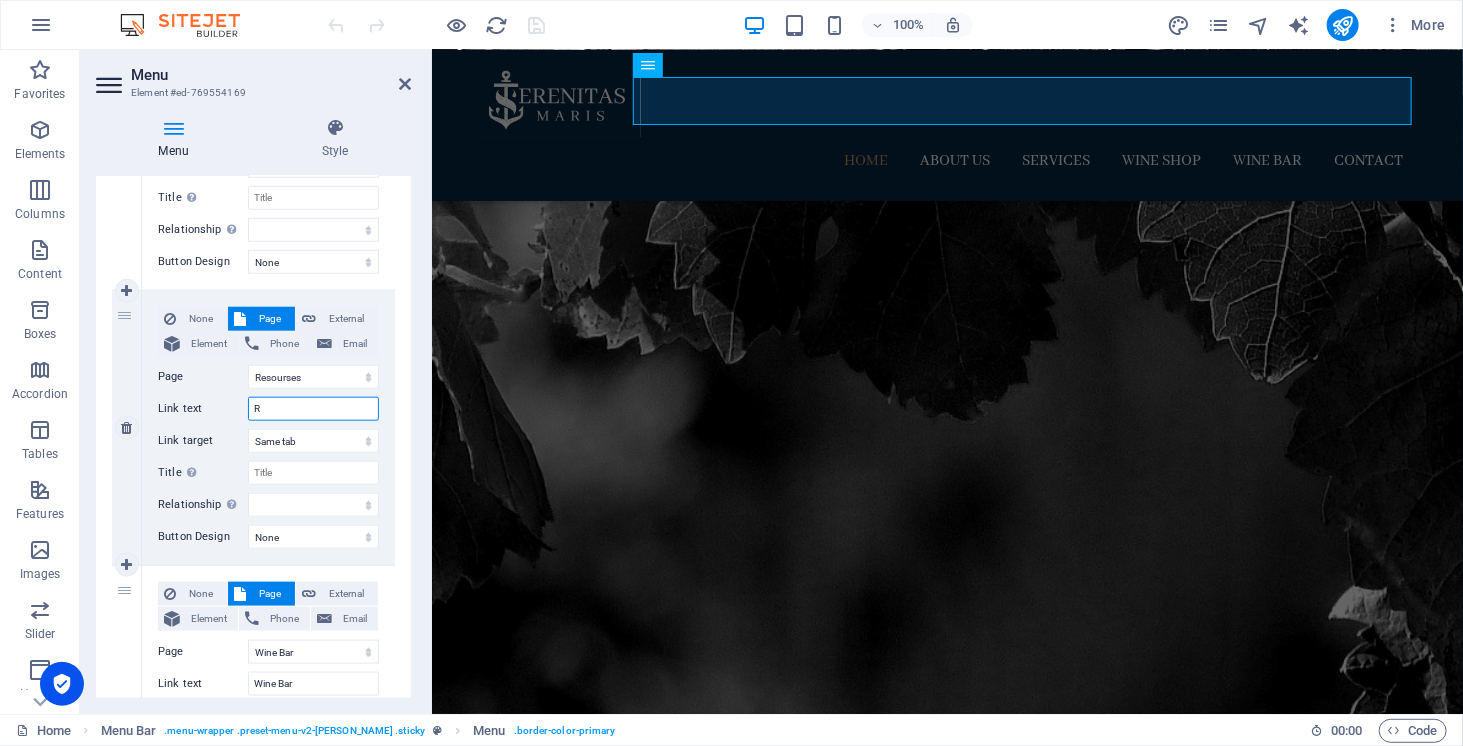 type on "Re" 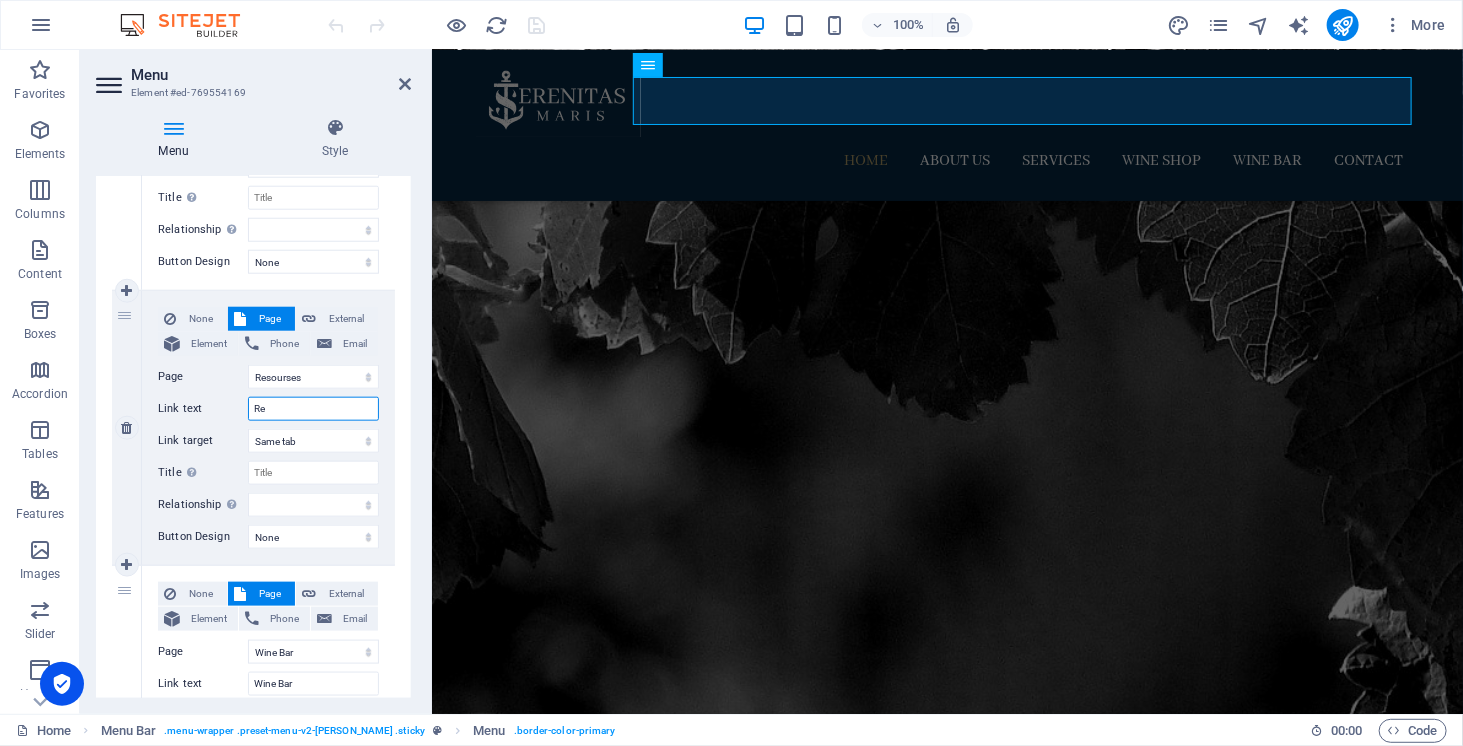 select 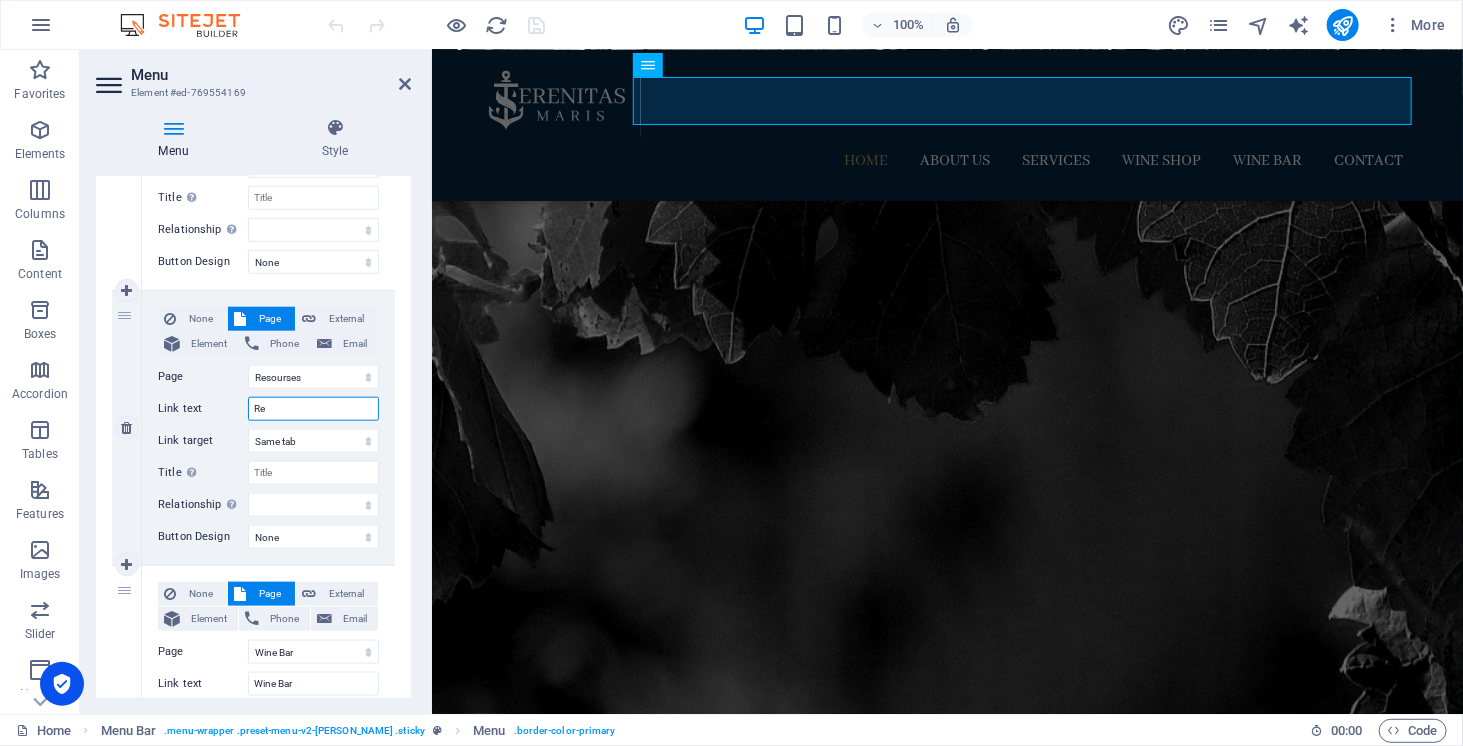 select 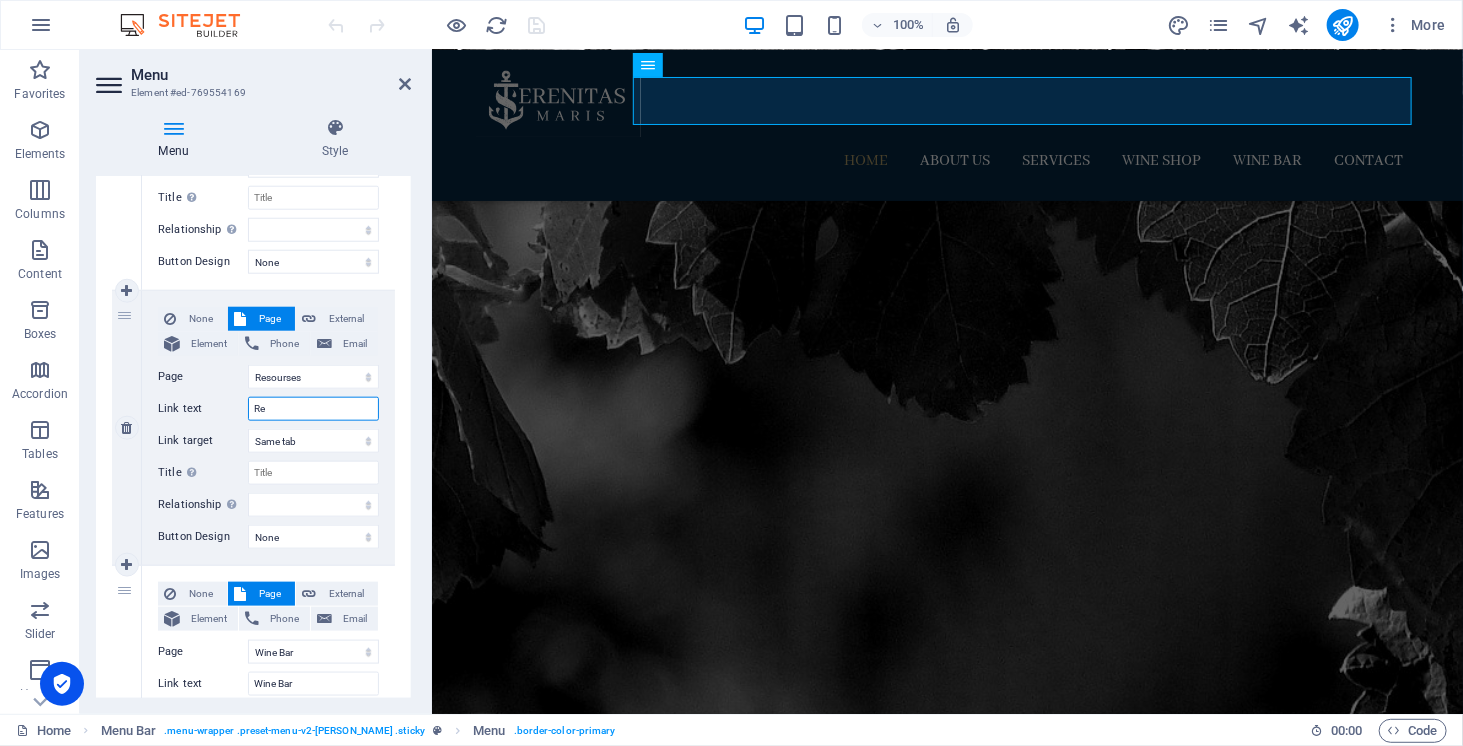 select 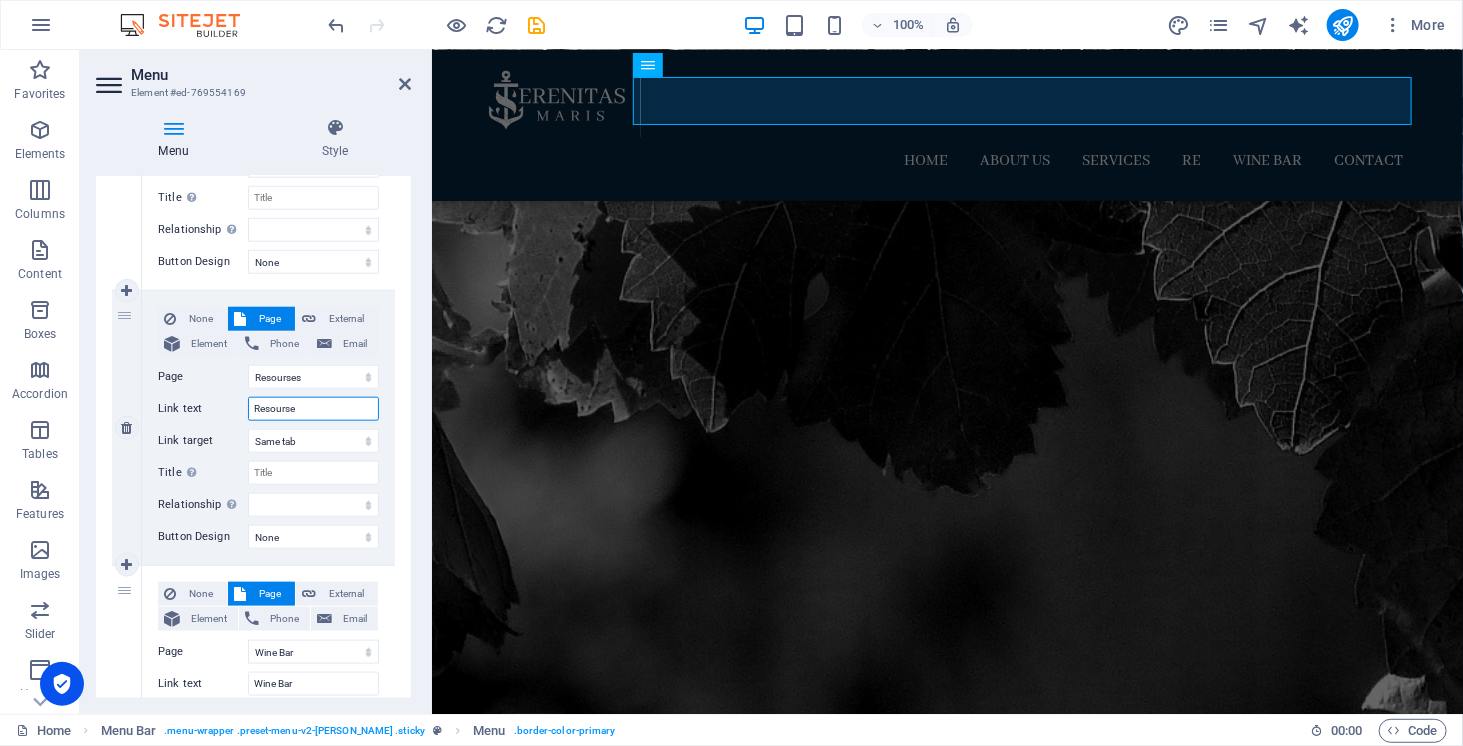 type on "Resourses" 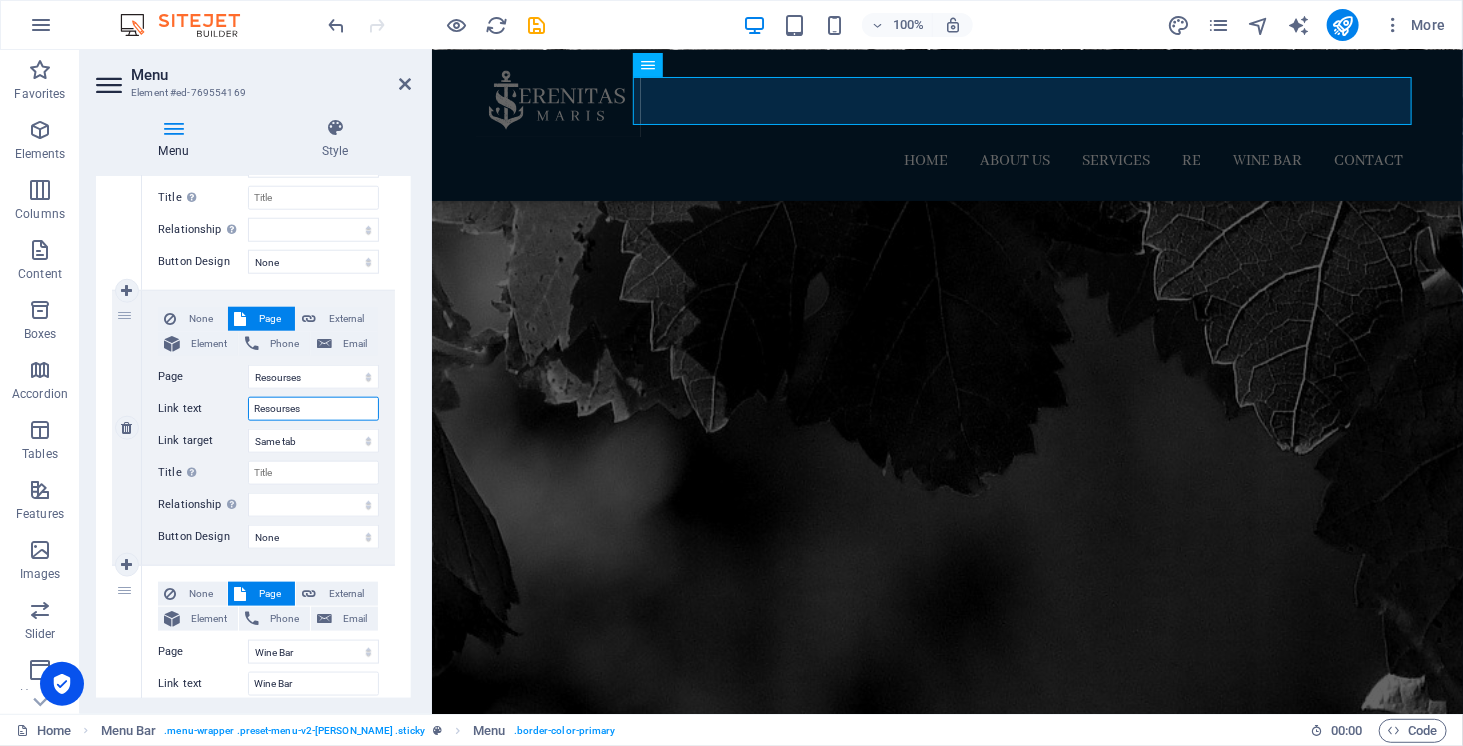 select 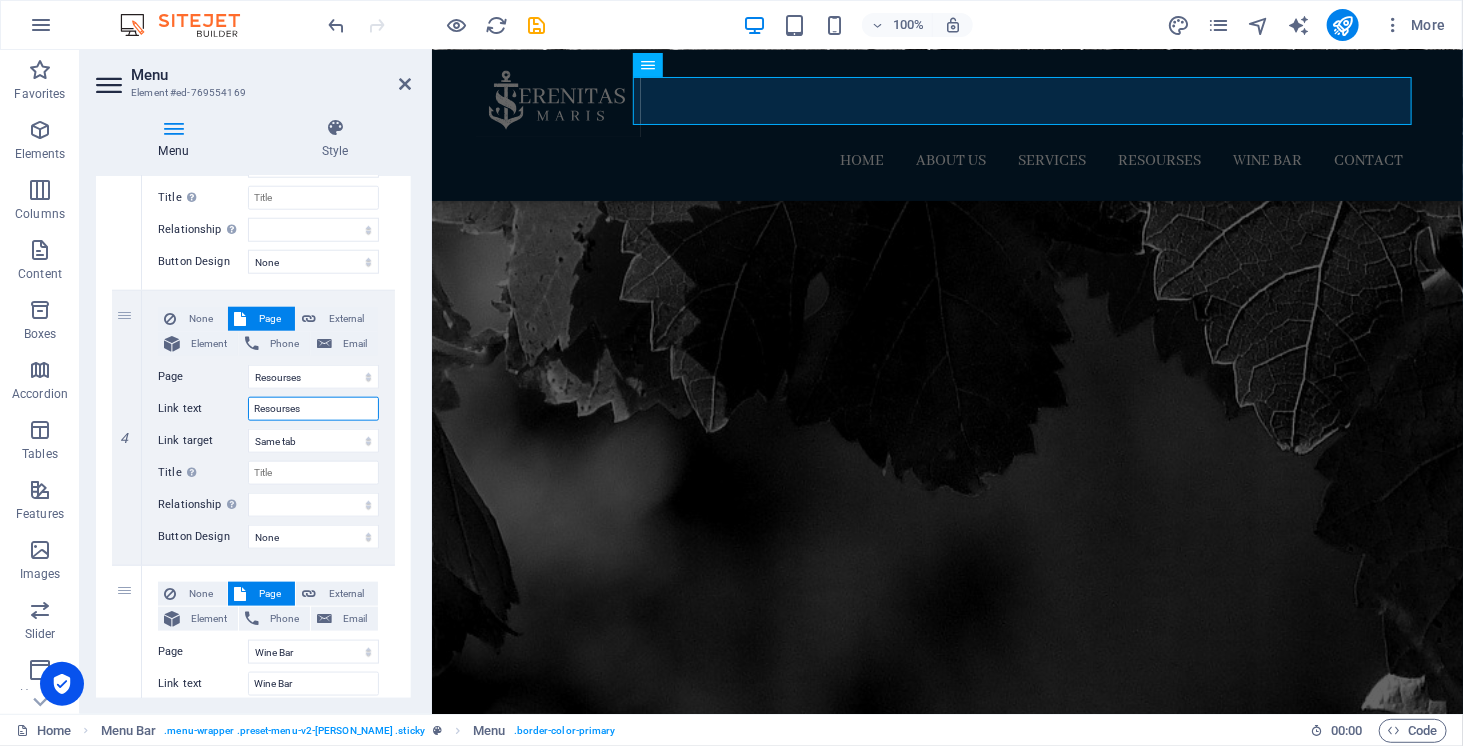 type on "Resourses" 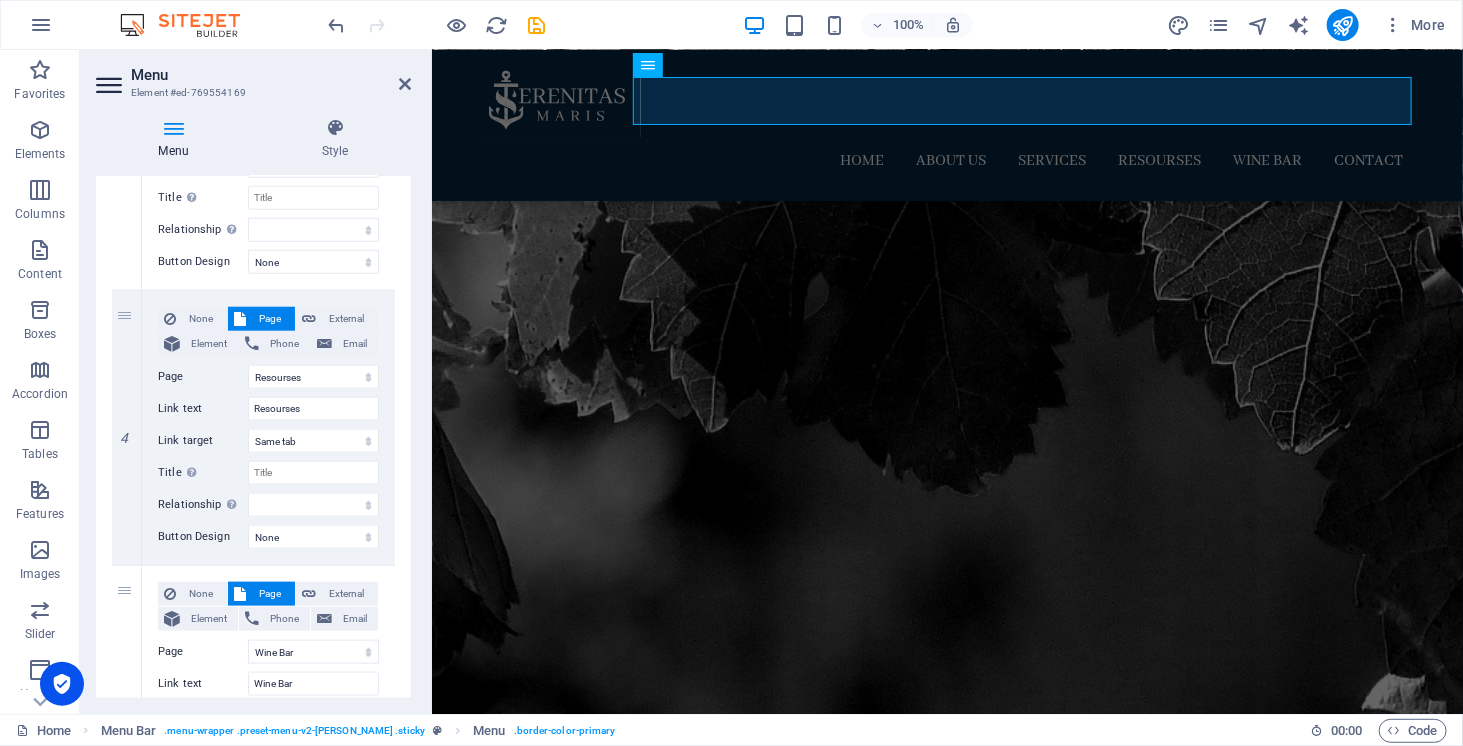 click on "Menu Style Menu Auto Custom Create custom menu items for this menu. Recommended for one-page websites. Manage pages Menu items 1 None Page External Element Phone Email Page Home About us Services Resourses Wine Bar Contact Legal Notice Privacy Element
URL /14932105 Phone Email Link text Home Link target New tab Same tab Overlay Title Additional link description, should not be the same as the link text. The title is most often shown as a tooltip text when the mouse moves over the element. Leave empty if uncertain. Relationship Sets the  relationship of this link to the link target . For example, the value "nofollow" instructs search engines not to follow the link. Can be left empty. alternate author bookmark external help license next nofollow noreferrer noopener prev search tag Button Design None Default Primary Secondary 2 None Page External Element Phone Email Page Home About us Services Resourses Wine Bar Contact Legal Notice Privacy Element
URL /14932108 tag" at bounding box center (253, 408) 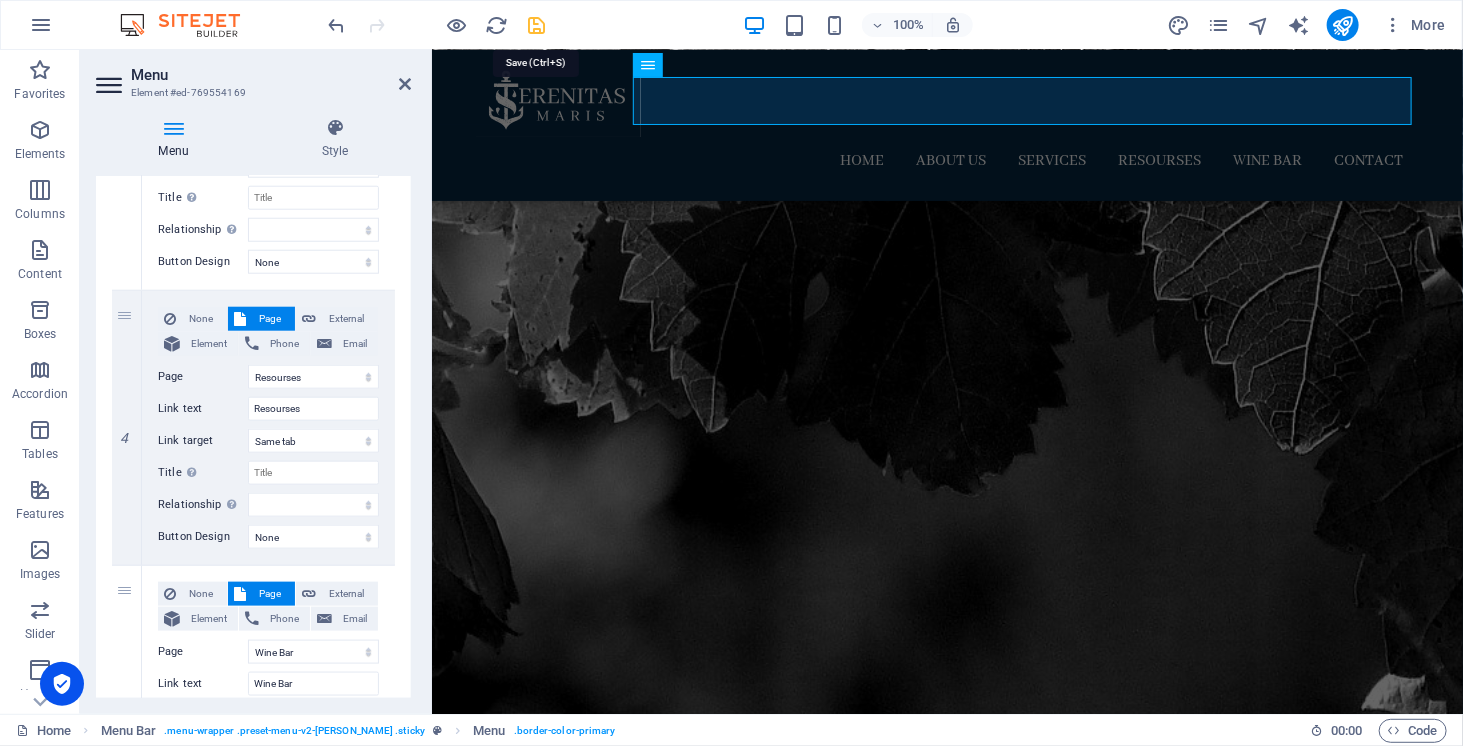 click at bounding box center (537, 25) 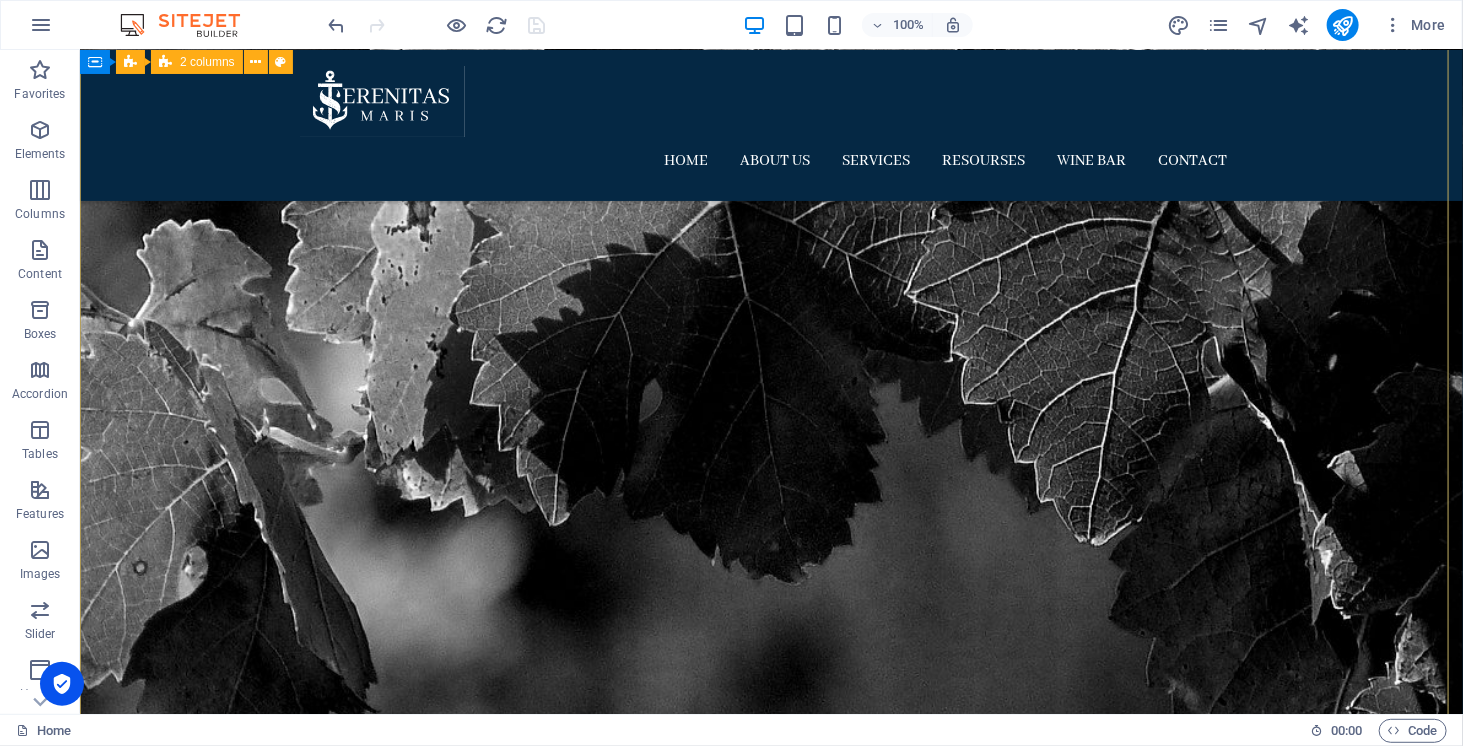 scroll, scrollTop: 380, scrollLeft: 0, axis: vertical 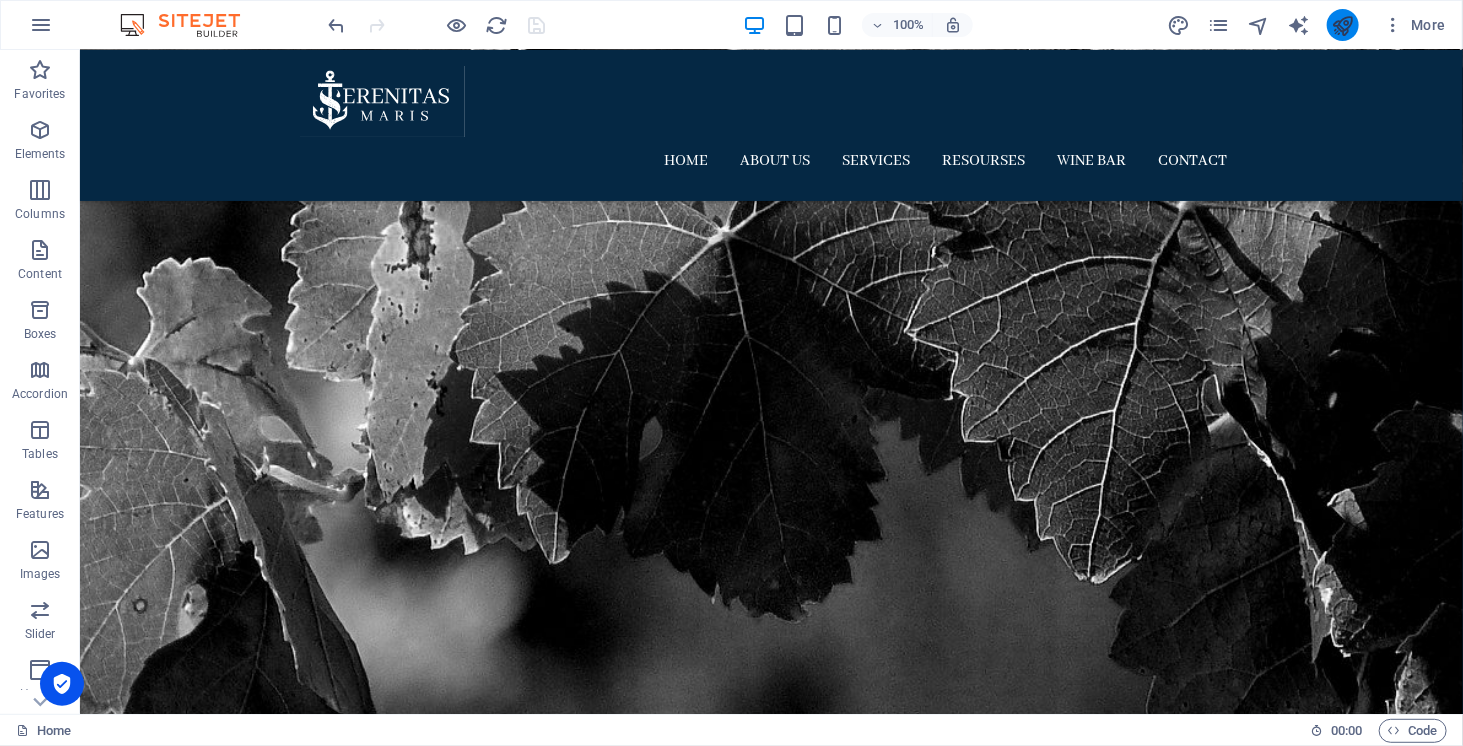 click at bounding box center [1342, 25] 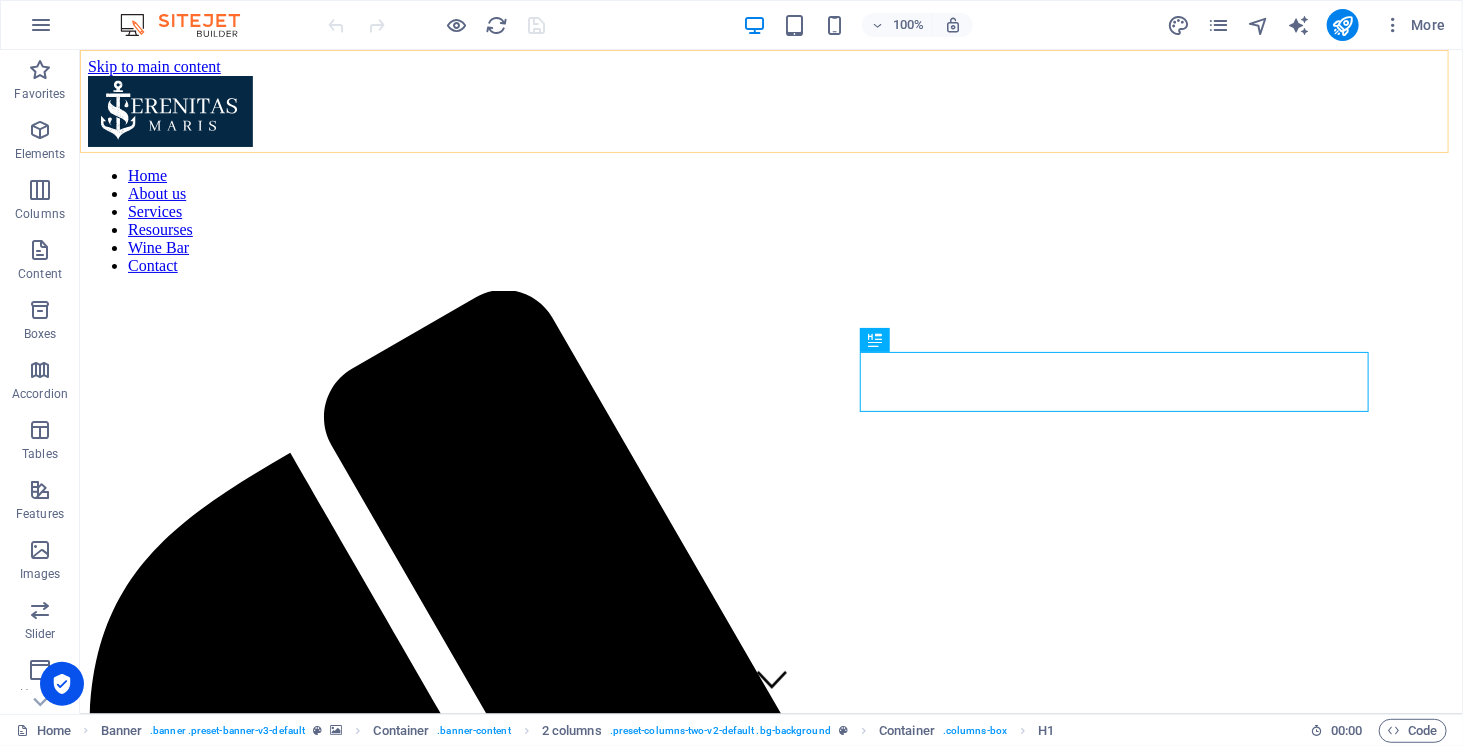 scroll, scrollTop: 580, scrollLeft: 0, axis: vertical 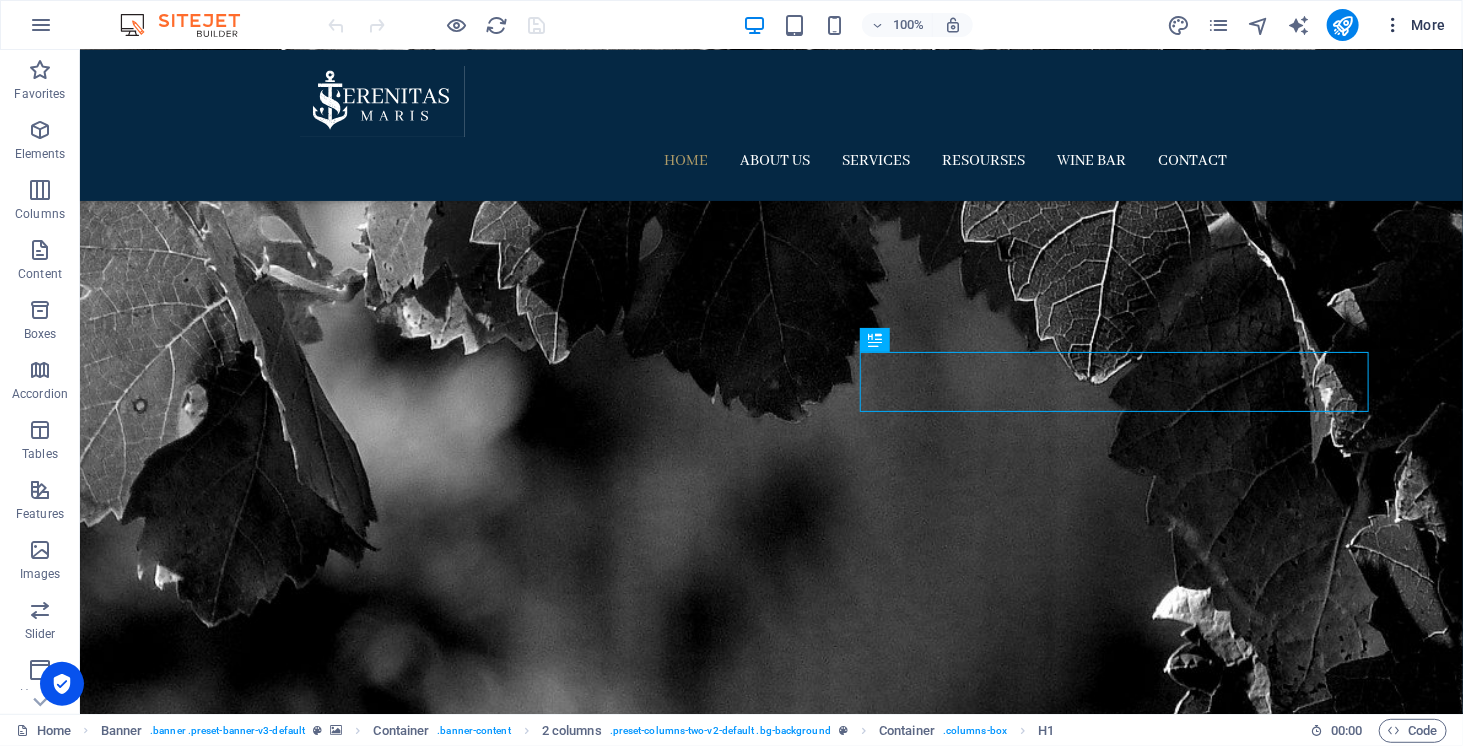 click on "More" at bounding box center (1414, 25) 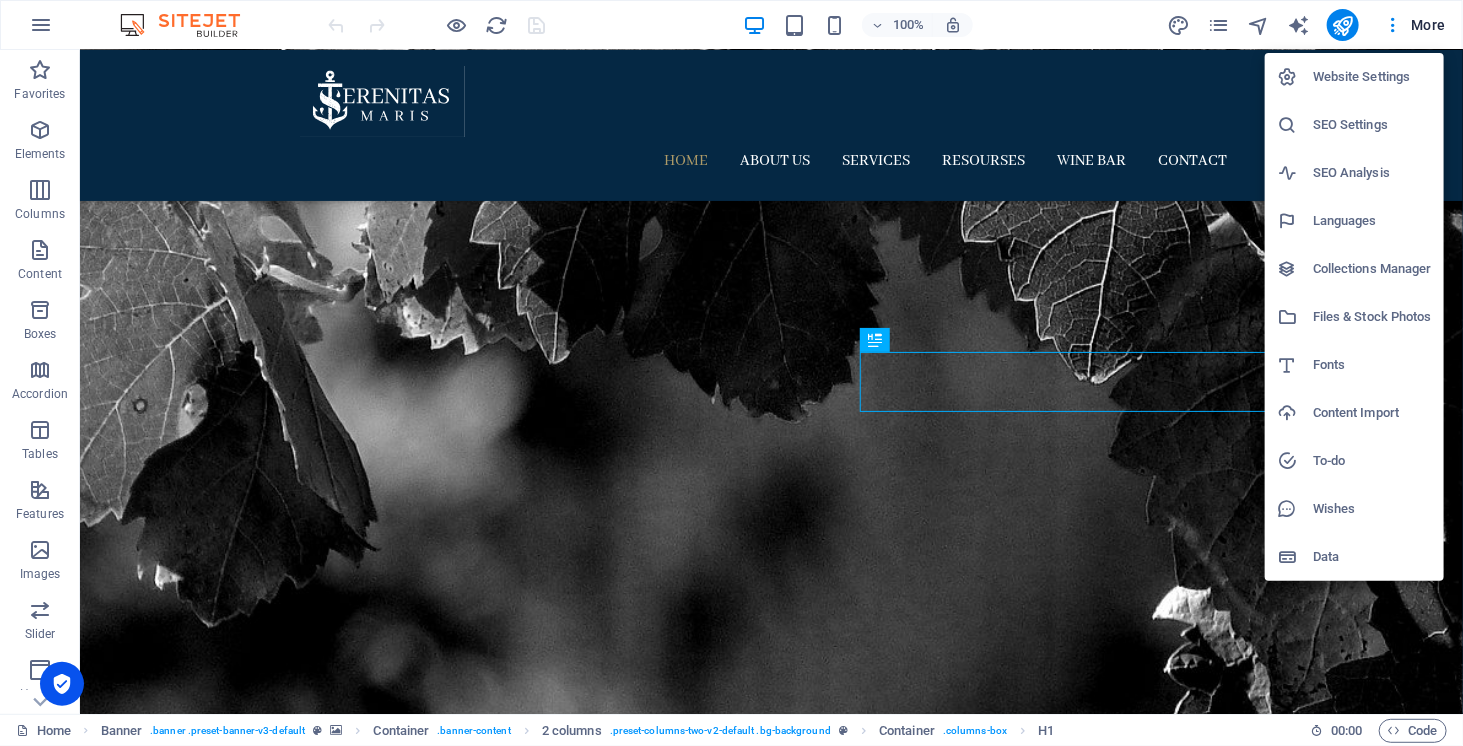 click at bounding box center [731, 373] 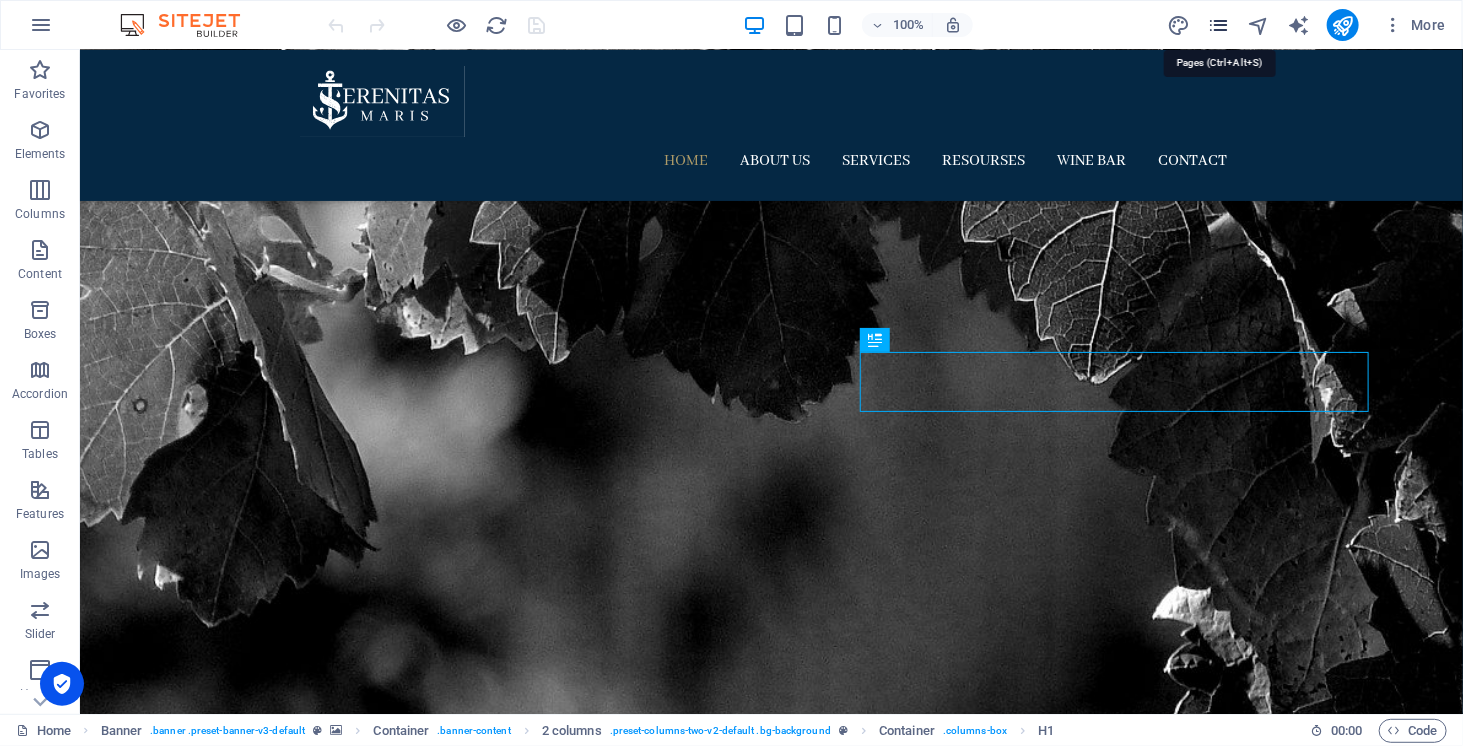 click at bounding box center [1218, 25] 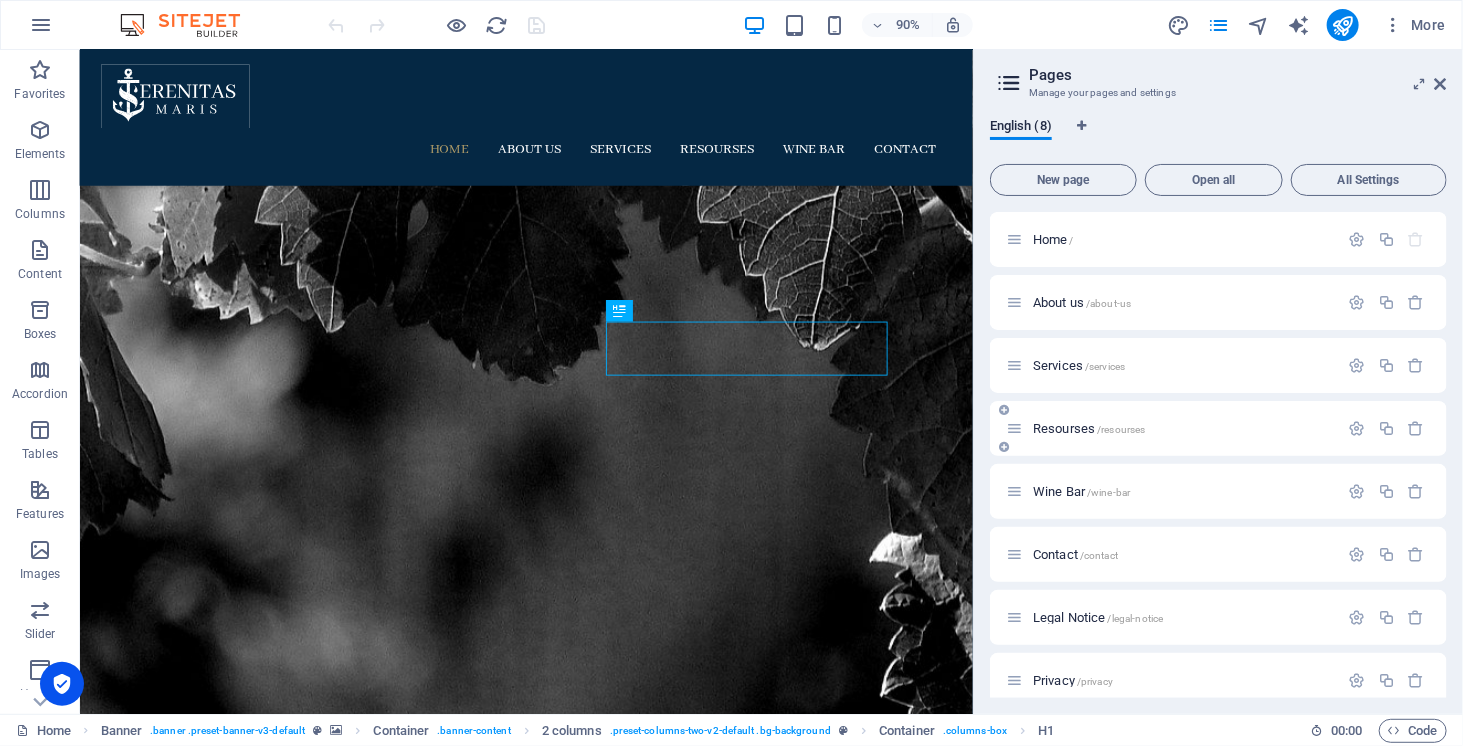 scroll, scrollTop: 17, scrollLeft: 0, axis: vertical 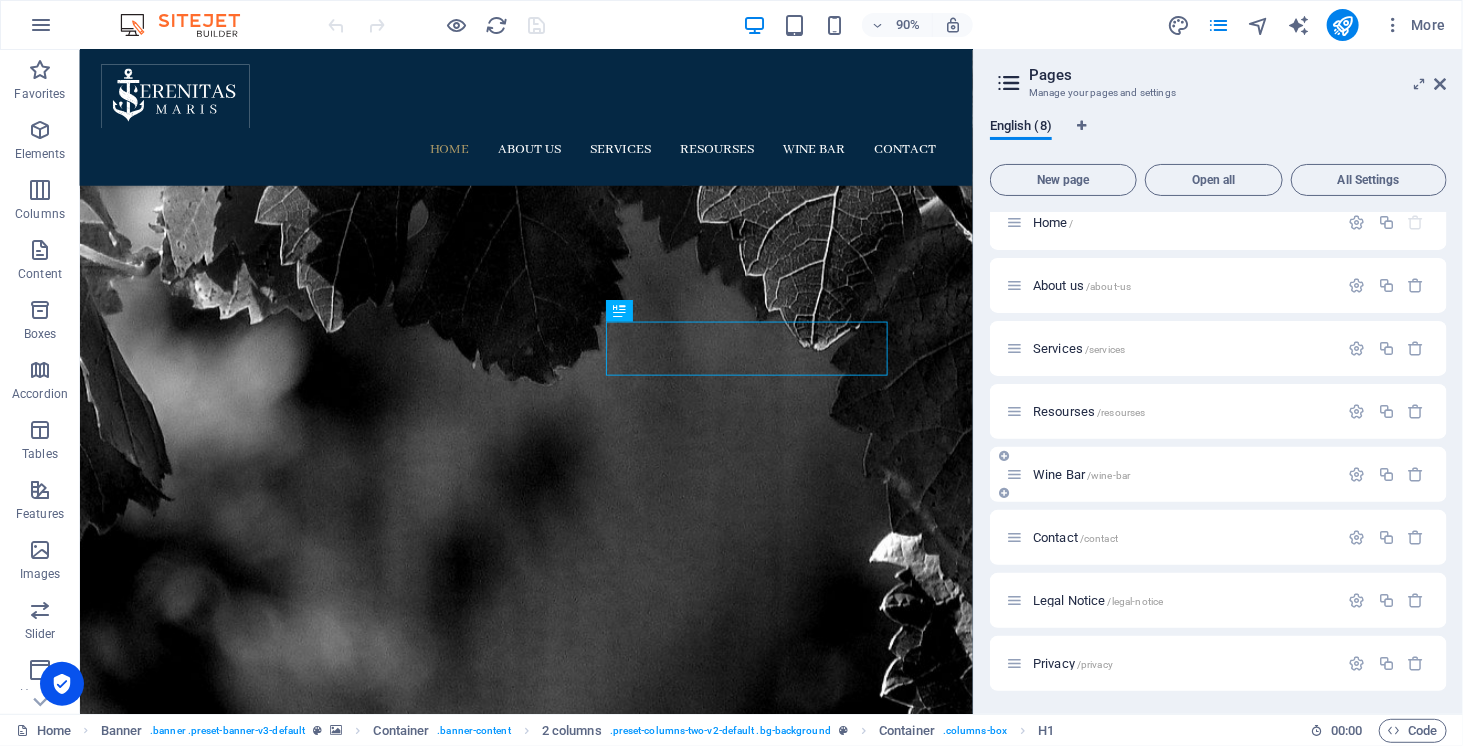 click on "Wine Bar /wine-bar" at bounding box center (1081, 474) 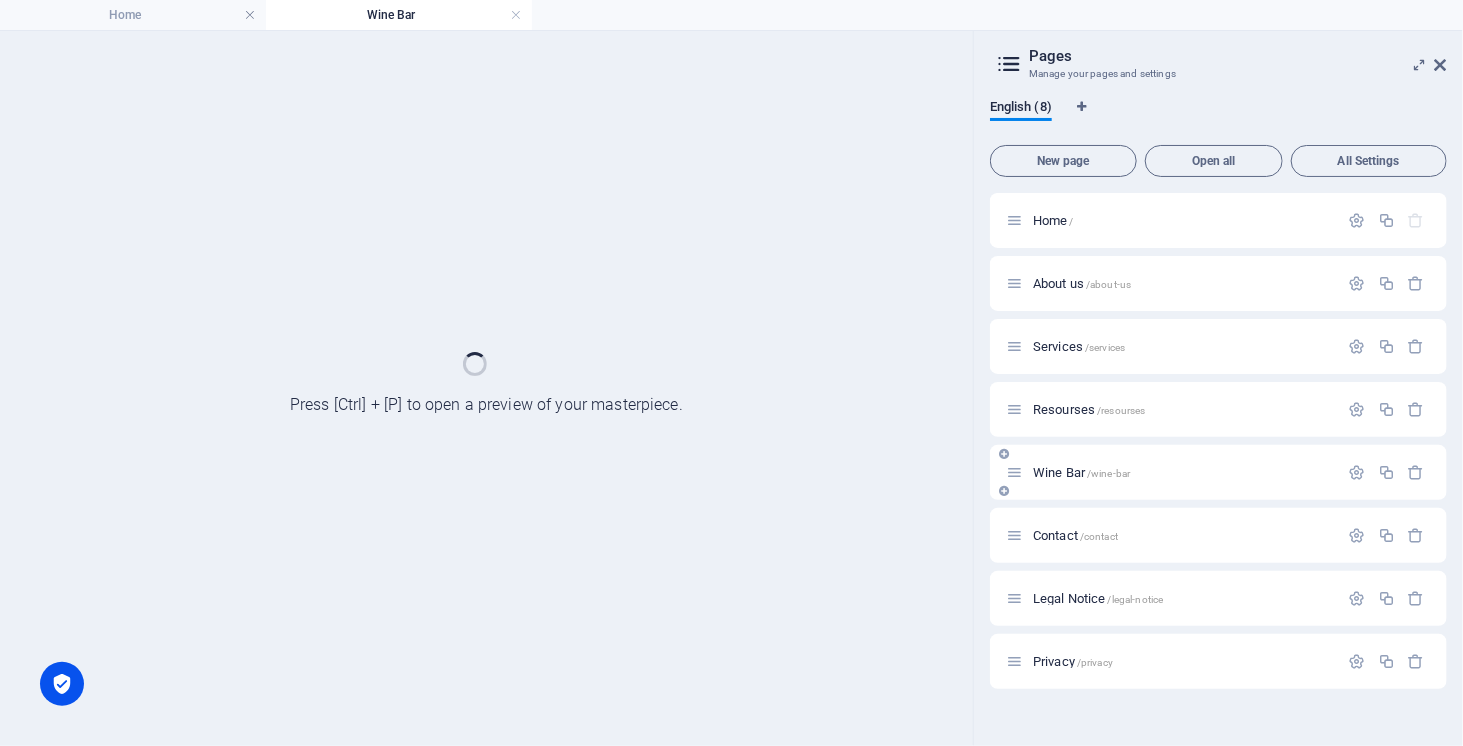 scroll, scrollTop: 0, scrollLeft: 0, axis: both 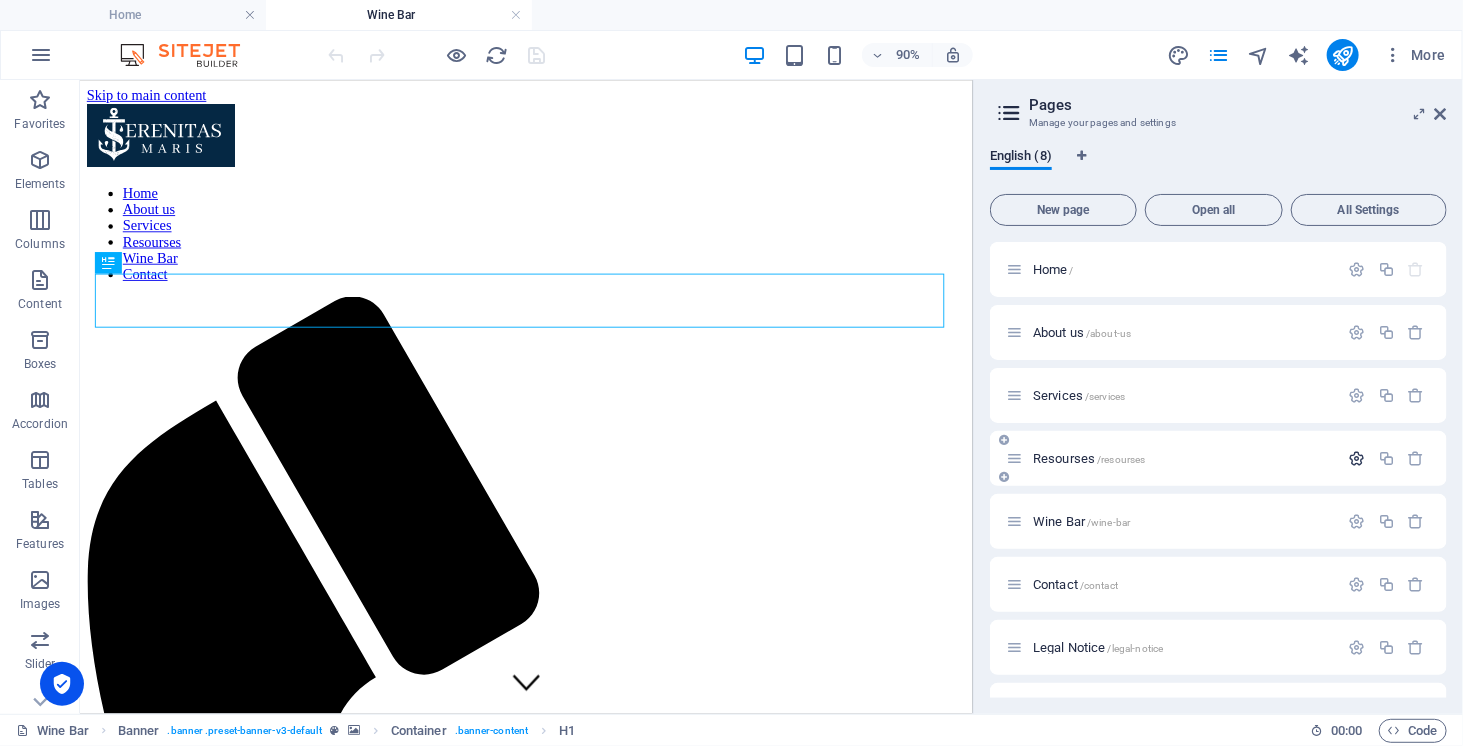 click at bounding box center [1357, 458] 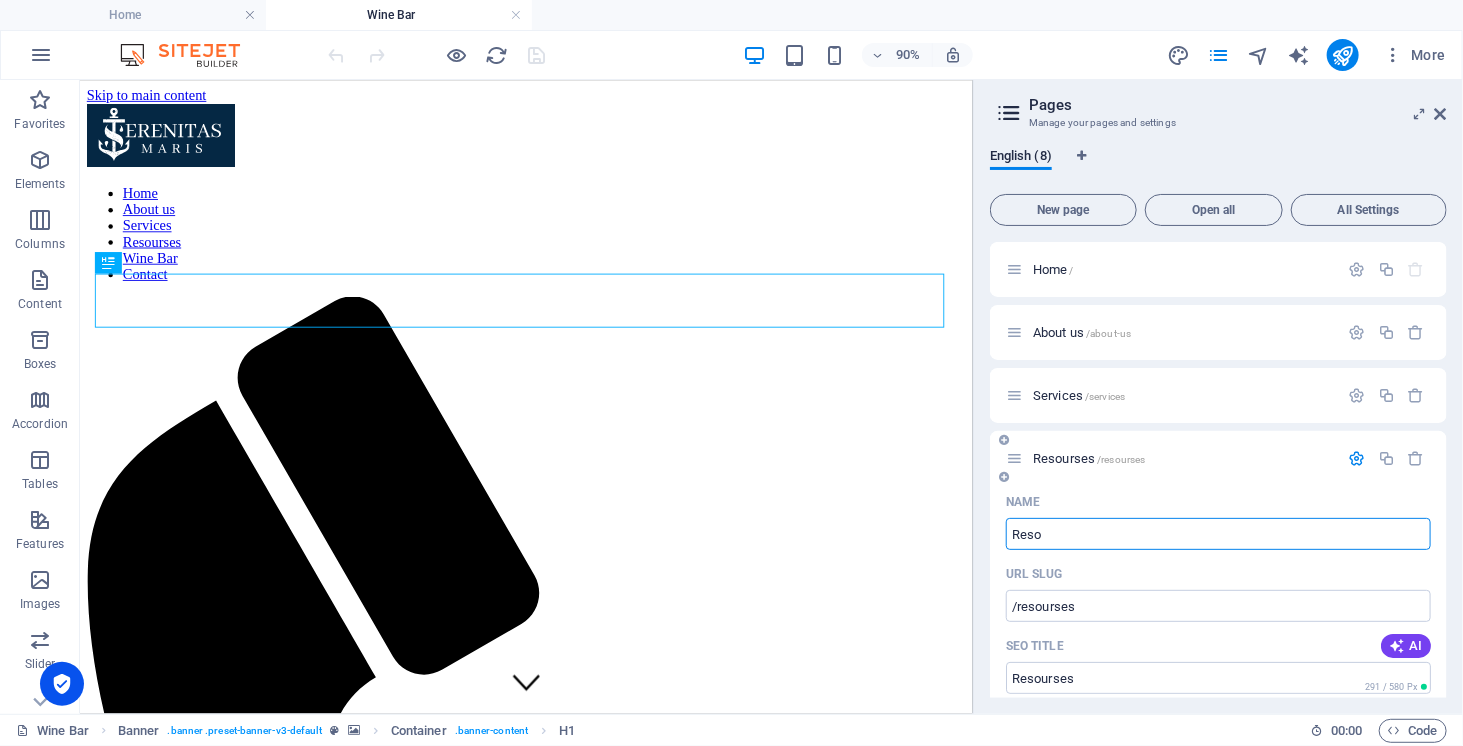 type on "Res" 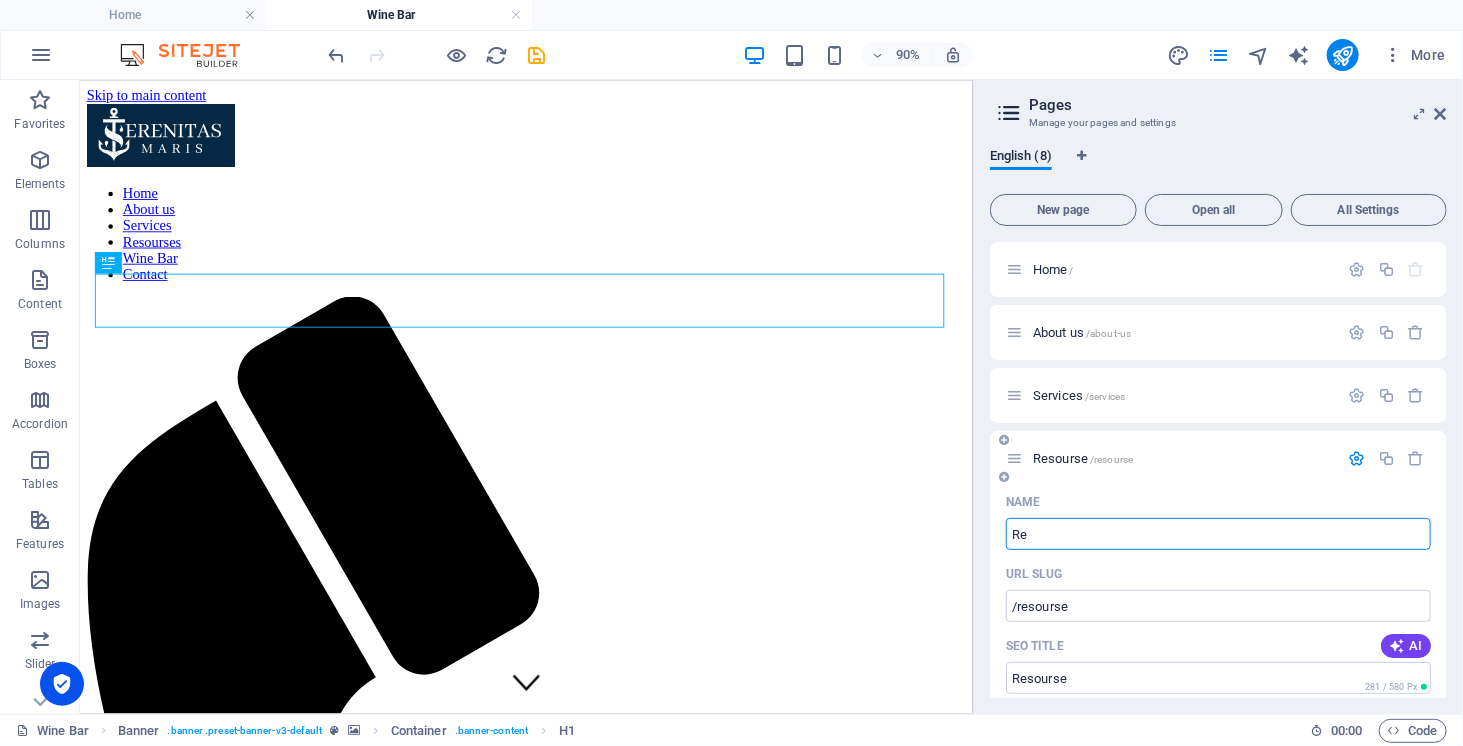 type on "R" 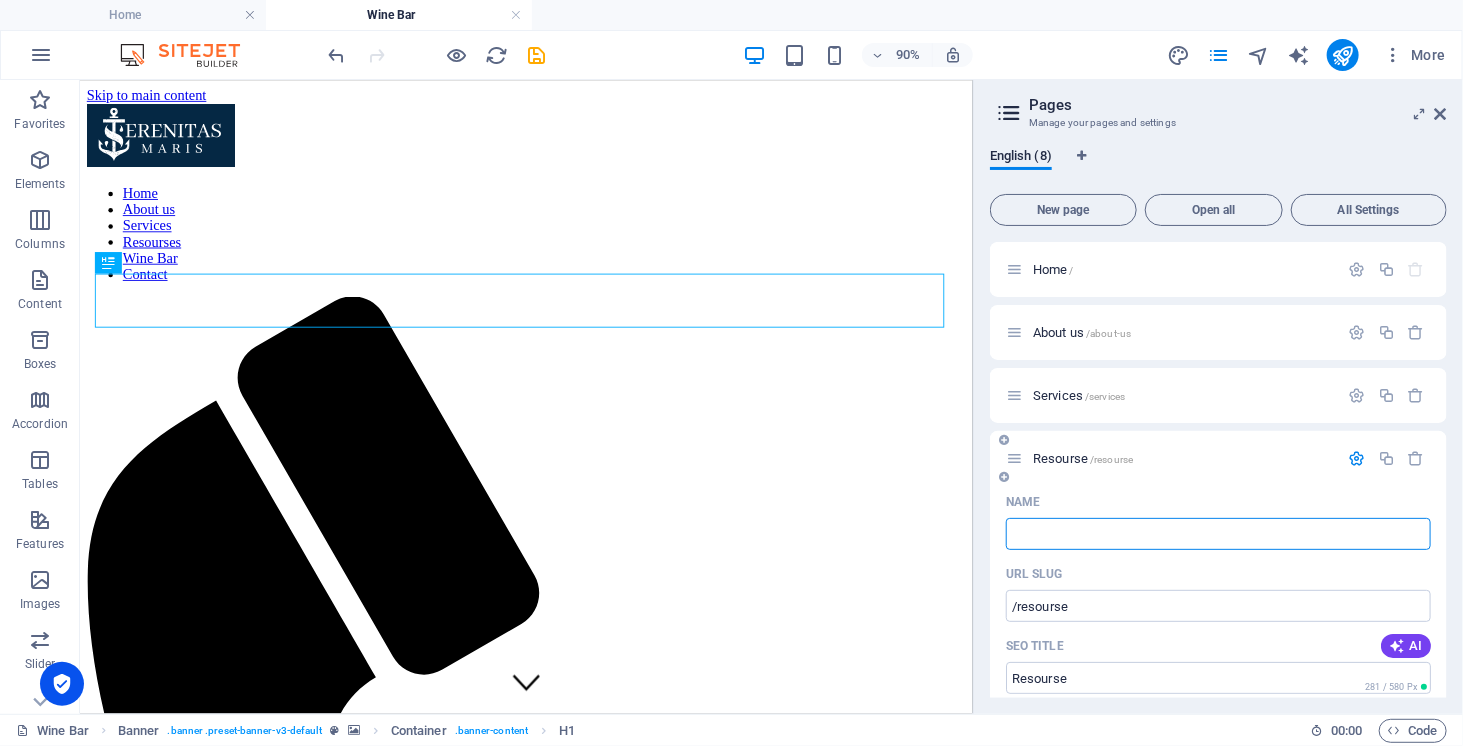 type 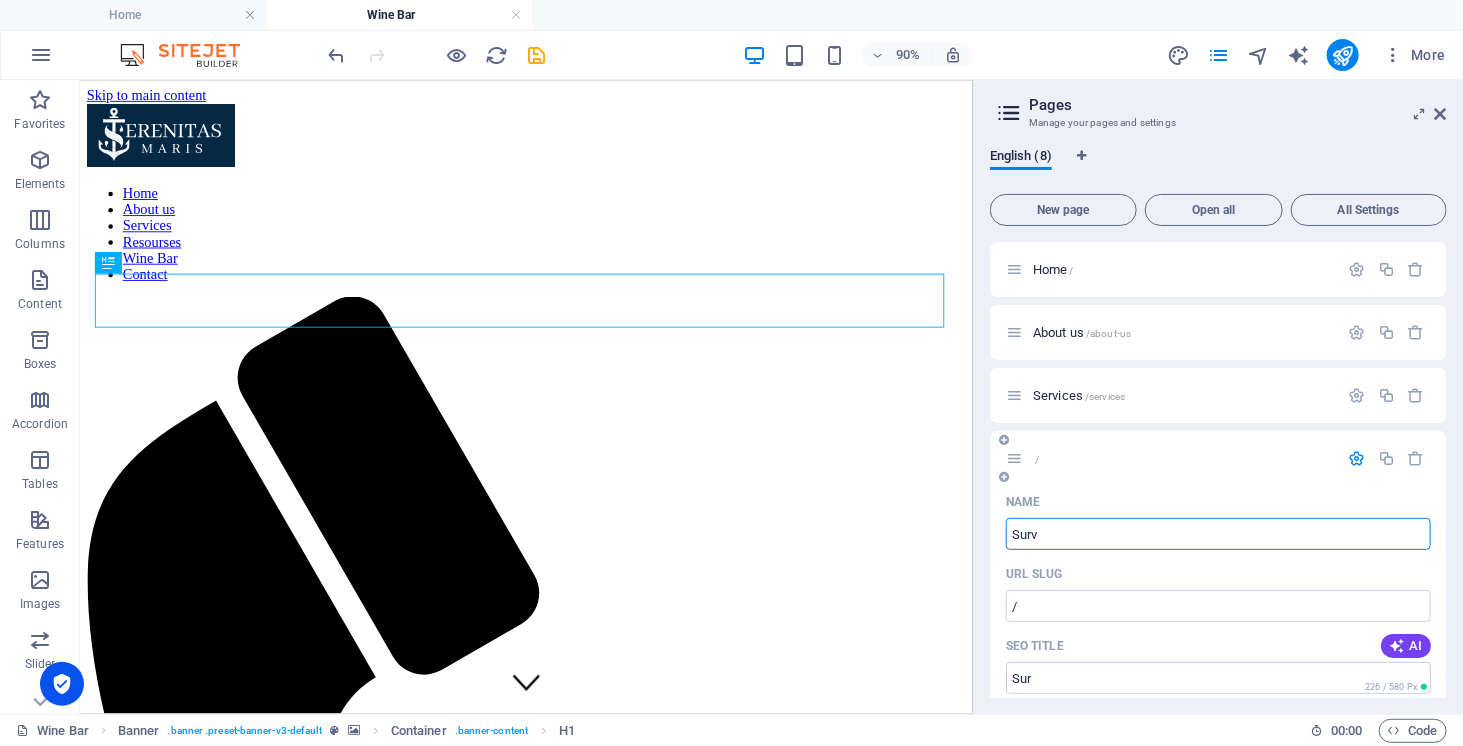 type on "Surve" 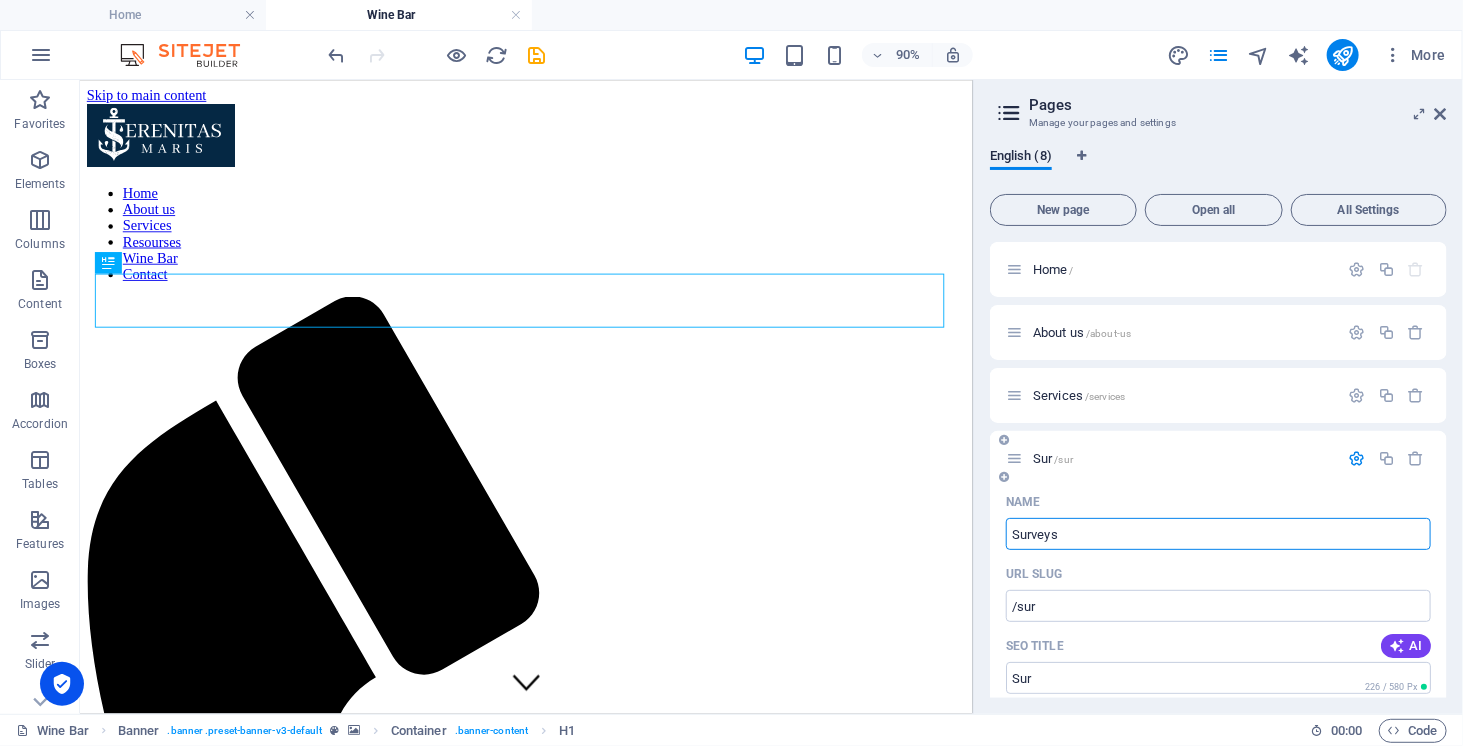type on "Surveys" 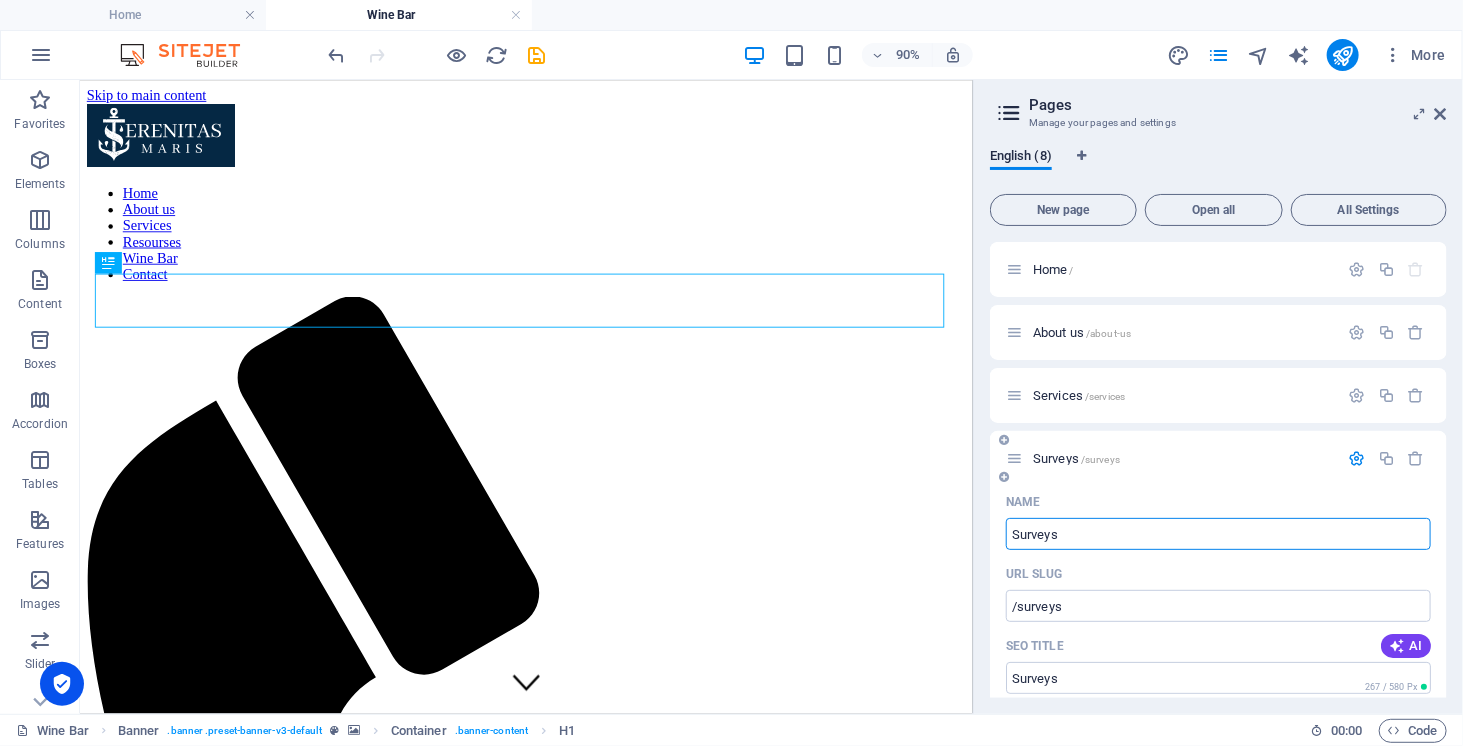 type on "Surveys" 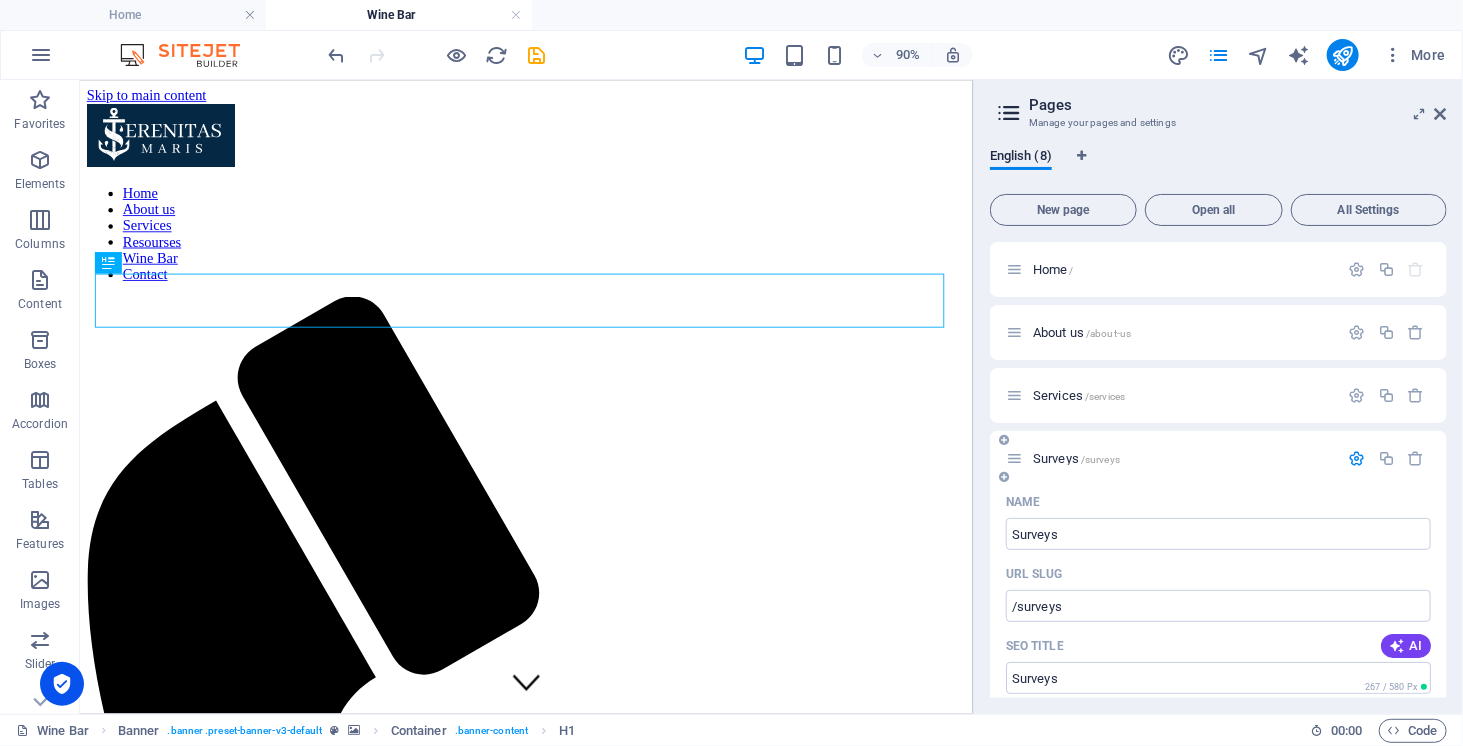 click on "Surveys /surveys" at bounding box center (1183, 458) 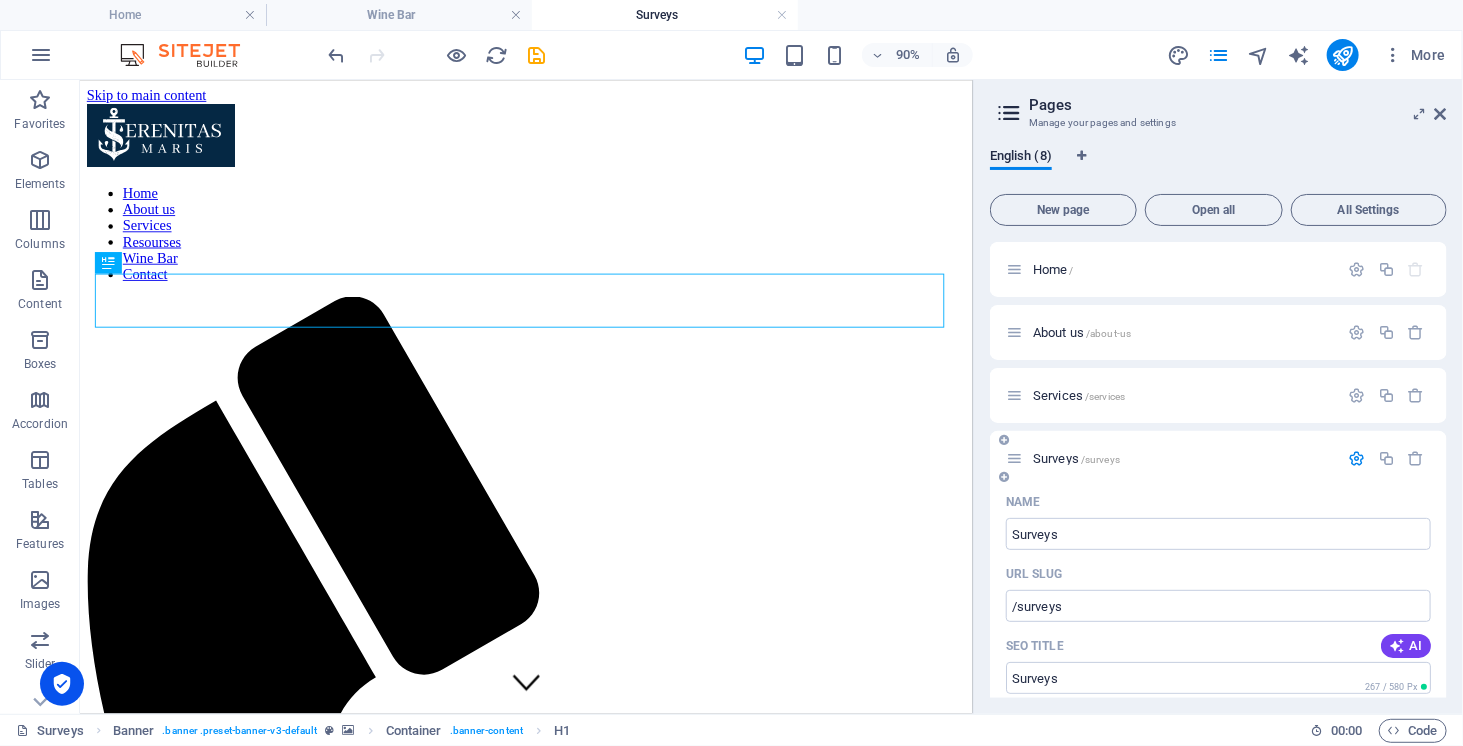 scroll, scrollTop: 0, scrollLeft: 0, axis: both 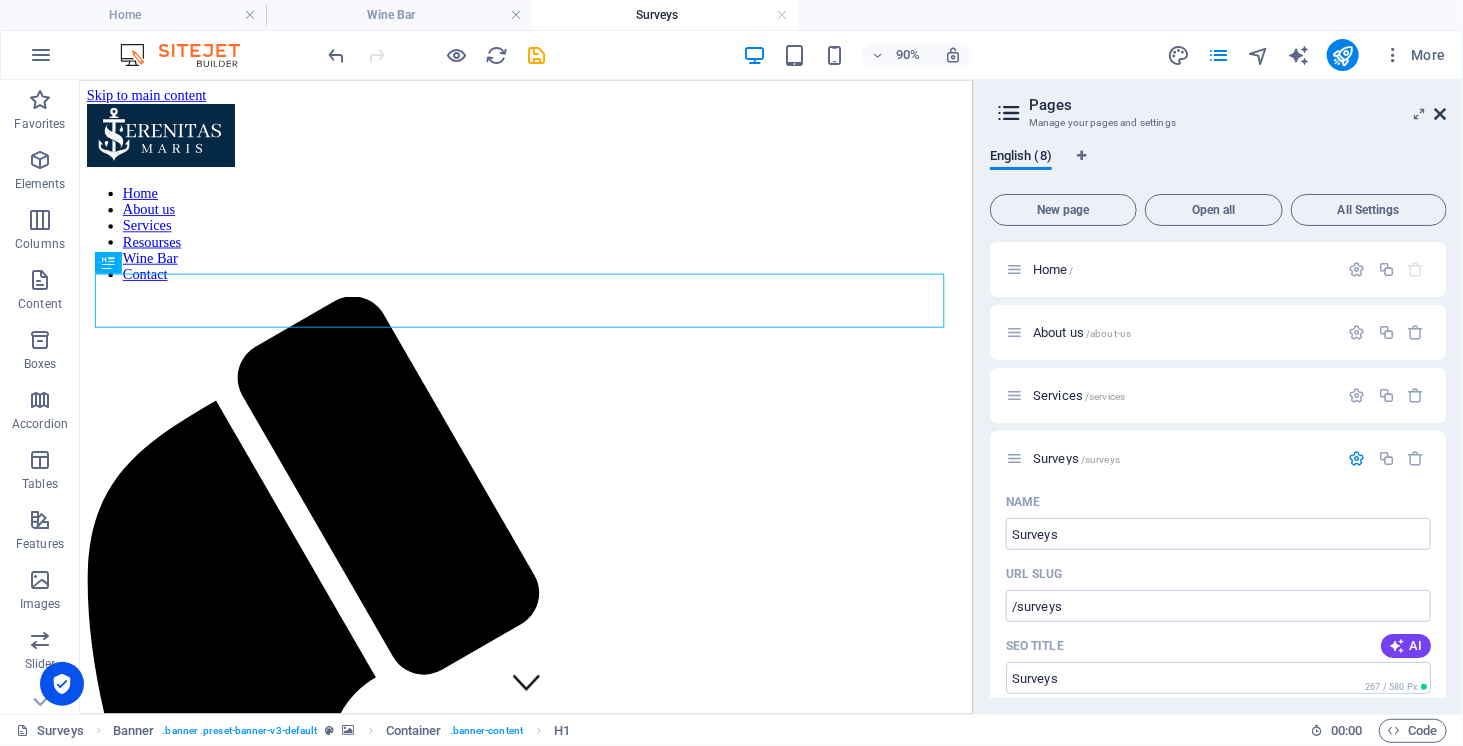 click at bounding box center [1441, 114] 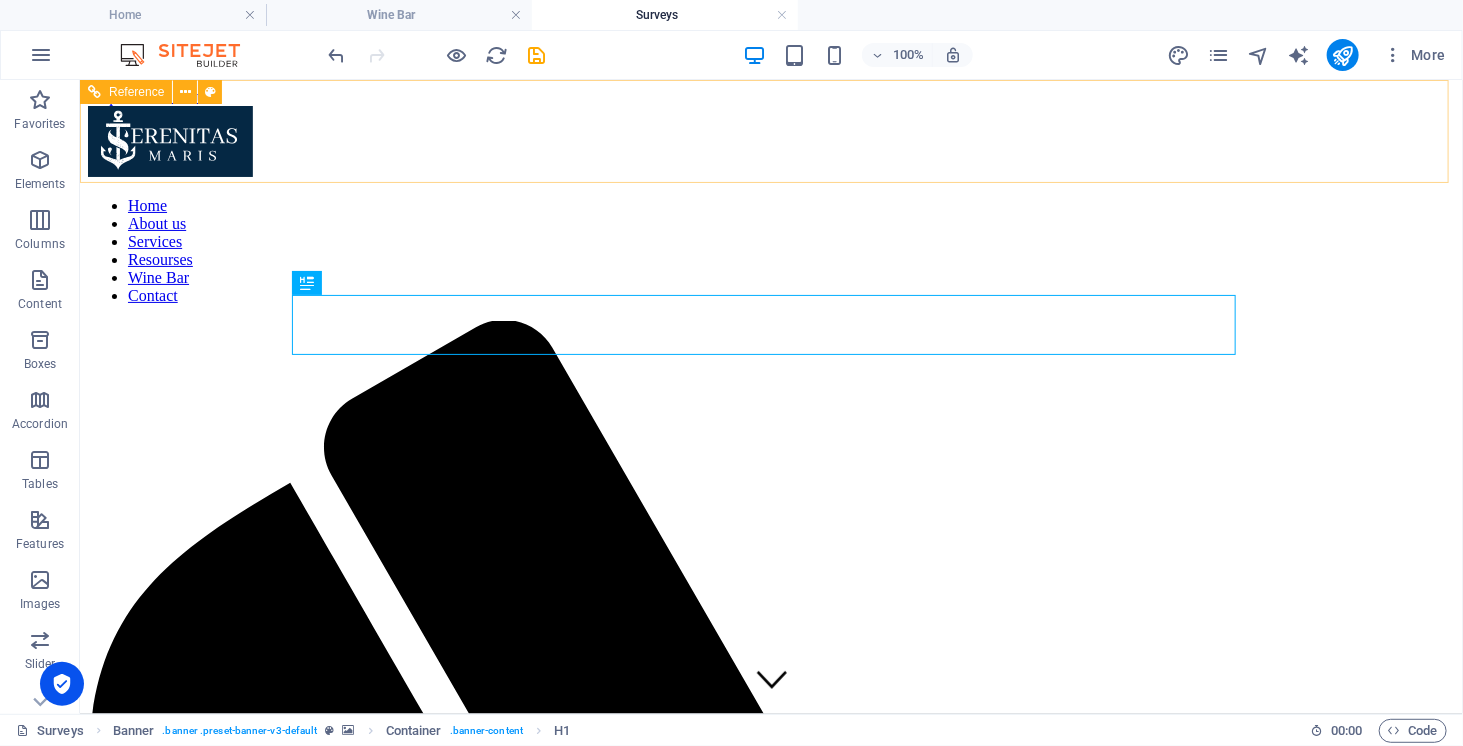 click on "Home About us Services Resourses Wine Bar Contact" at bounding box center (770, 250) 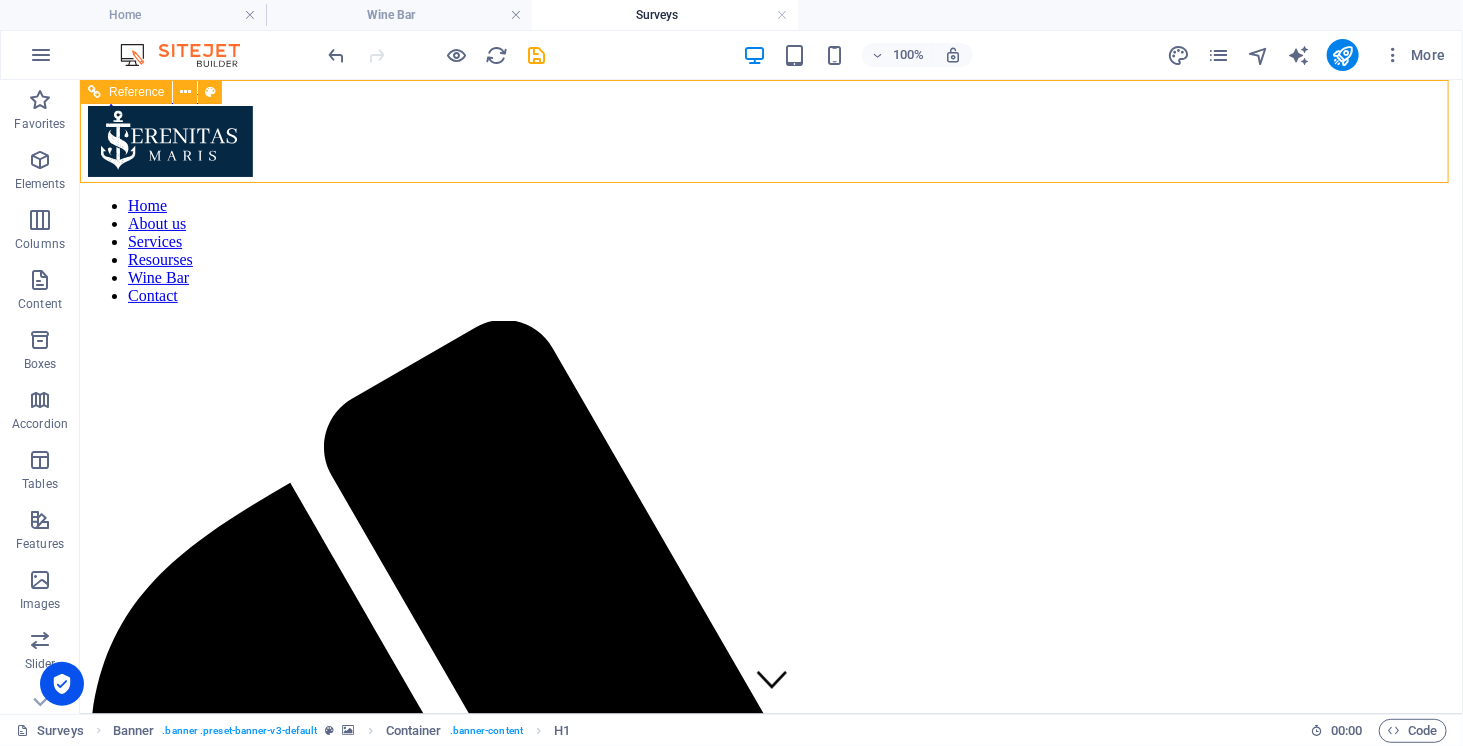 click on "Home About us Services Resourses Wine Bar Contact" at bounding box center (770, 250) 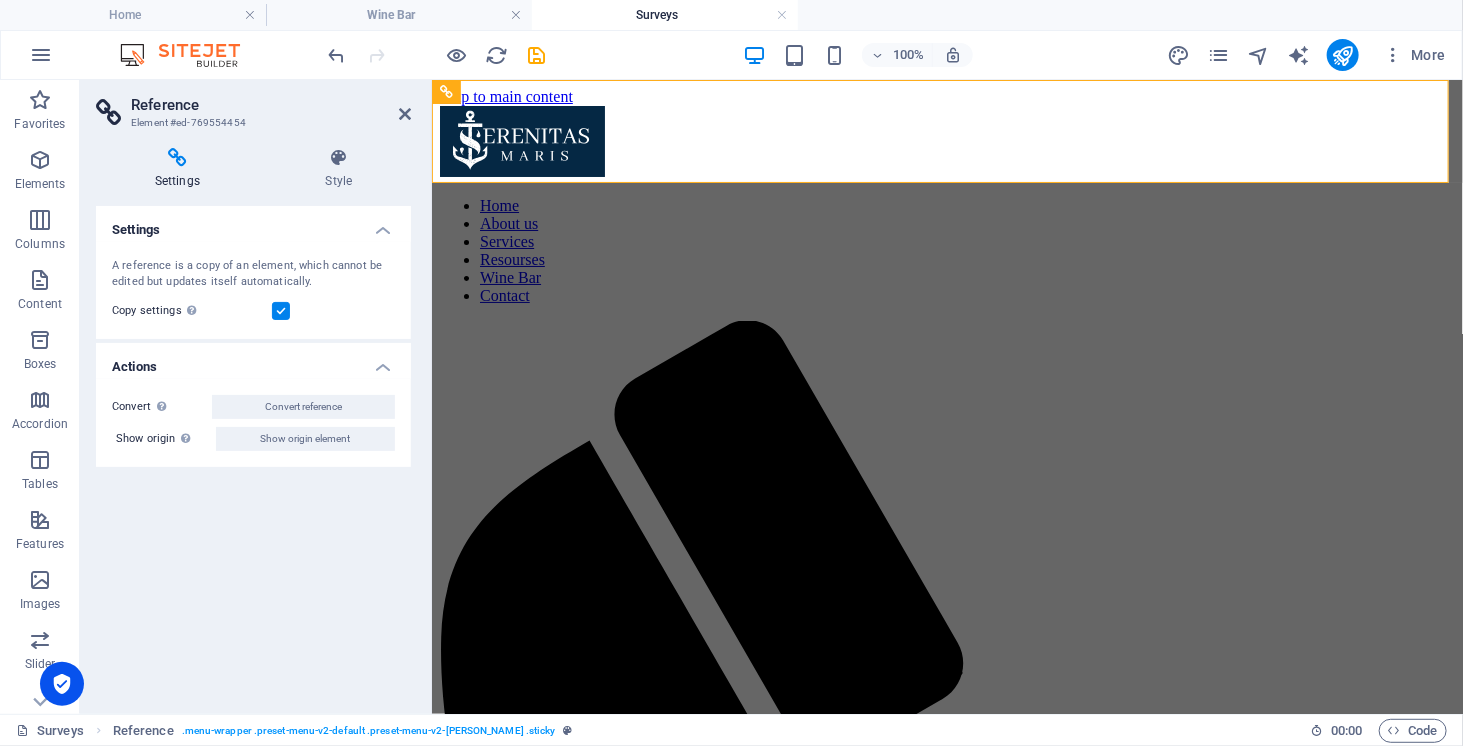 click on "Settings Style Settings A reference is a copy of an element, which cannot be edited but updates itself automatically.  Copy settings Use the same settings (flex, animation, position, style) as for the reference target element Actions Convert Convert the reference into a separate element. All subsequent changes made won't affect the initially referenced element. Convert reference Show origin Jump to the referenced element. If the referenced element is on another page, it will be opened in a new tab. Show origin element Menu Bar Element Layout How this element expands within the layout (Flexbox). Size Default auto px % 1/1 1/2 1/3 1/4 1/5 1/6 1/7 1/8 1/9 1/10 Grow Shrink Order Container layout Visible Visible Opacity 100 % Overflow Spacing Margin Default auto px % rem vw vh Custom Custom auto px % rem vw vh auto px % rem vw vh auto px % rem vw vh auto px % rem vw vh Padding Default px rem % vh vw Custom Custom px rem % vh vw px rem % vh vw px rem % vh vw px rem % vh vw Border Style              - Width" at bounding box center (253, 423) 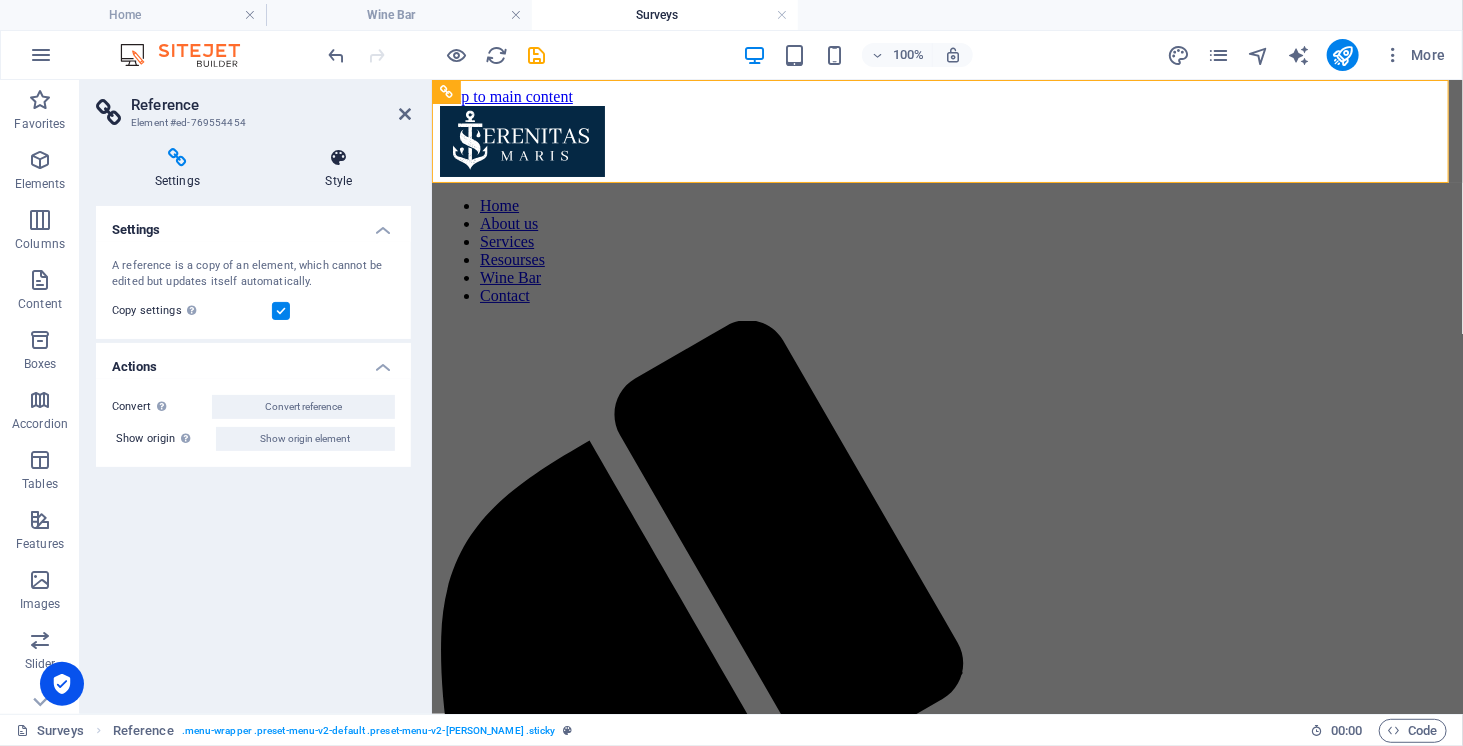 click on "Style" at bounding box center (339, 169) 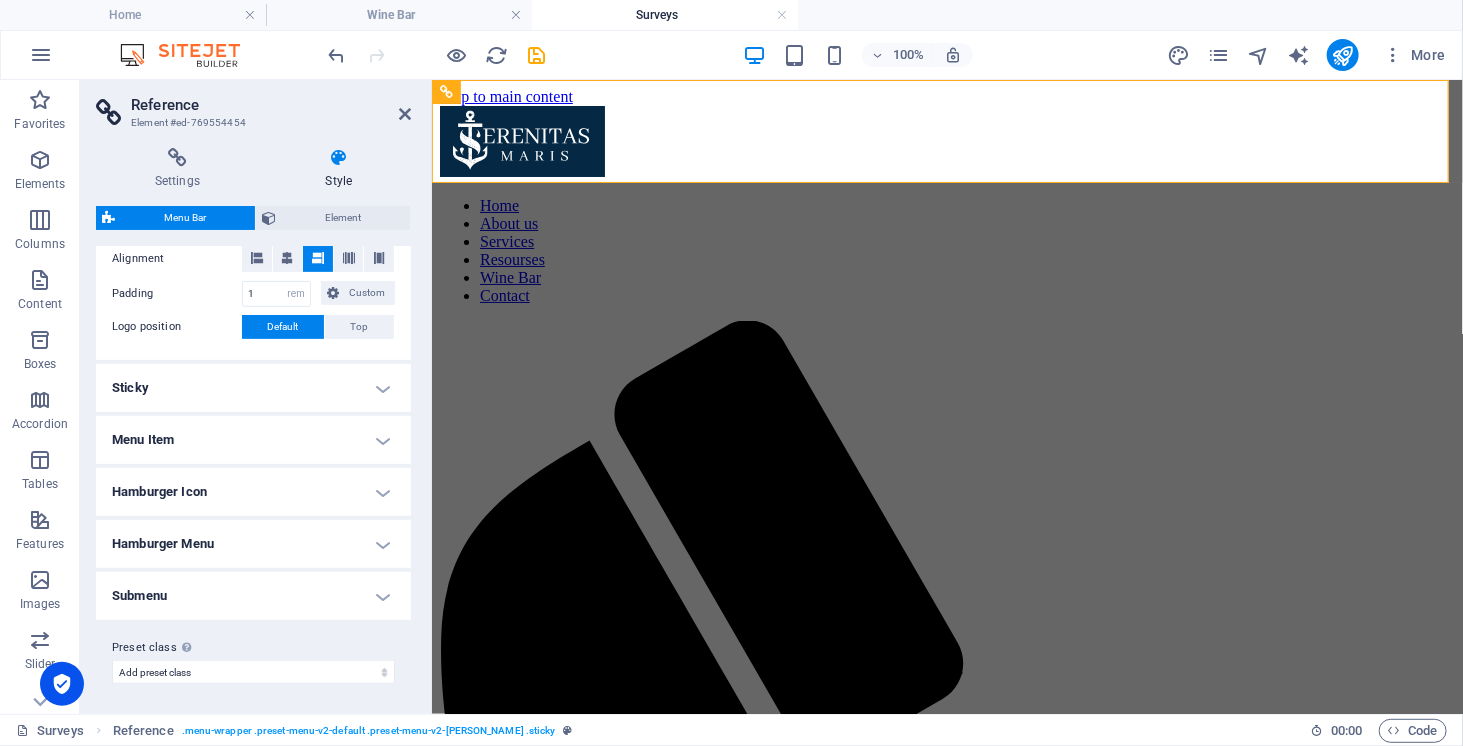 scroll, scrollTop: 0, scrollLeft: 0, axis: both 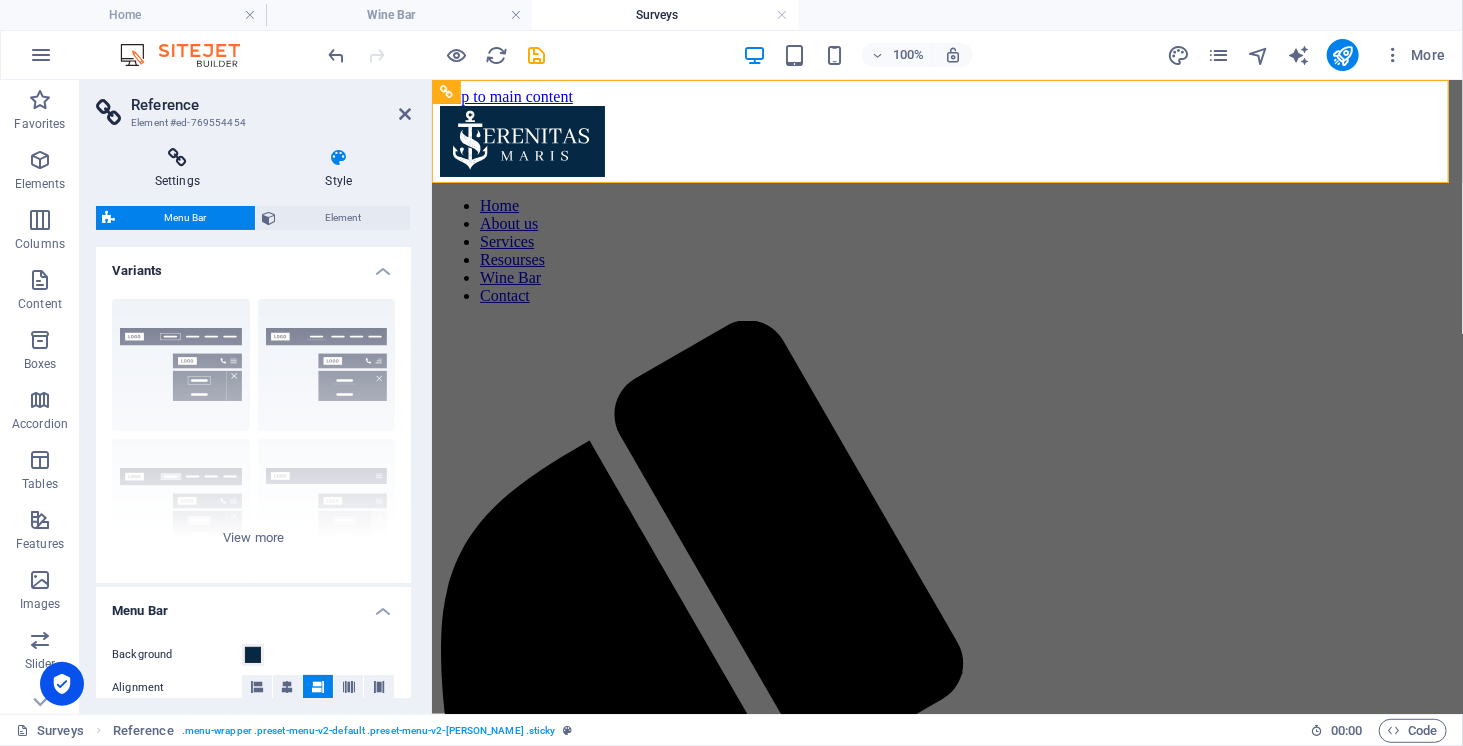 click on "Settings" at bounding box center (181, 169) 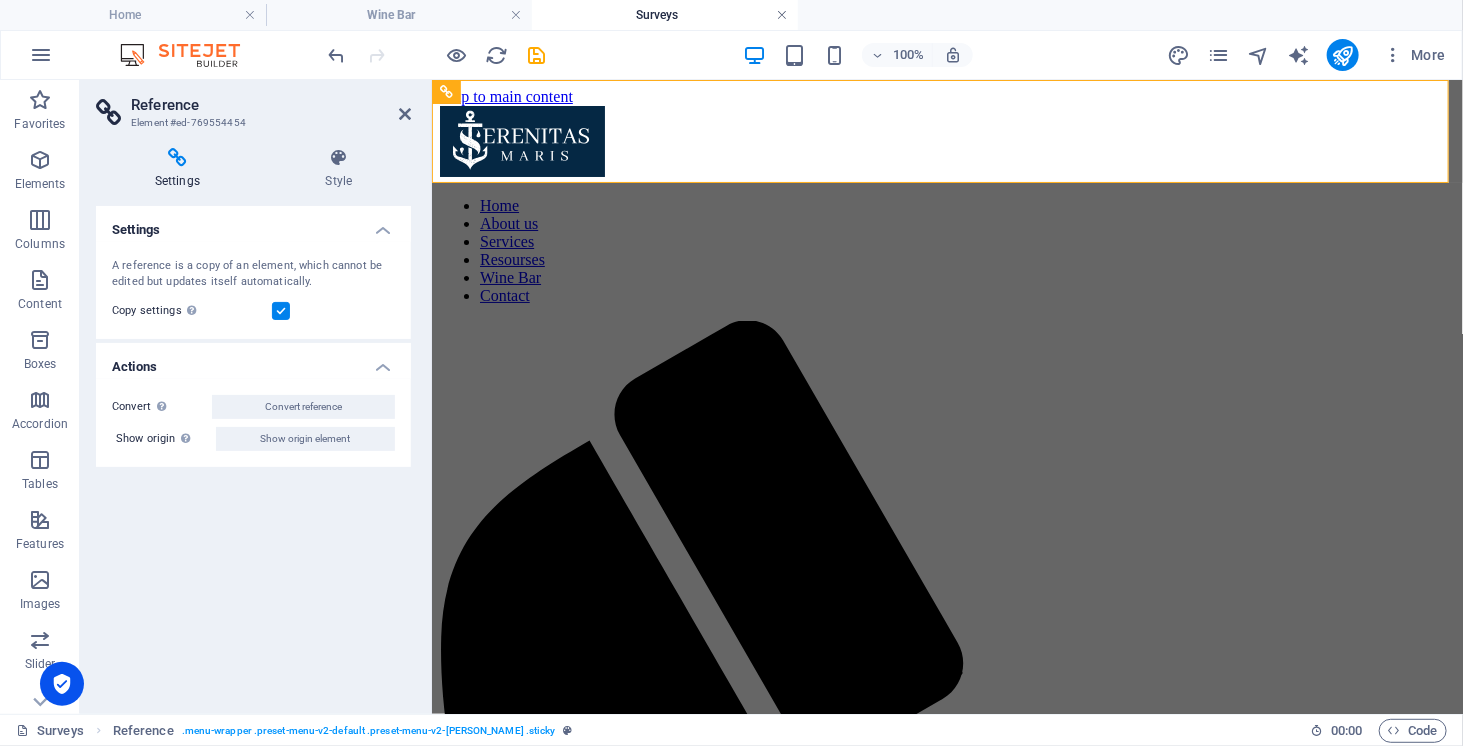 click at bounding box center [782, 15] 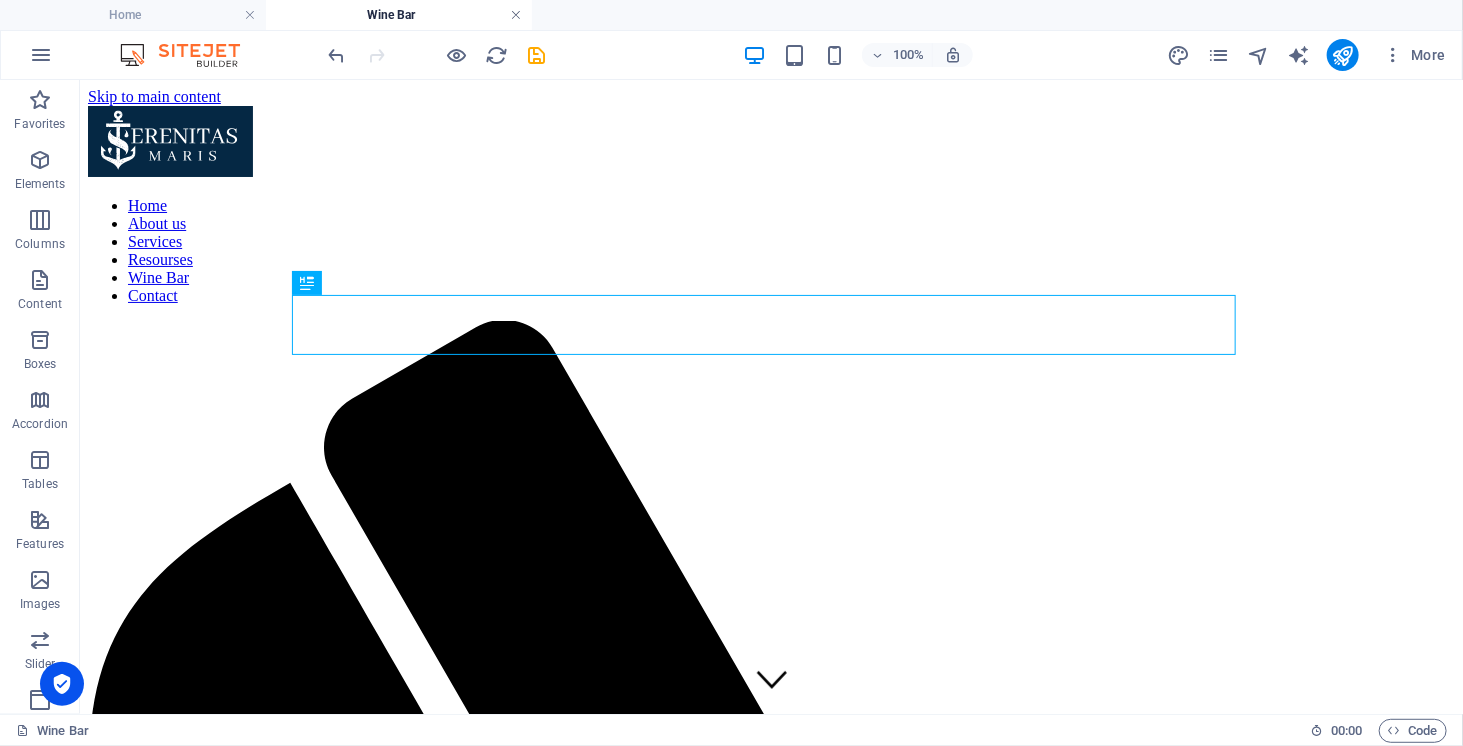 click at bounding box center (516, 15) 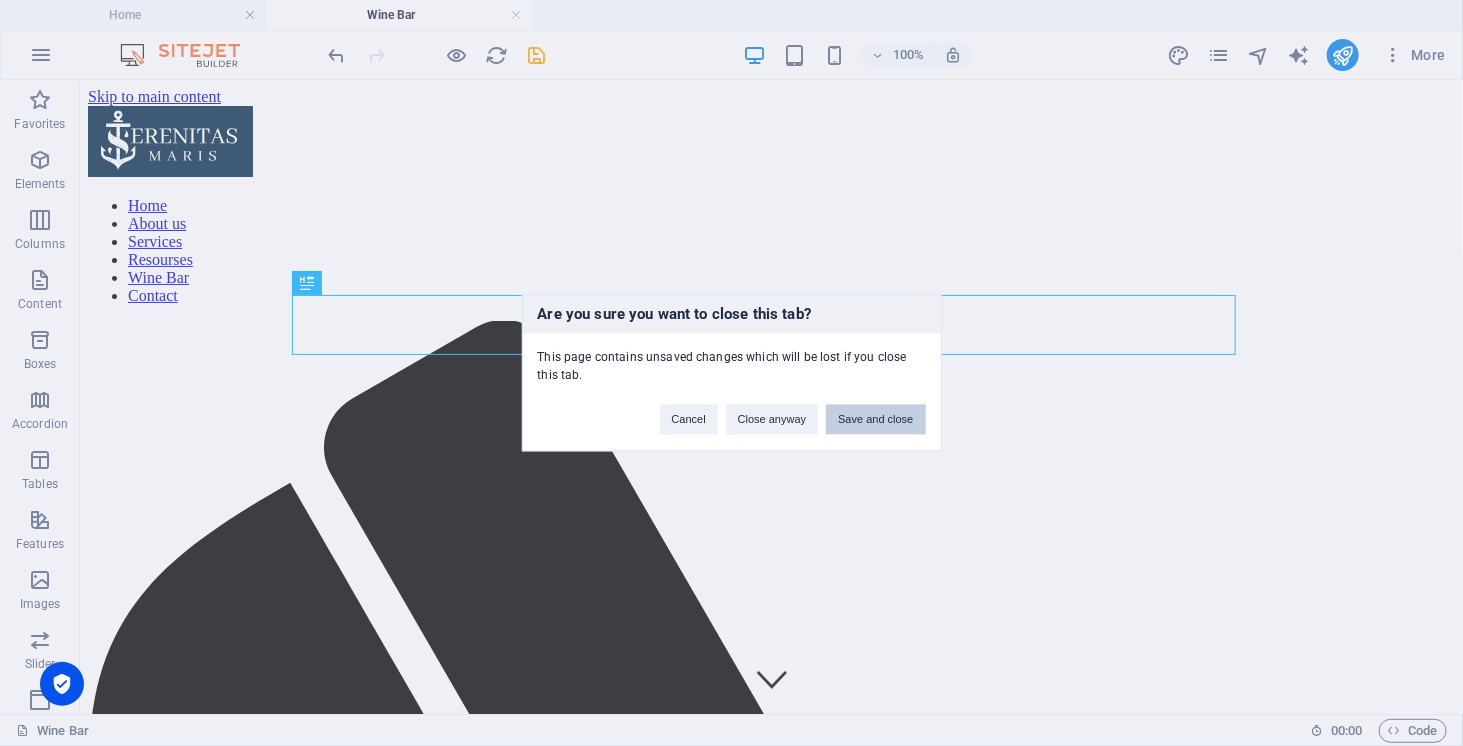 click on "Save and close" at bounding box center [875, 420] 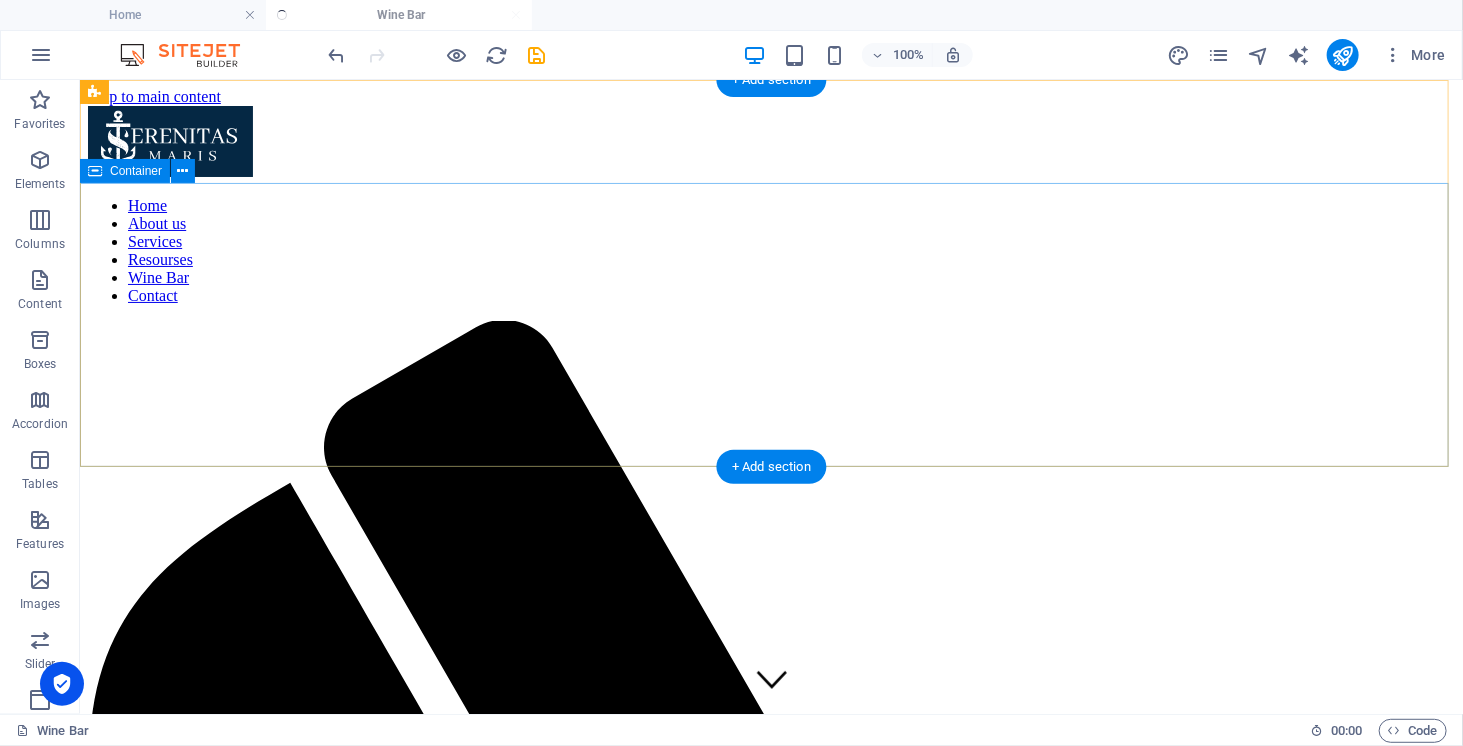 scroll, scrollTop: 580, scrollLeft: 0, axis: vertical 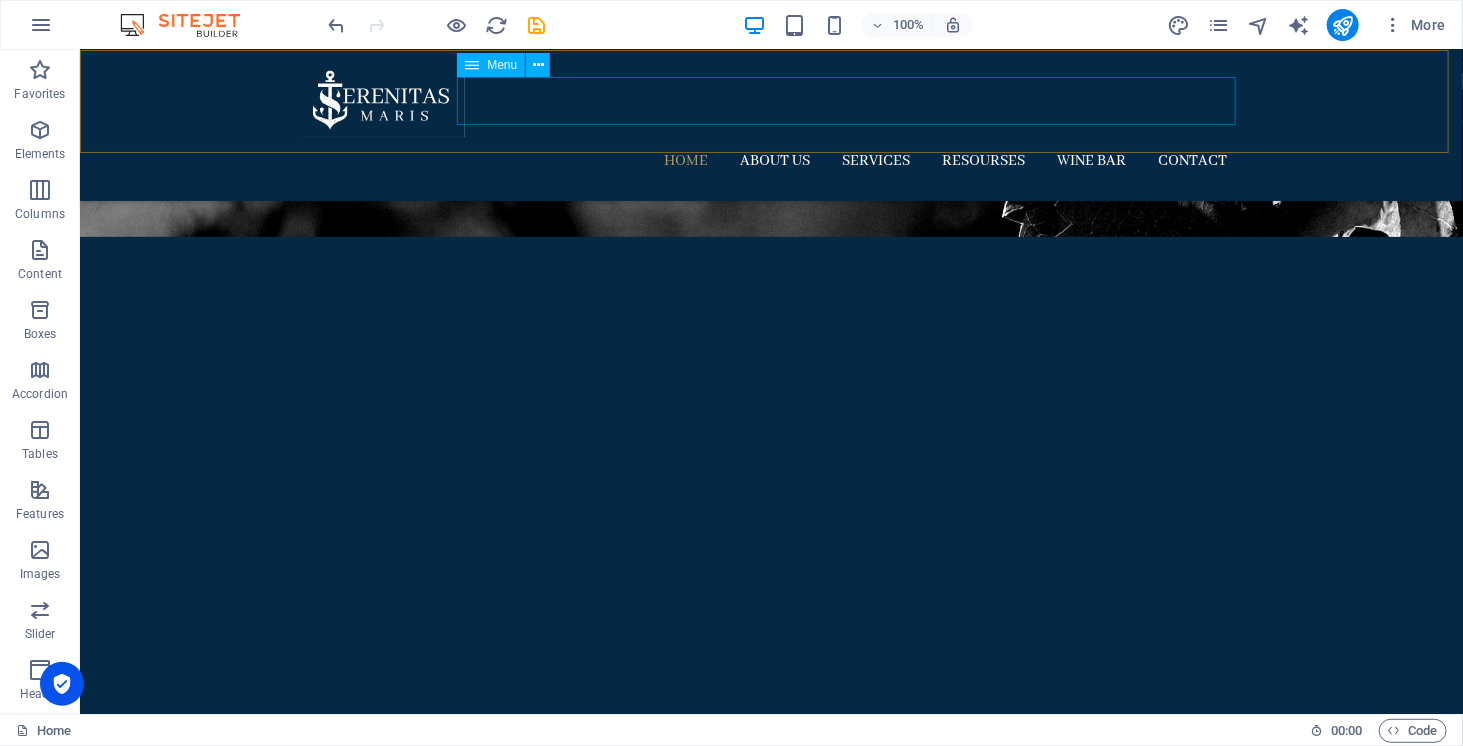 click on "Home About us Services Resourses Wine Bar Contact" at bounding box center (771, 160) 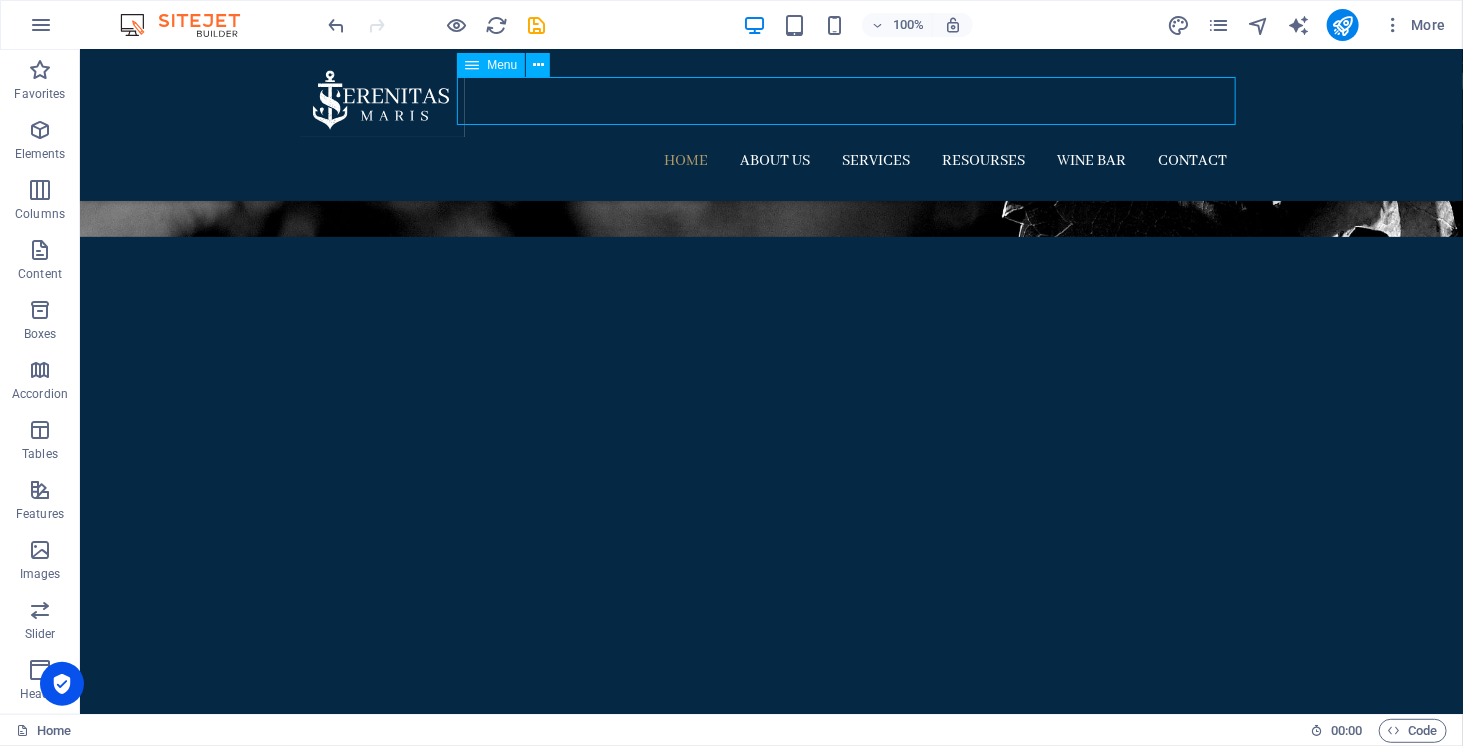 click on "Home About us Services Resourses Wine Bar Contact" at bounding box center [771, 160] 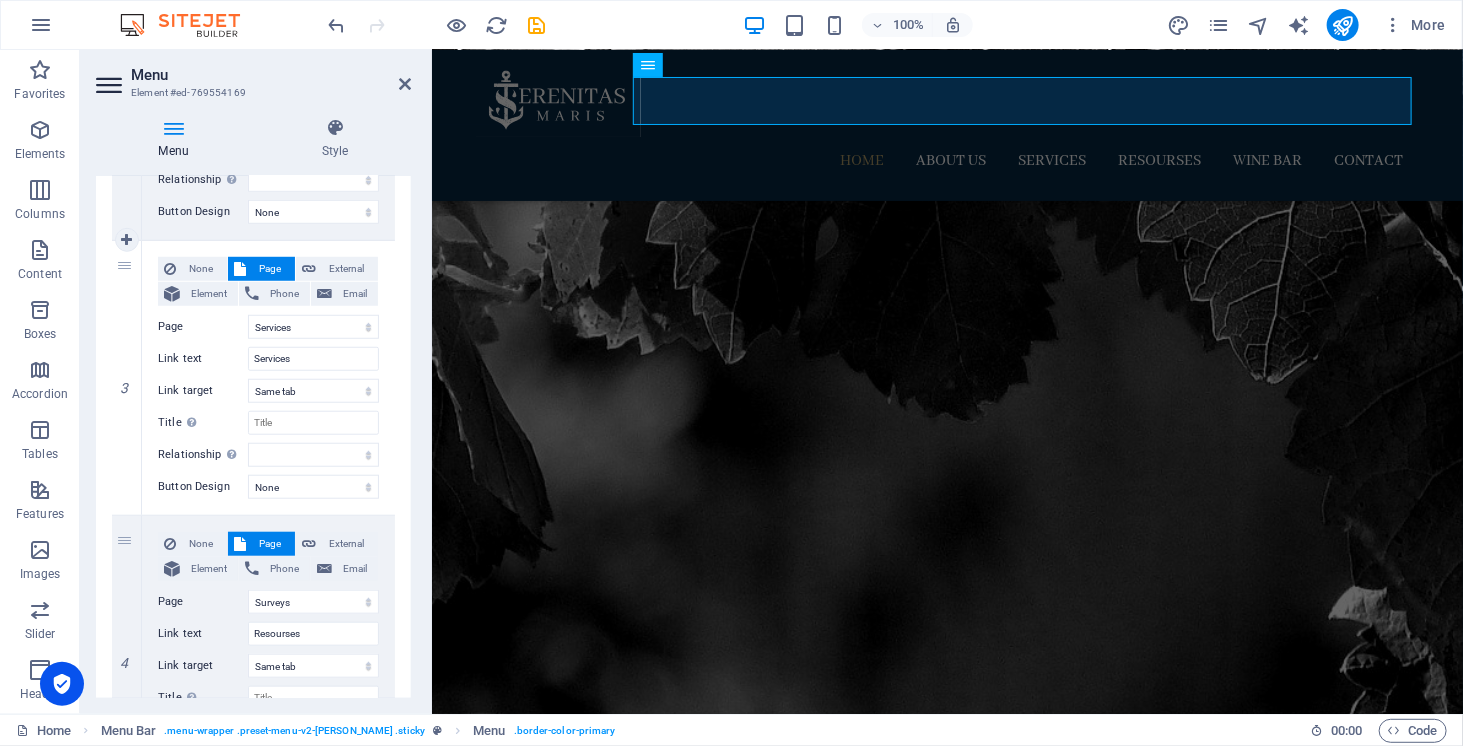 scroll, scrollTop: 700, scrollLeft: 0, axis: vertical 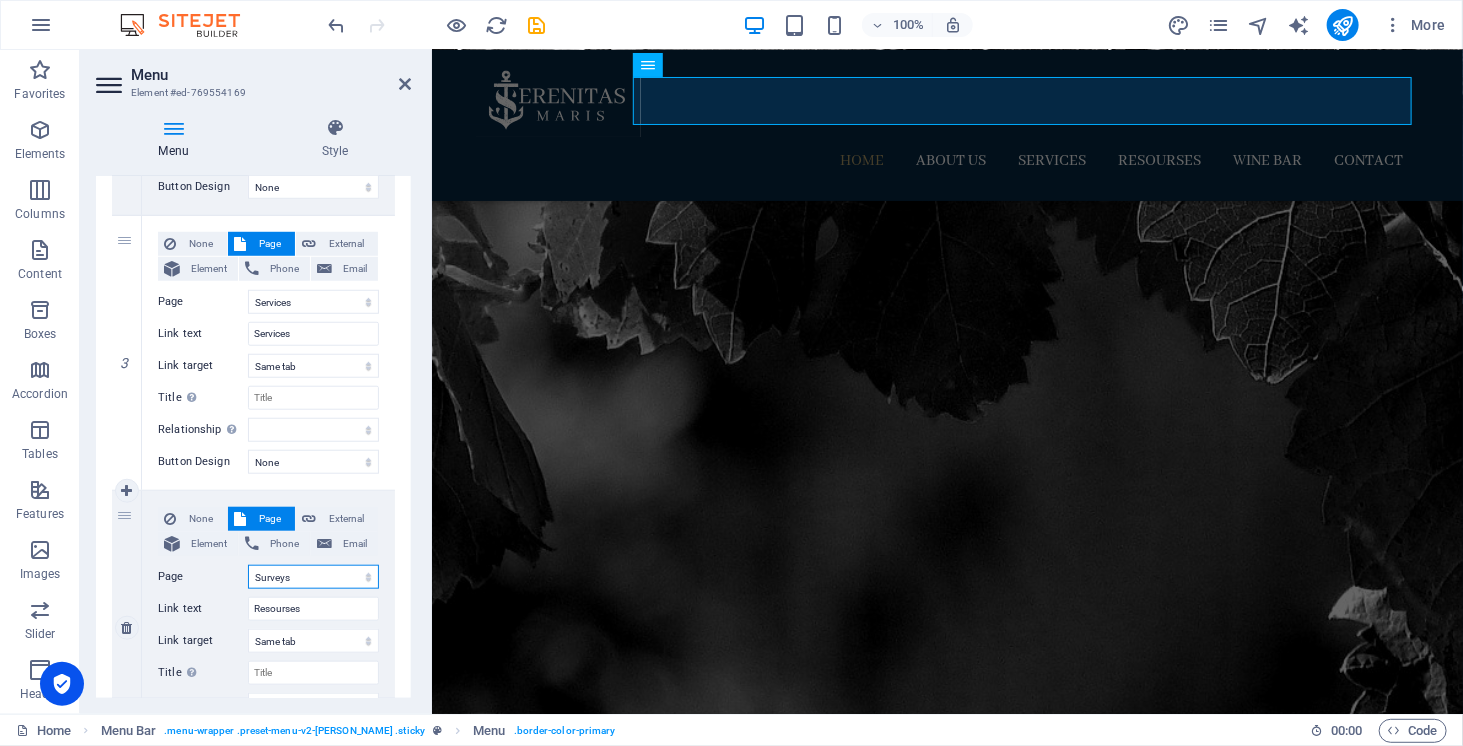 click on "Home About us Services Surveys Wine Bar Contact Legal Notice Privacy" at bounding box center [313, 577] 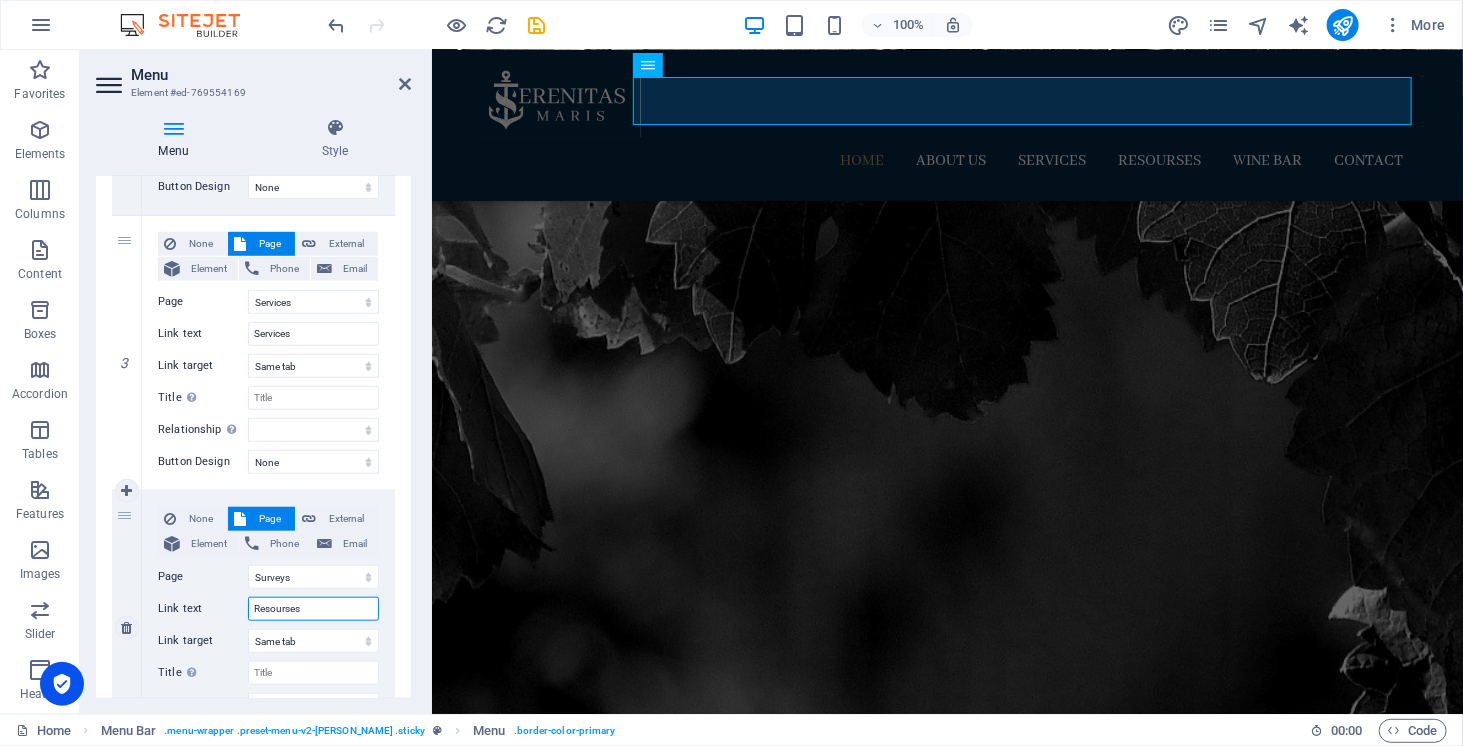 click on "Resourses" at bounding box center (313, 609) 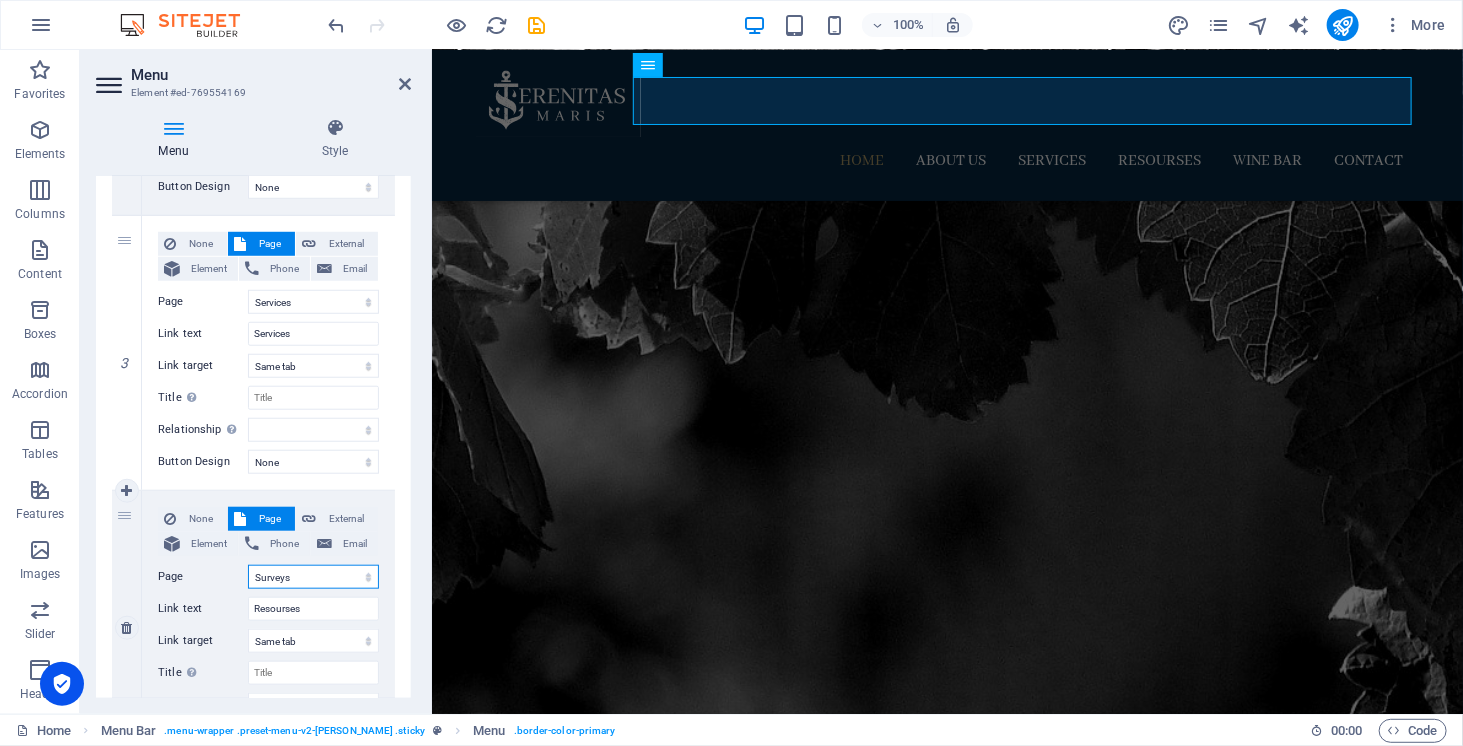 click on "Home About us Services Surveys Wine Bar Contact Legal Notice Privacy" at bounding box center [313, 577] 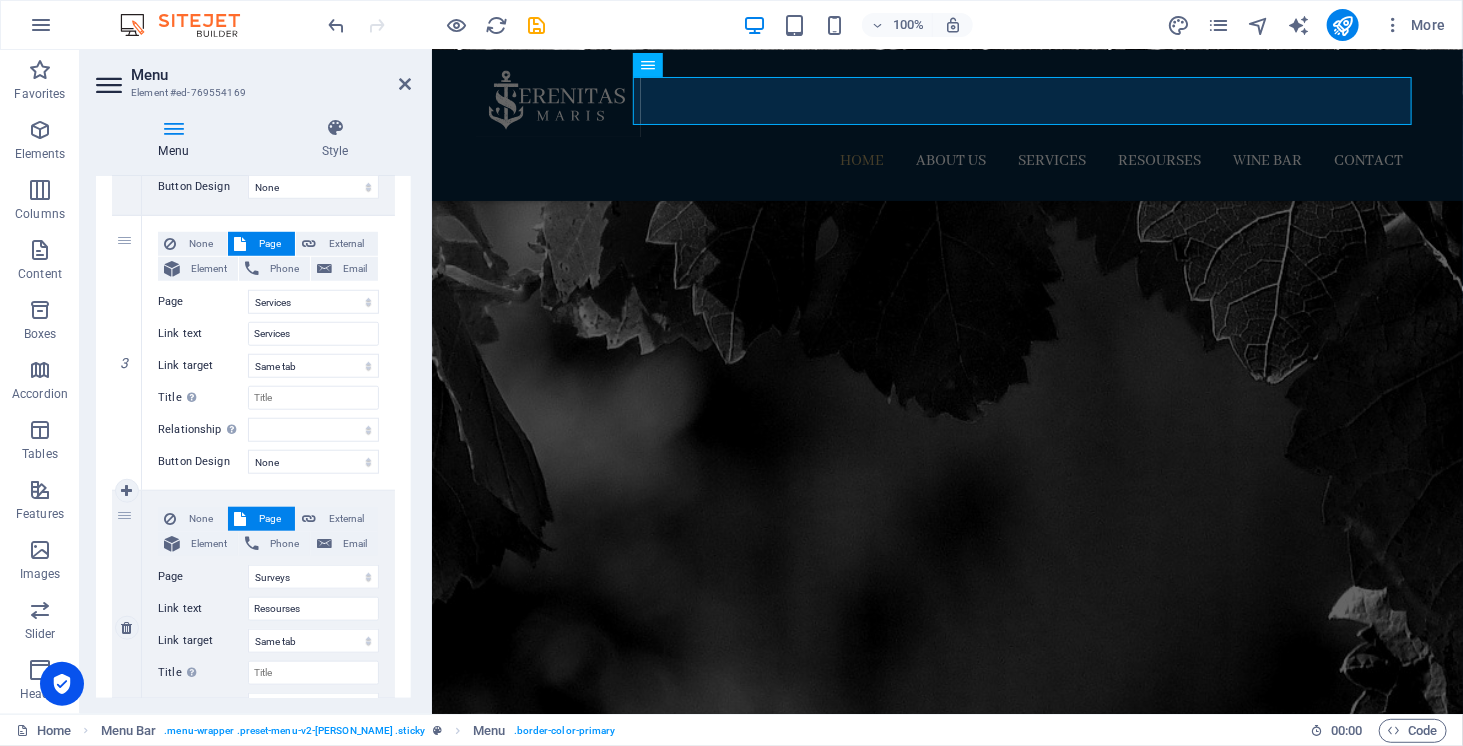click on "Page" at bounding box center [203, 577] 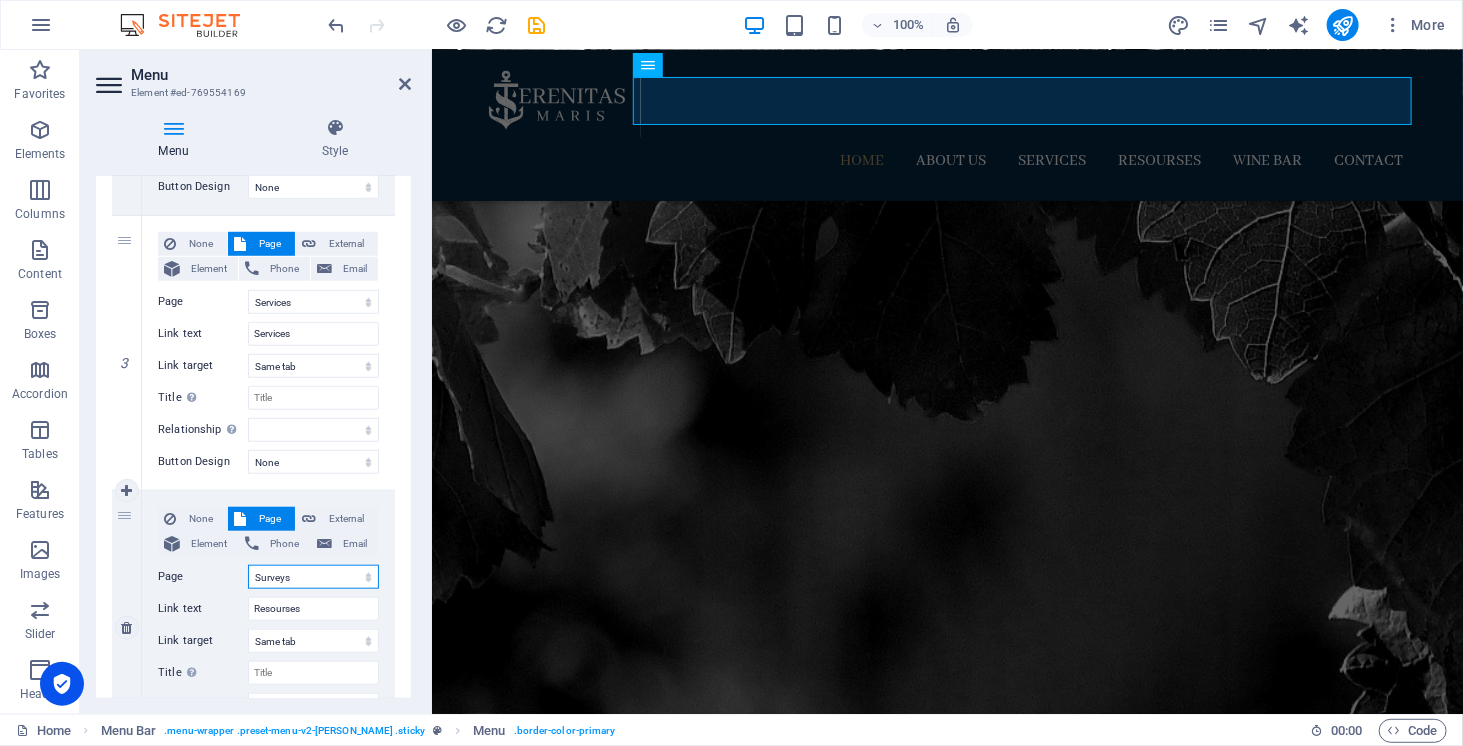 click on "Home About us Services Surveys Wine Bar Contact Legal Notice Privacy" at bounding box center [313, 577] 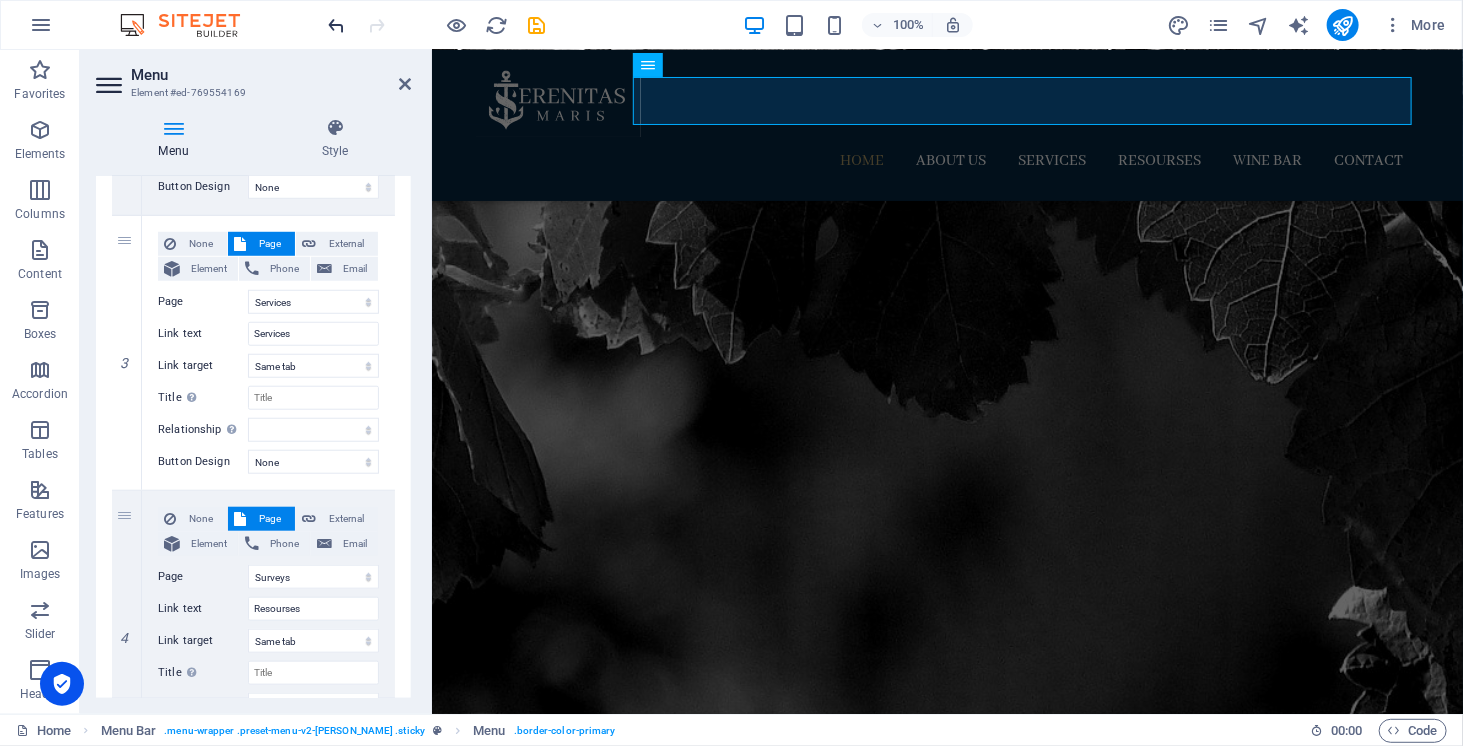 click at bounding box center [337, 25] 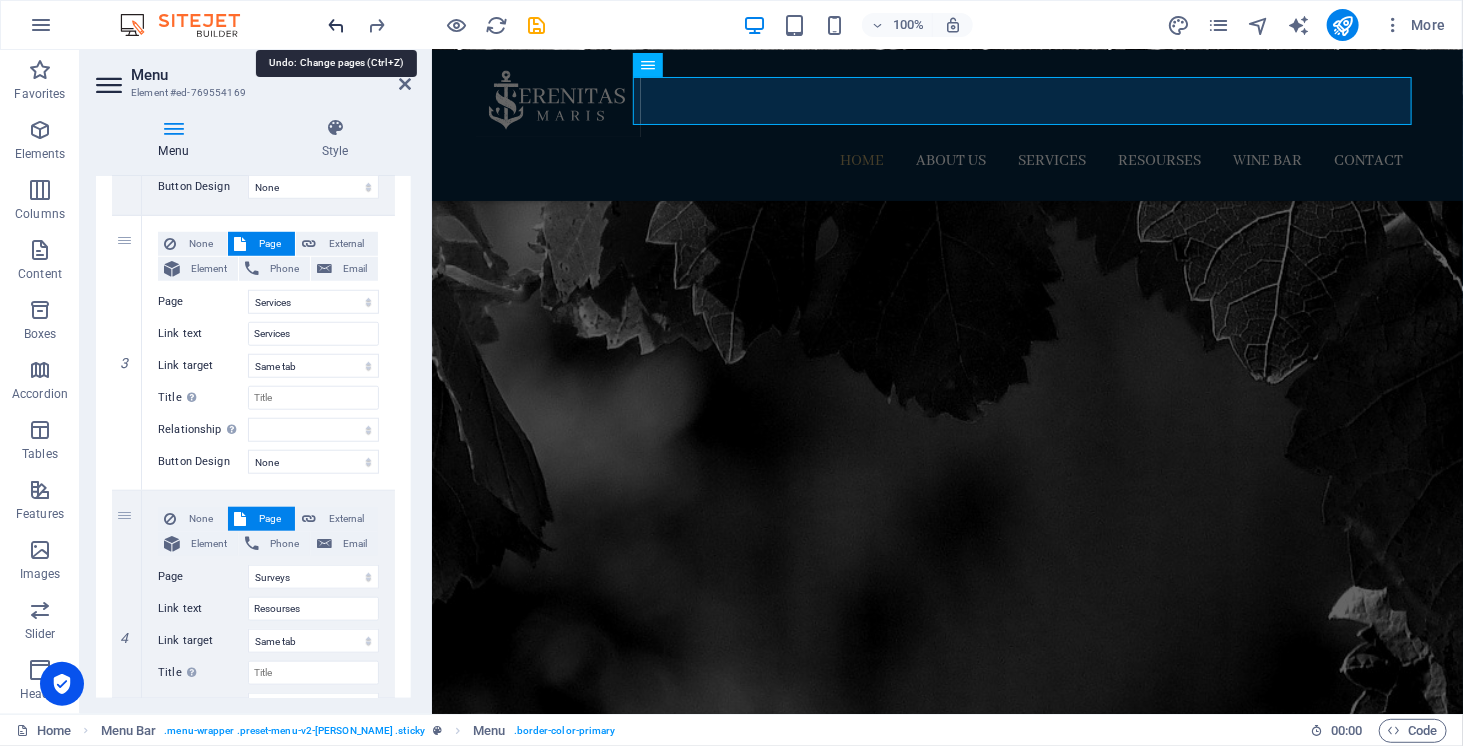 click at bounding box center (337, 25) 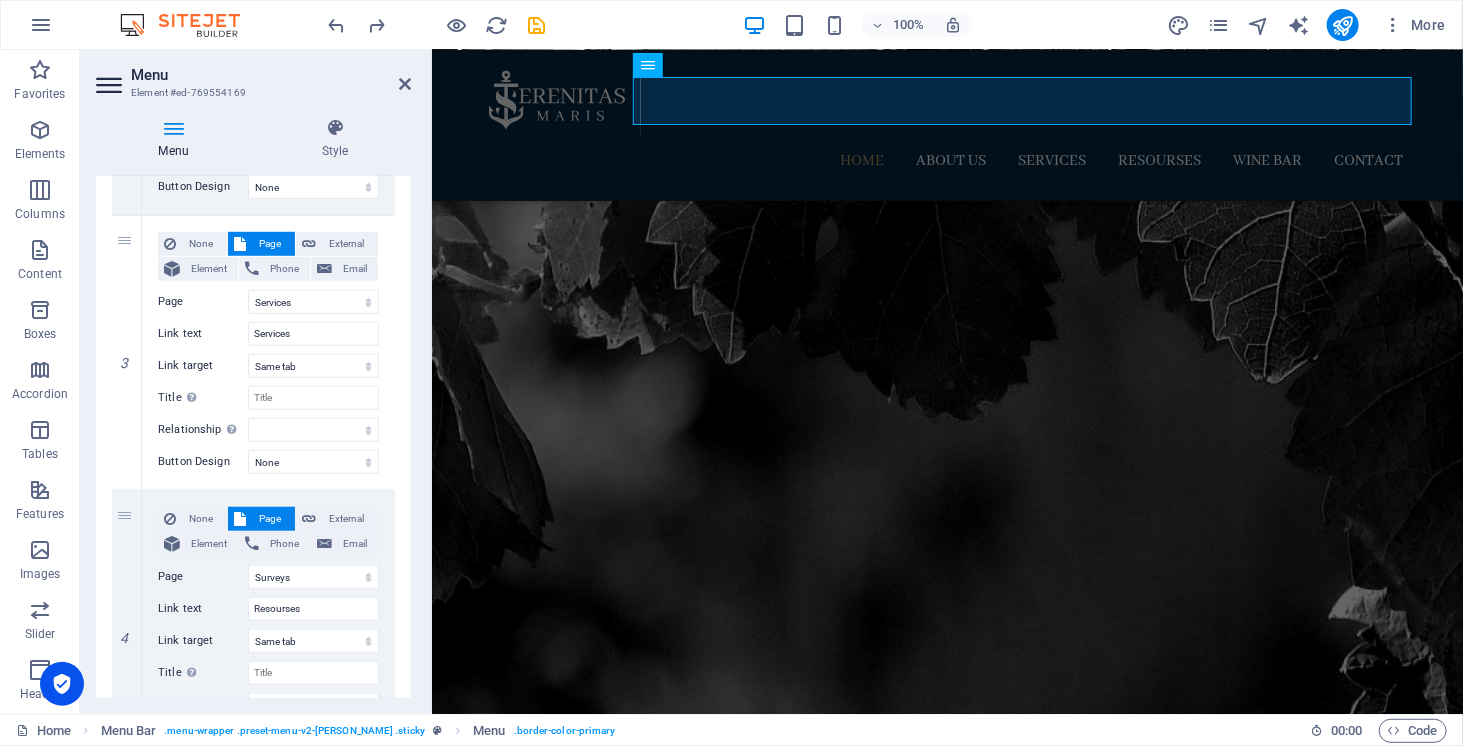 click at bounding box center [946, 1422] 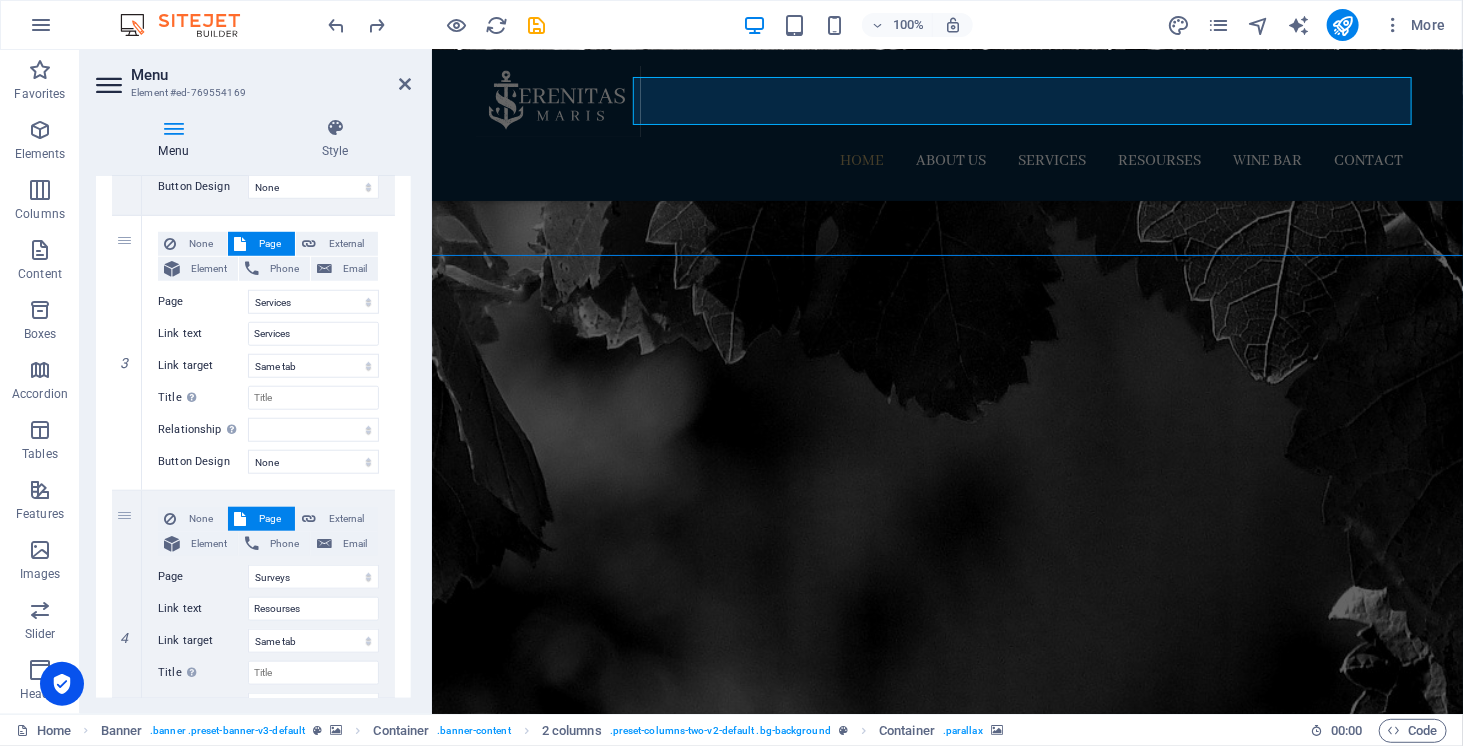 scroll, scrollTop: 105, scrollLeft: 0, axis: vertical 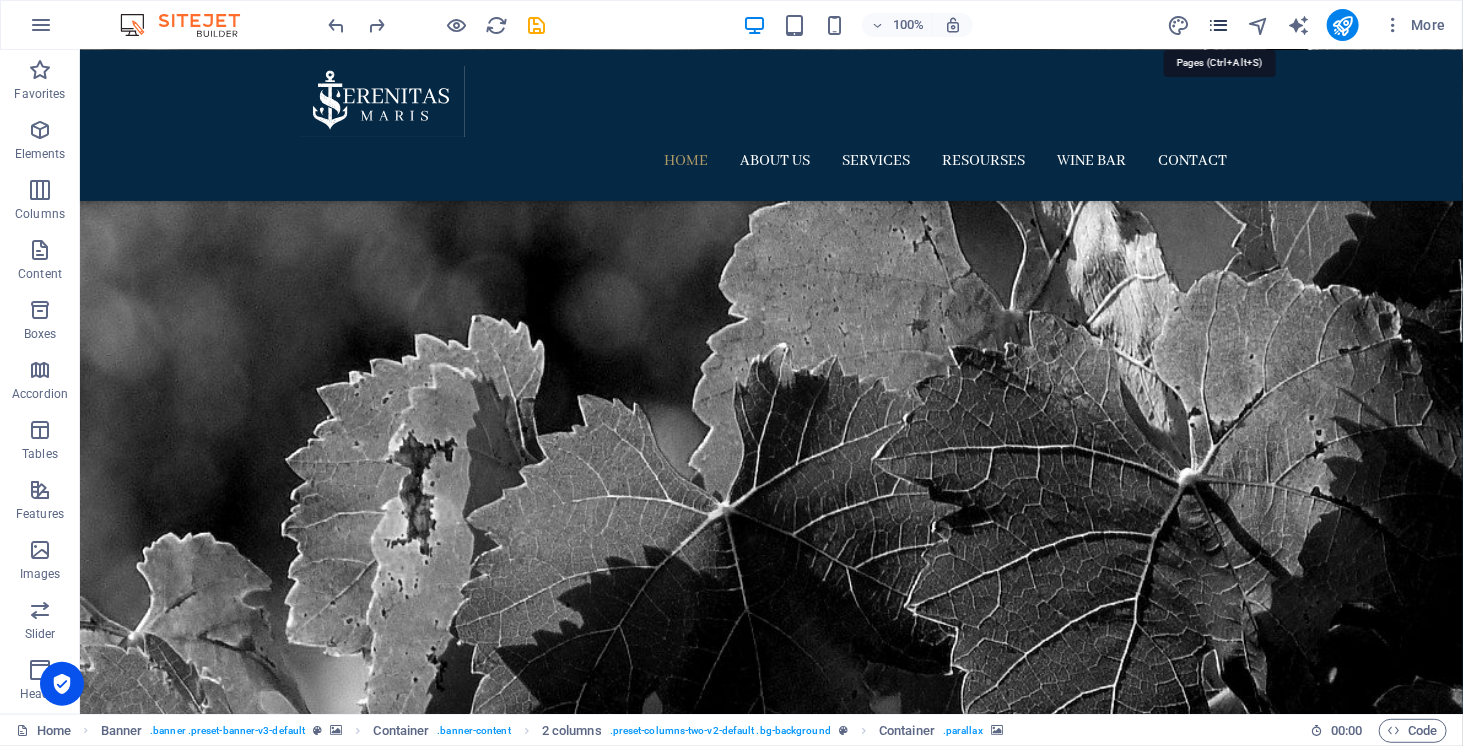 click at bounding box center (1218, 25) 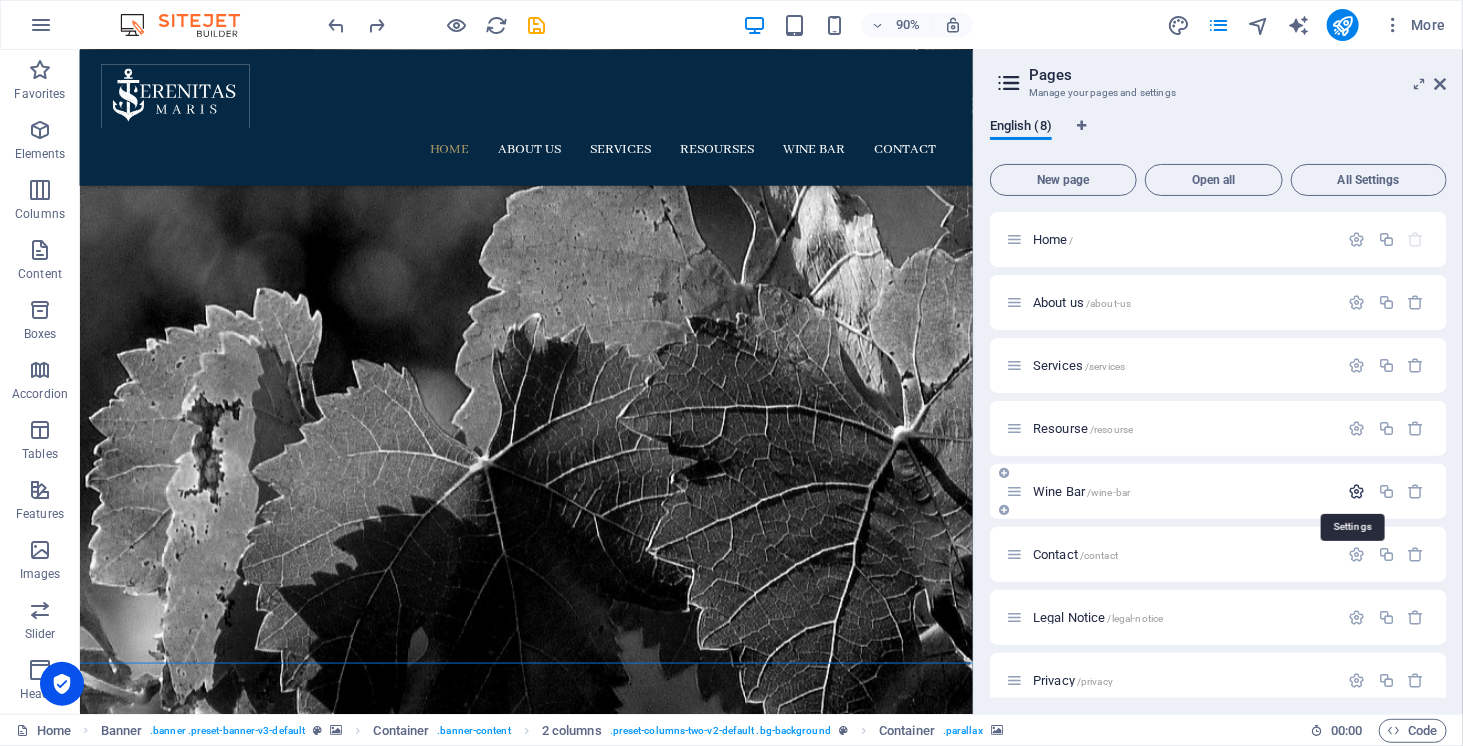 click at bounding box center (1357, 491) 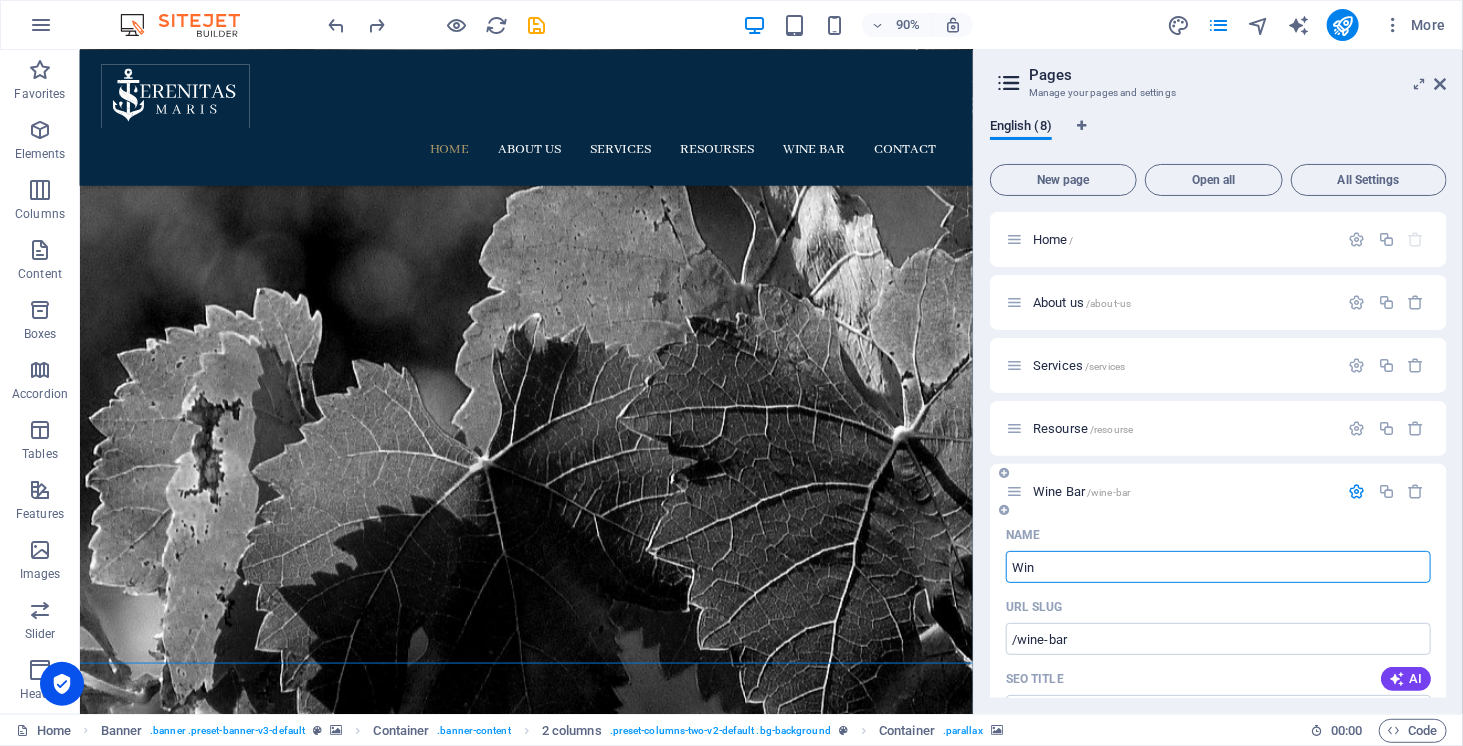 type on "Wi" 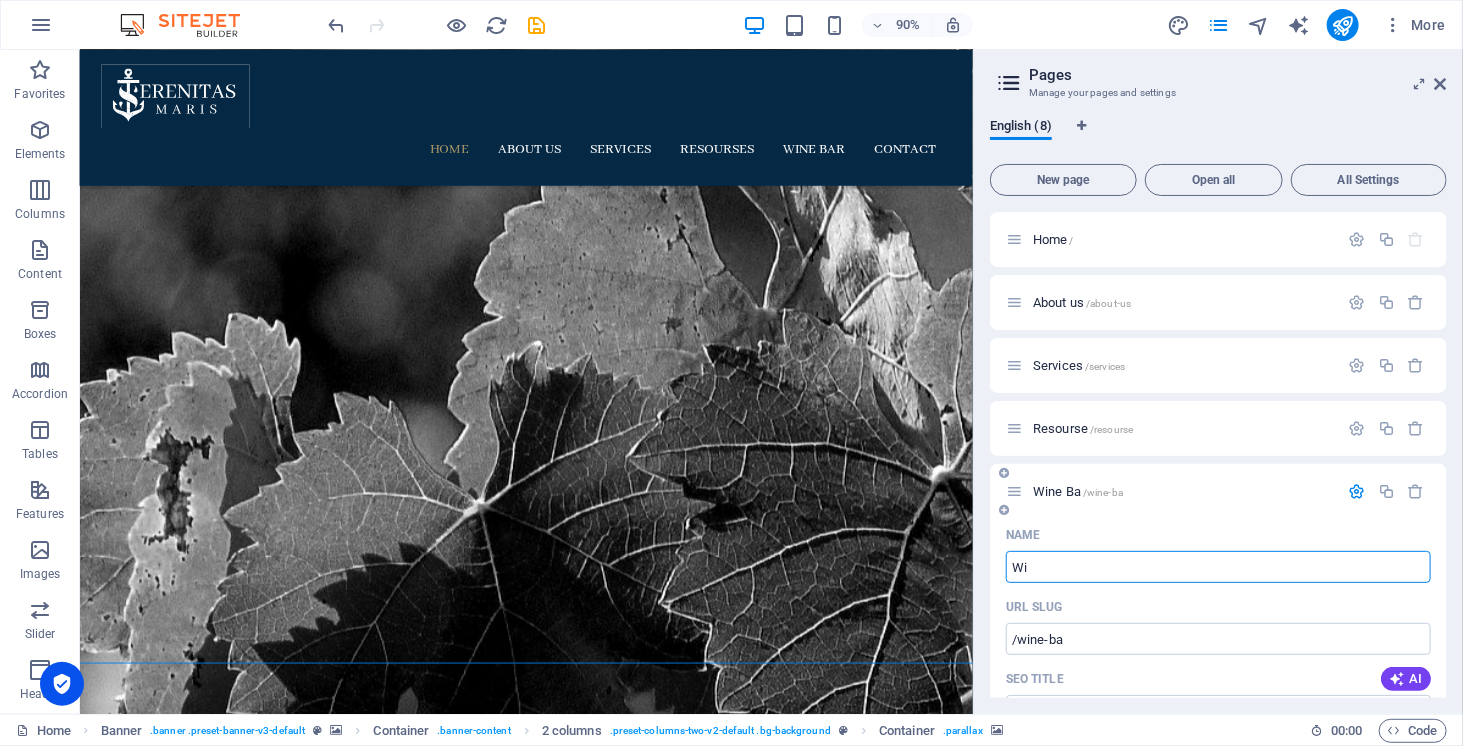 type on "W" 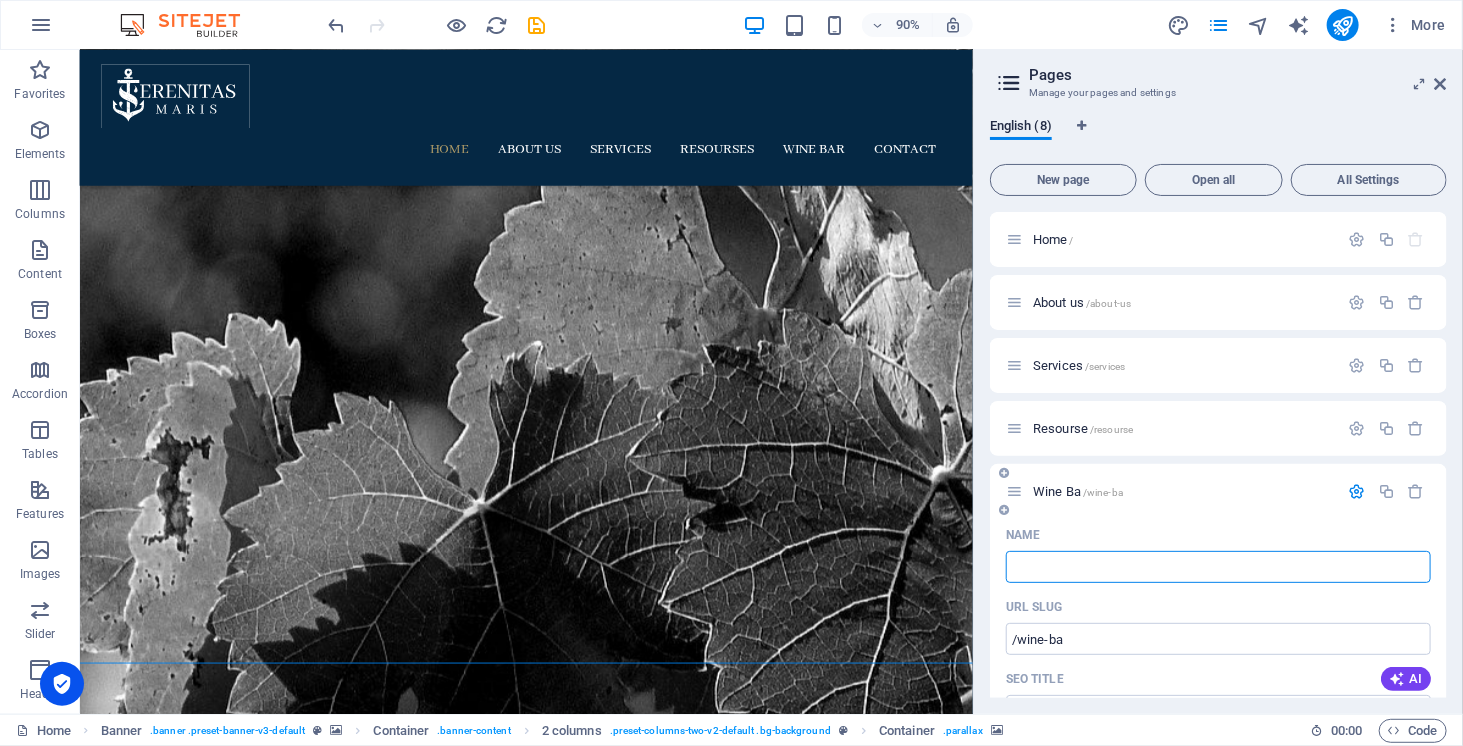 type 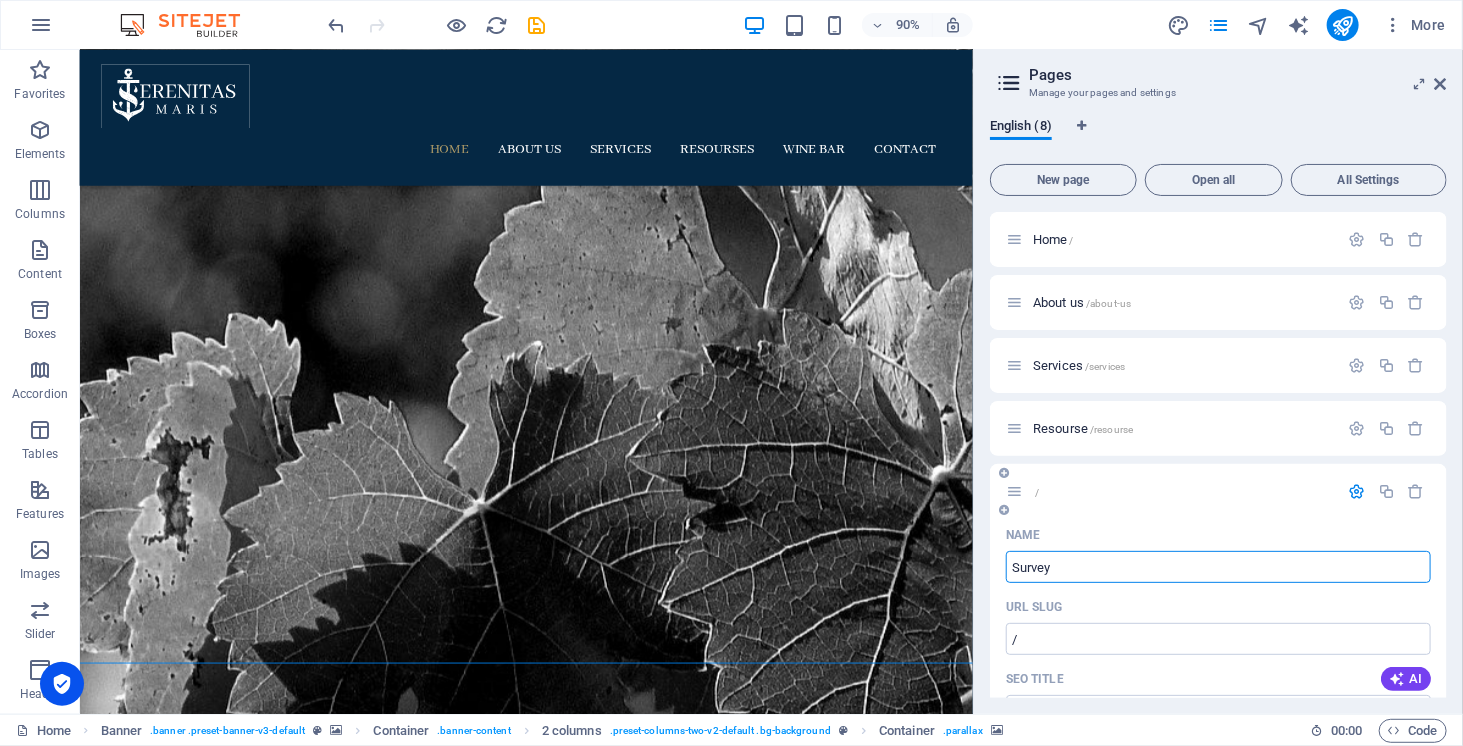 type on "Survey" 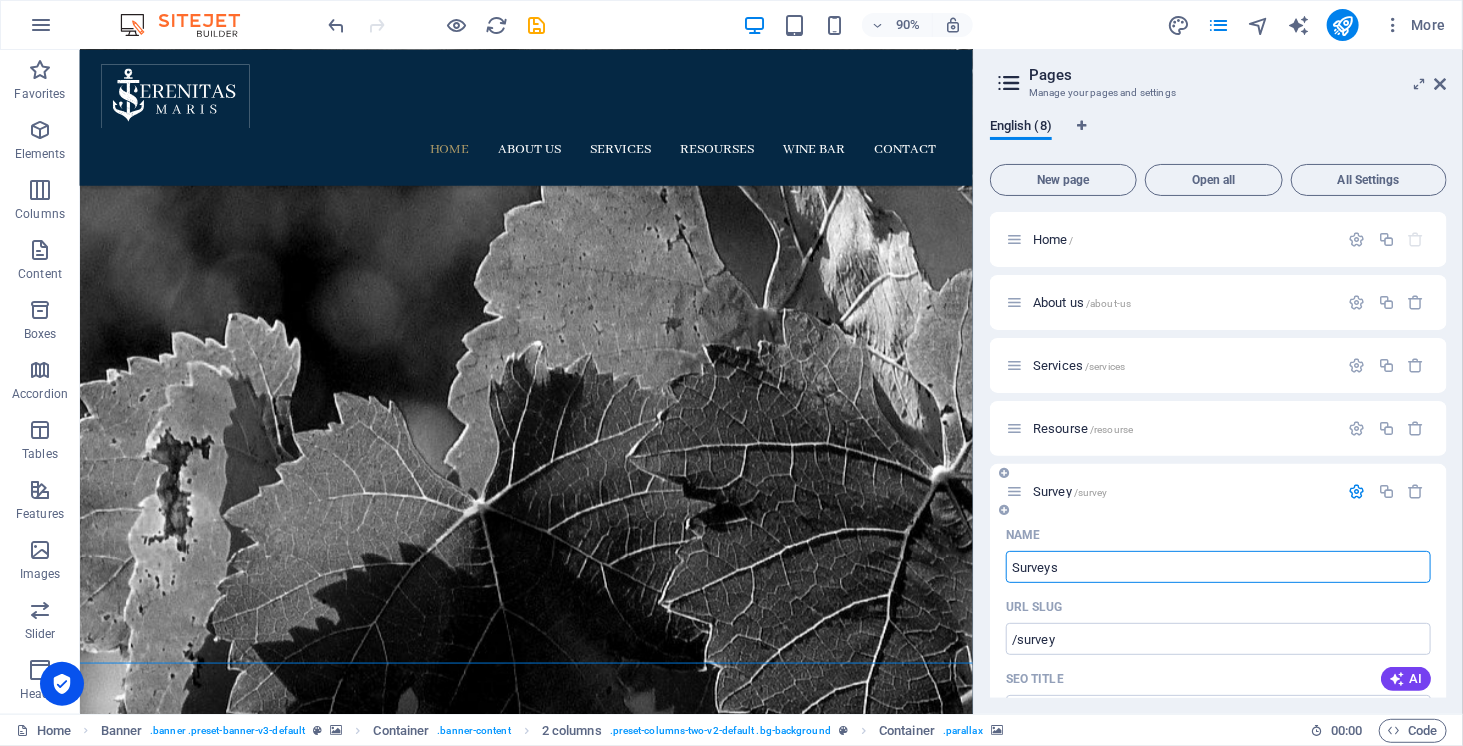 type on "Surveys" 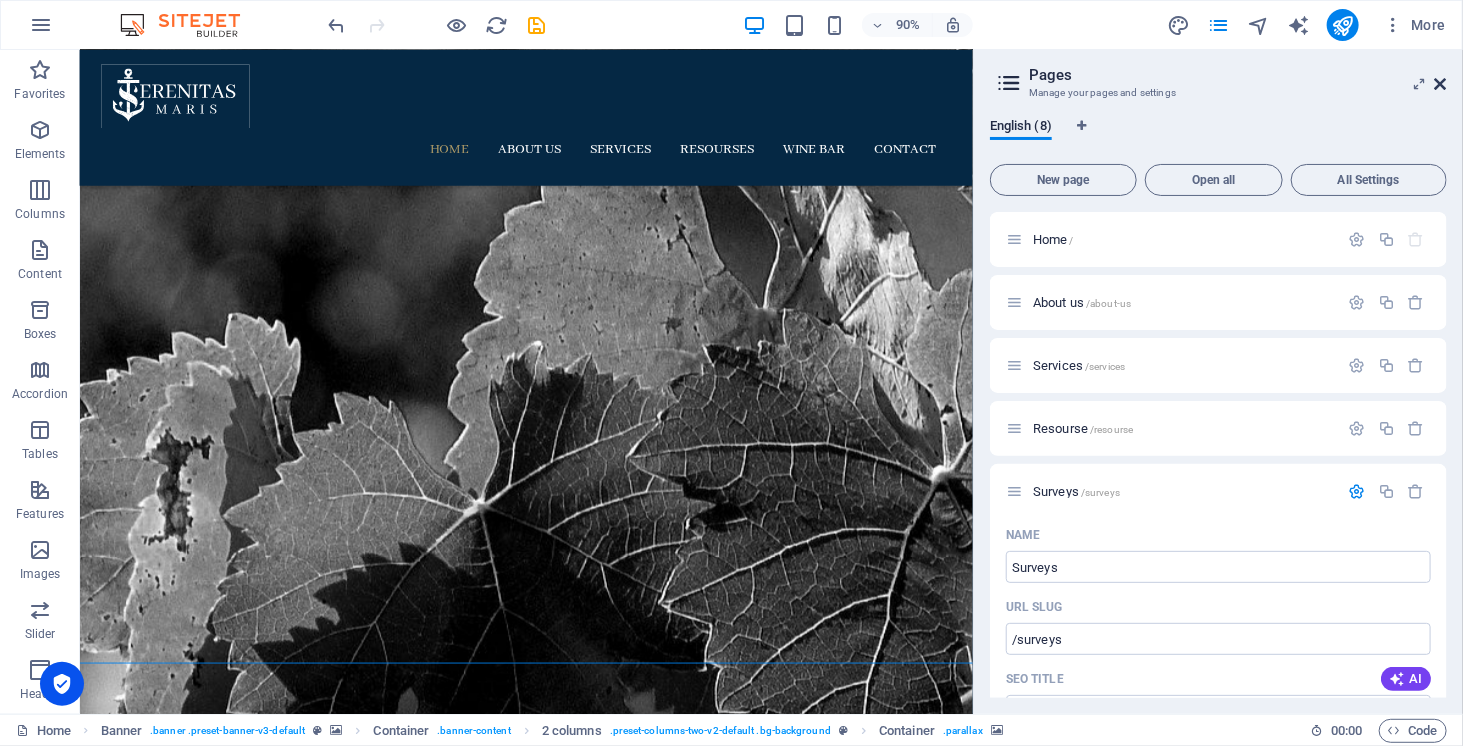 click at bounding box center [1441, 84] 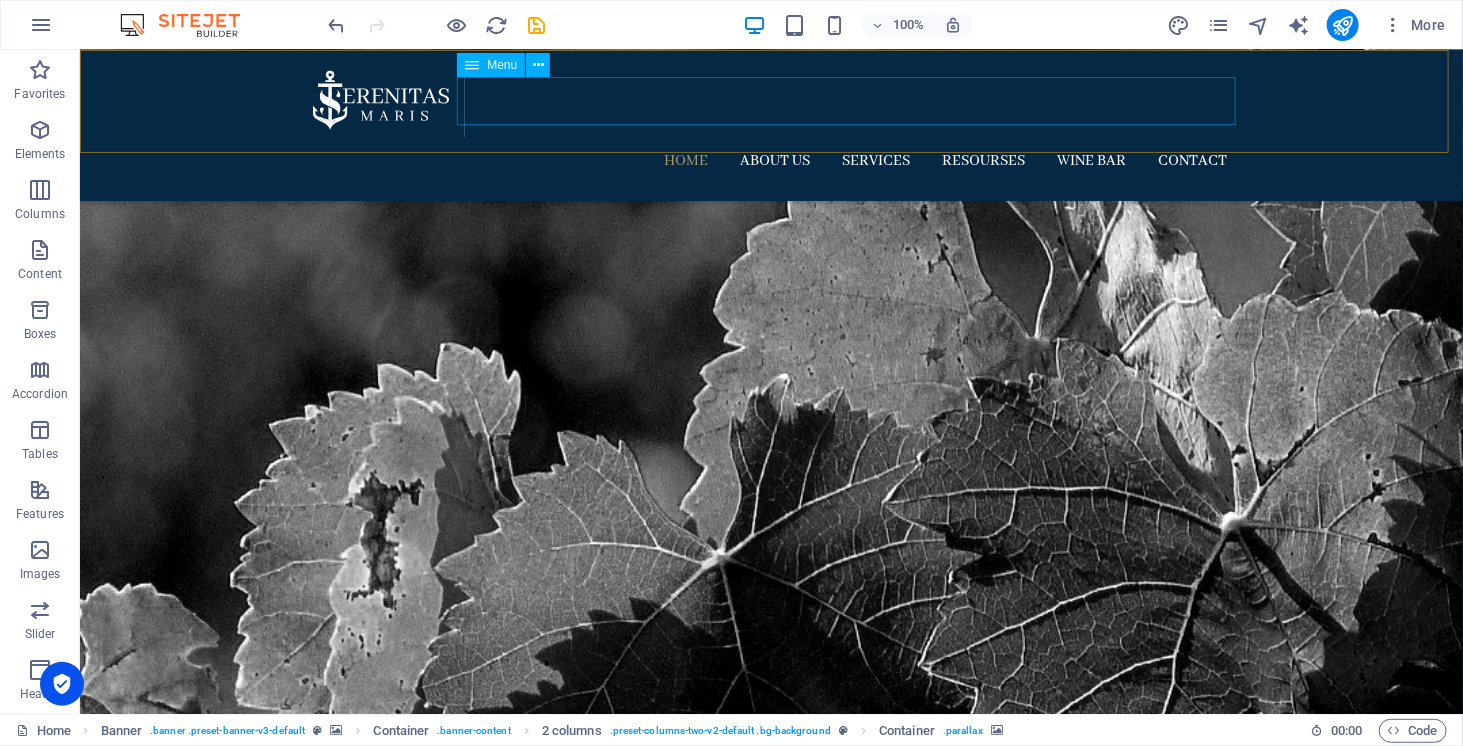 click on "Home About us Services Resourses Wine Bar Contact" at bounding box center [771, 160] 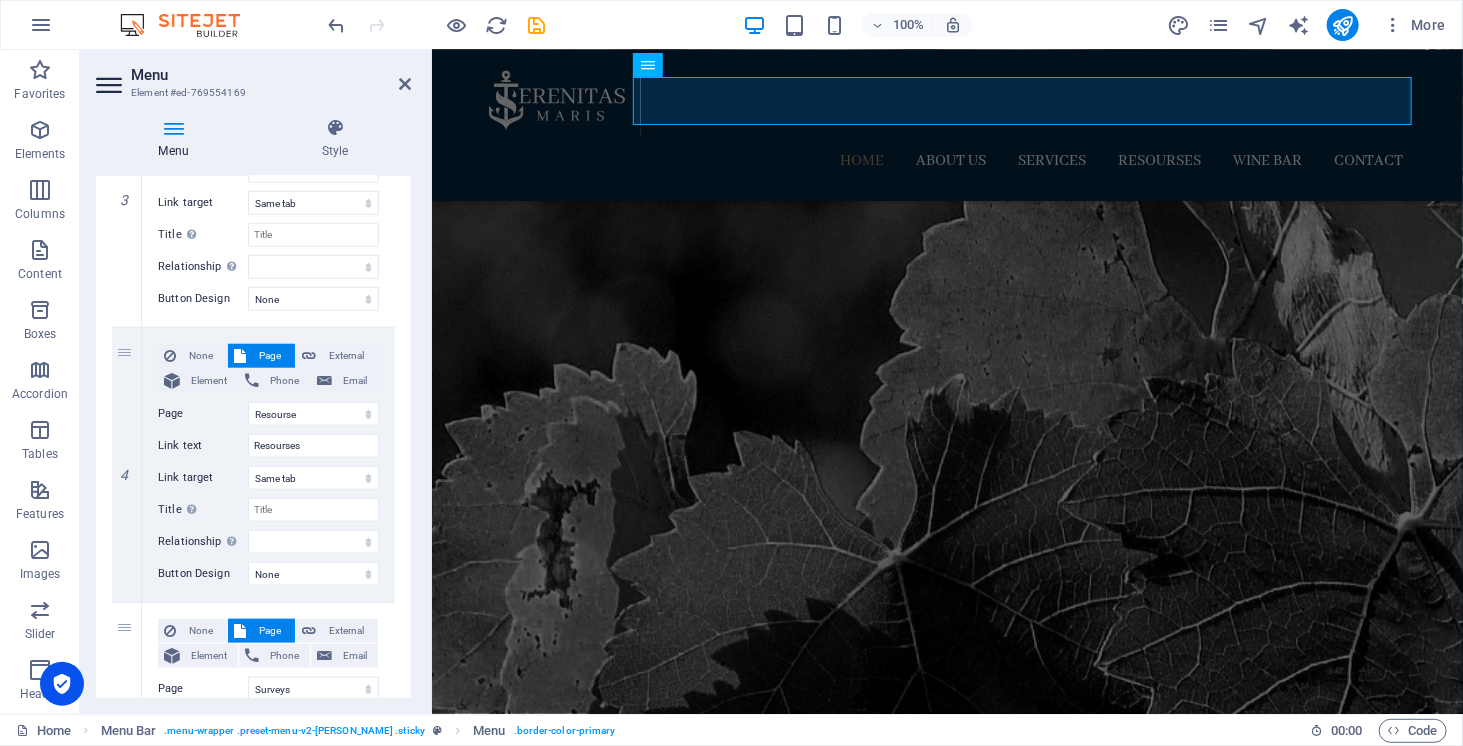 scroll, scrollTop: 1000, scrollLeft: 0, axis: vertical 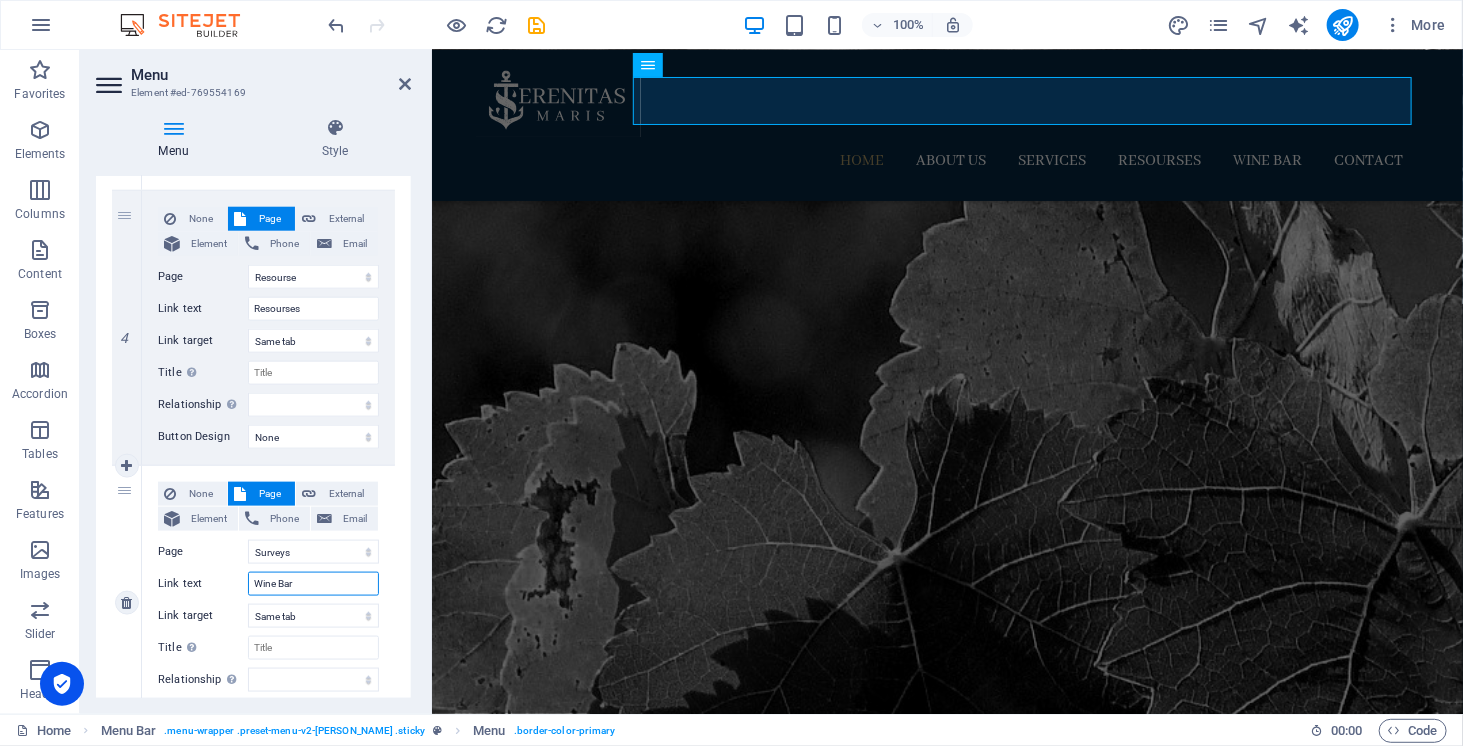 click on "Wine Bar" at bounding box center [313, 584] 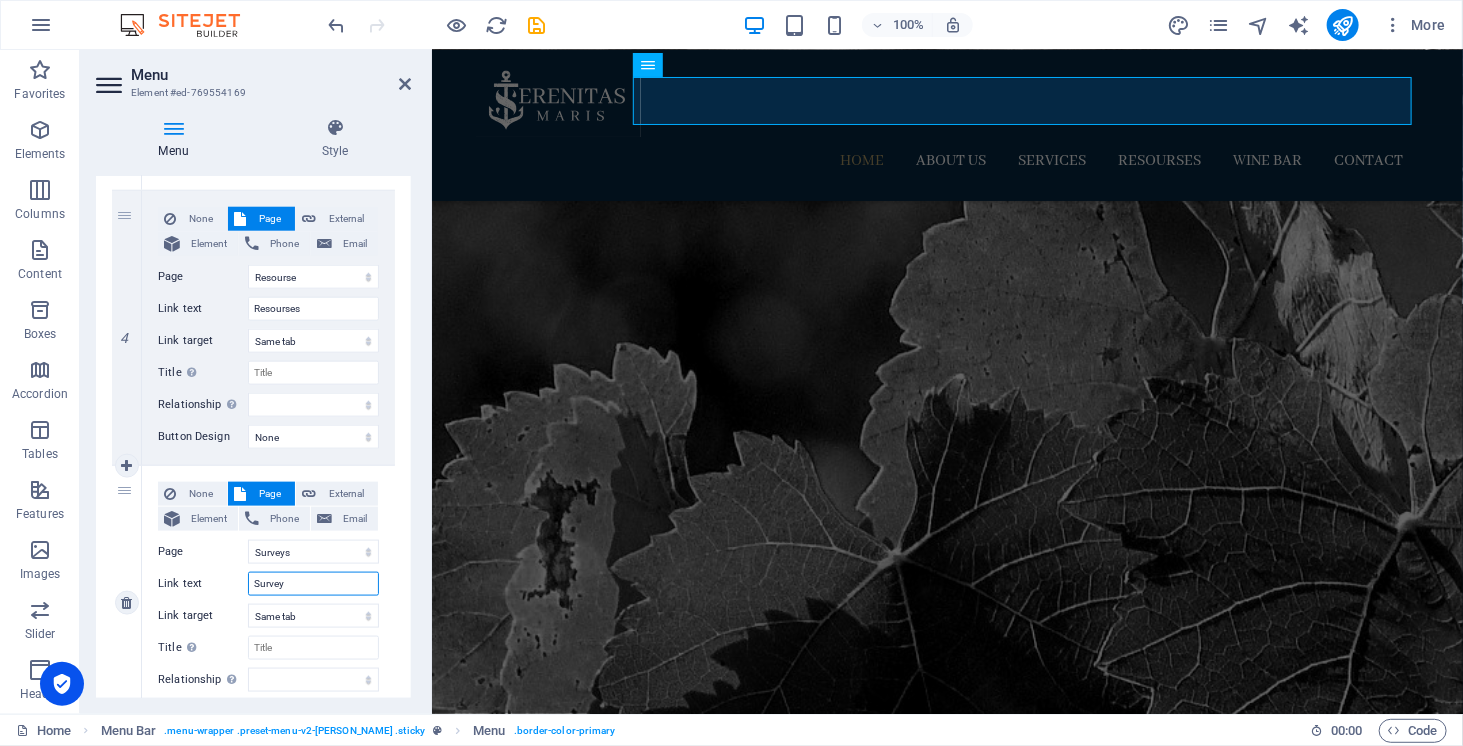 type on "Surveys" 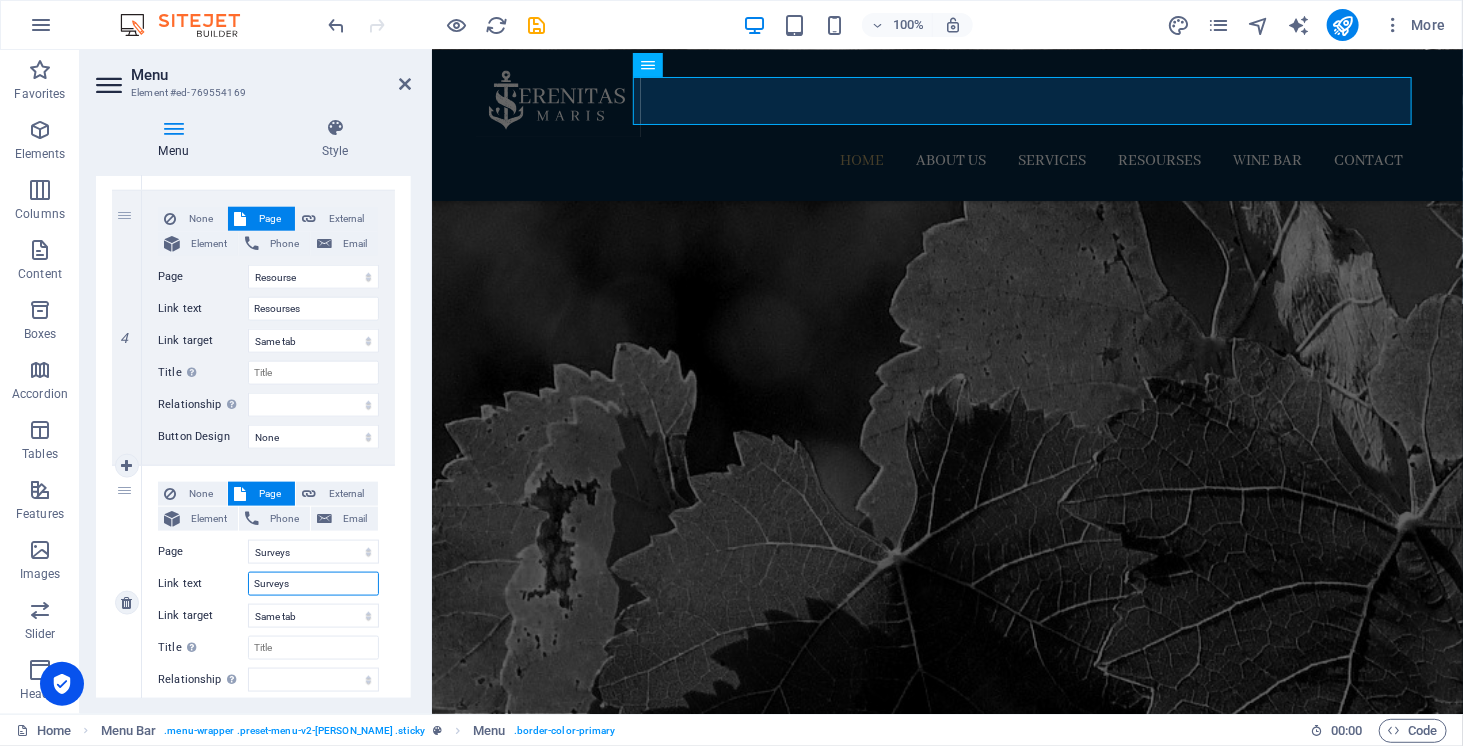 select 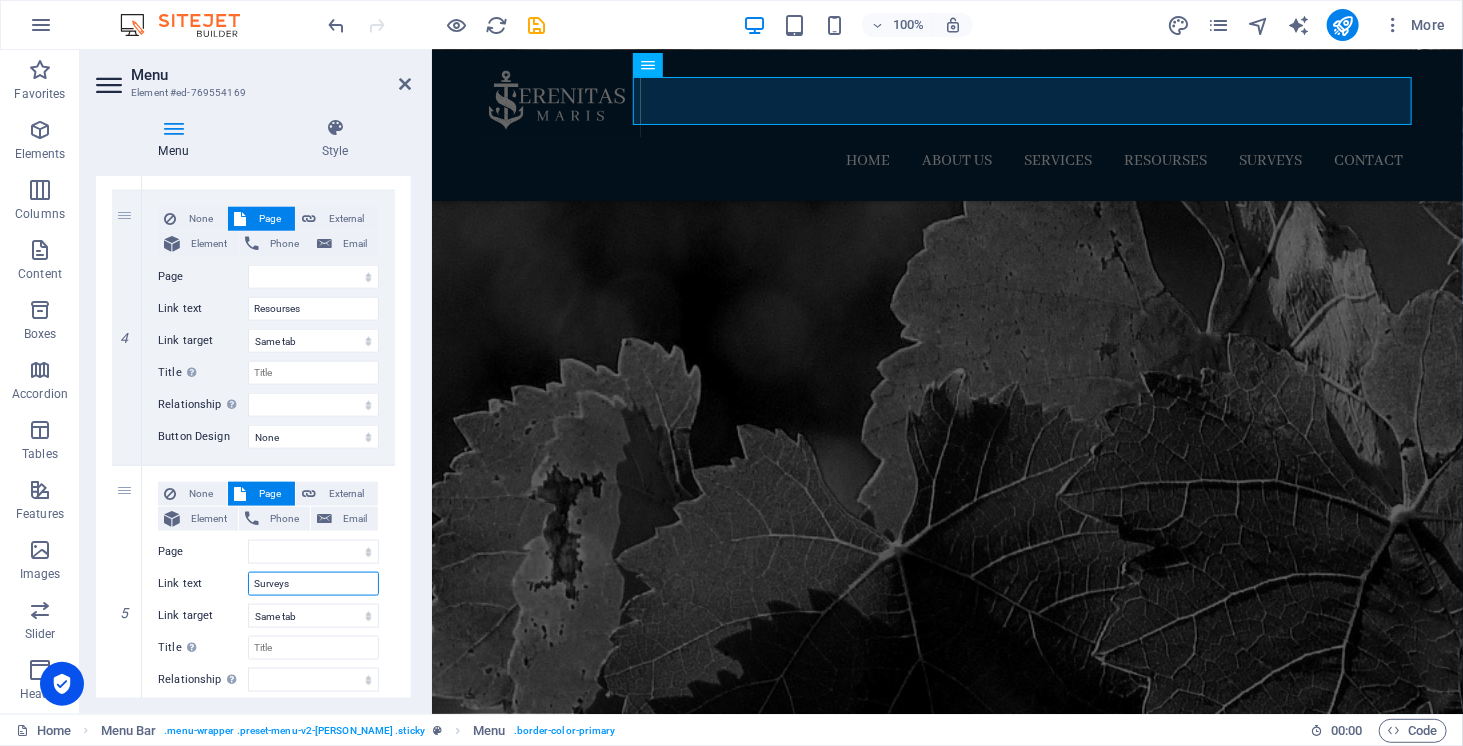 type on "Surveys" 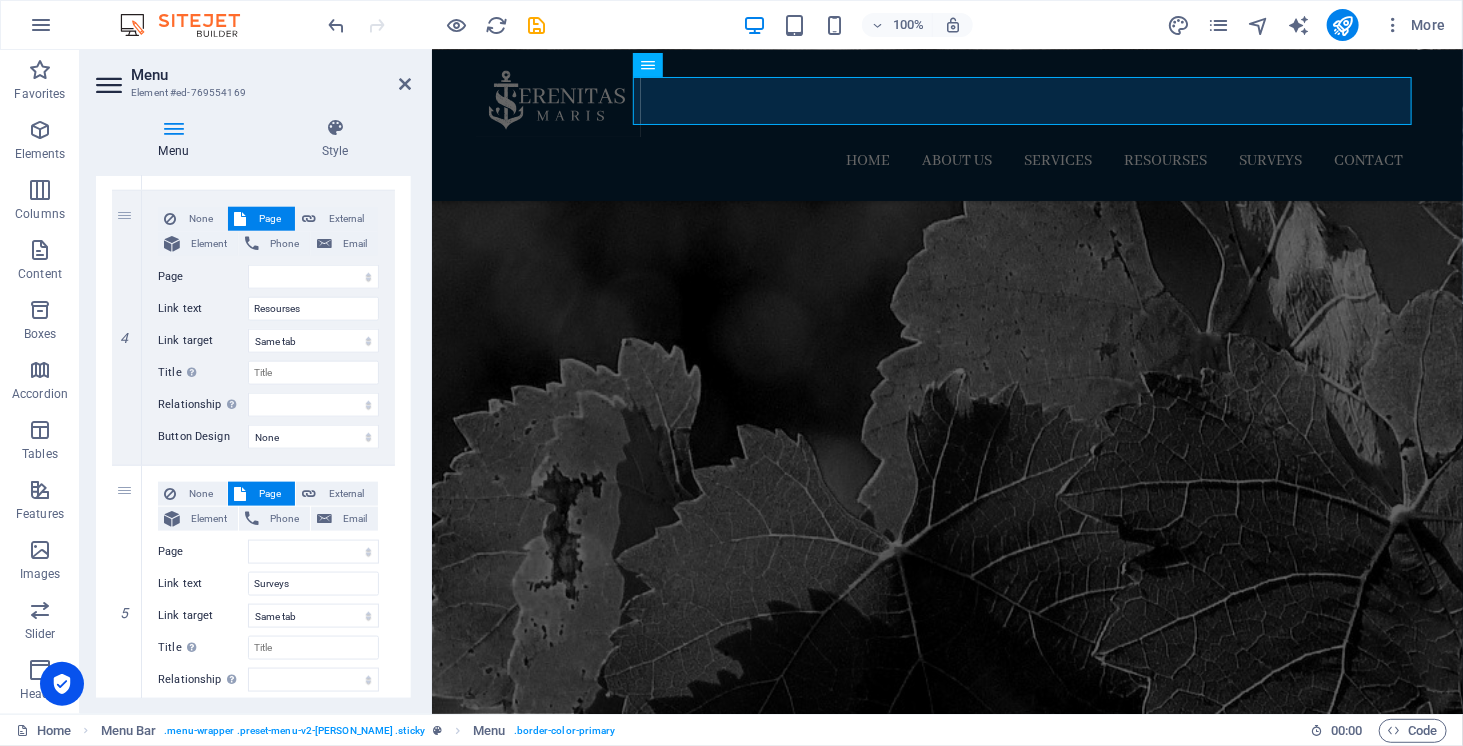 click on "Menu Style Menu Auto Custom Create custom menu items for this menu. Recommended for one-page websites. Manage pages Menu items 1 None Page External Element Phone Email Page Home About us Services Resourse Surveys Contact Legal Notice Privacy Element
URL /14932105 Phone Email Link text Home Link target New tab Same tab Overlay Title Additional link description, should not be the same as the link text. The title is most often shown as a tooltip text when the mouse moves over the element. Leave empty if uncertain. Relationship Sets the  relationship of this link to the link target . For example, the value "nofollow" instructs search engines not to follow the link. Can be left empty. alternate author bookmark external help license next nofollow noreferrer noopener prev search tag Button Design None Default Primary Secondary 2 None Page External Element Phone Email Page Home About us Services Resourse Surveys Contact Legal Notice Privacy Element
URL /14932108 Phone 3" at bounding box center [253, 408] 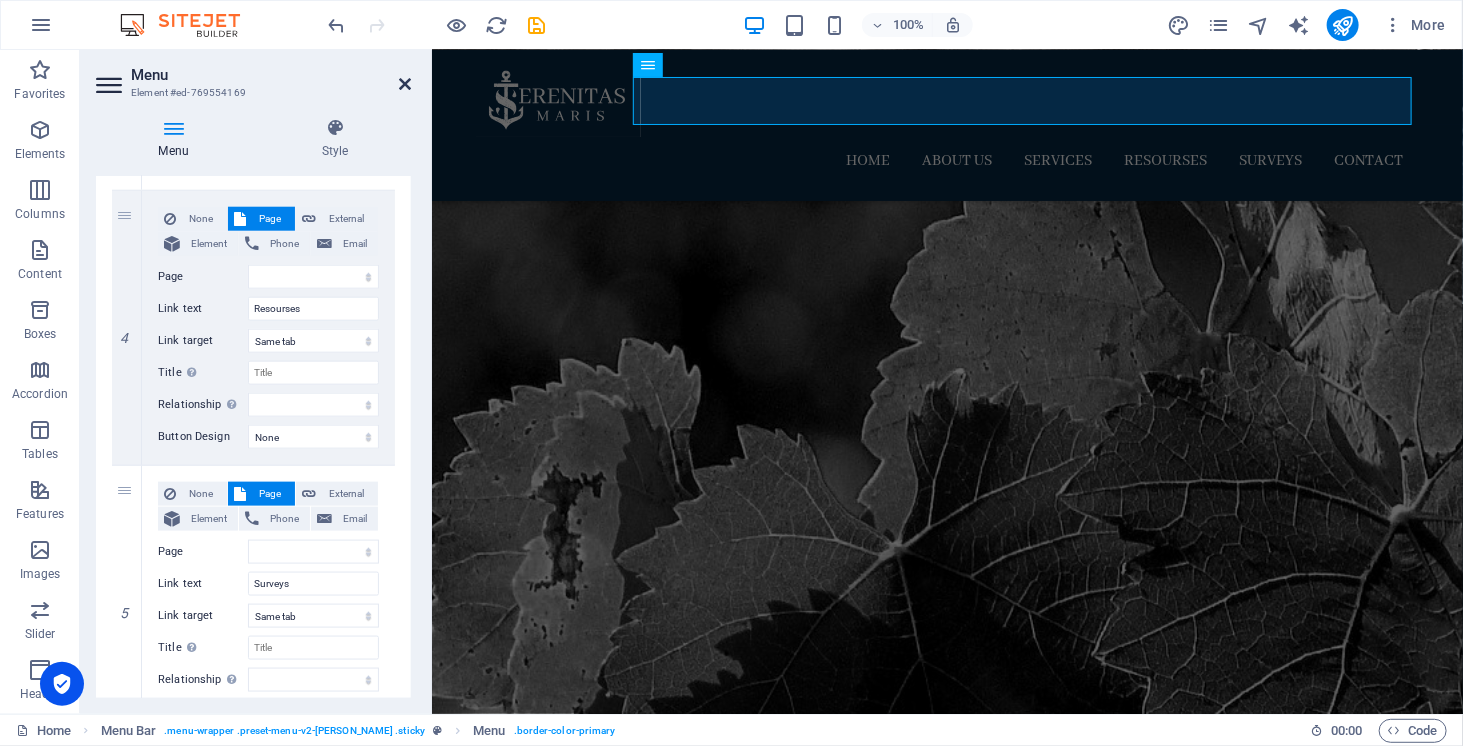click at bounding box center (405, 84) 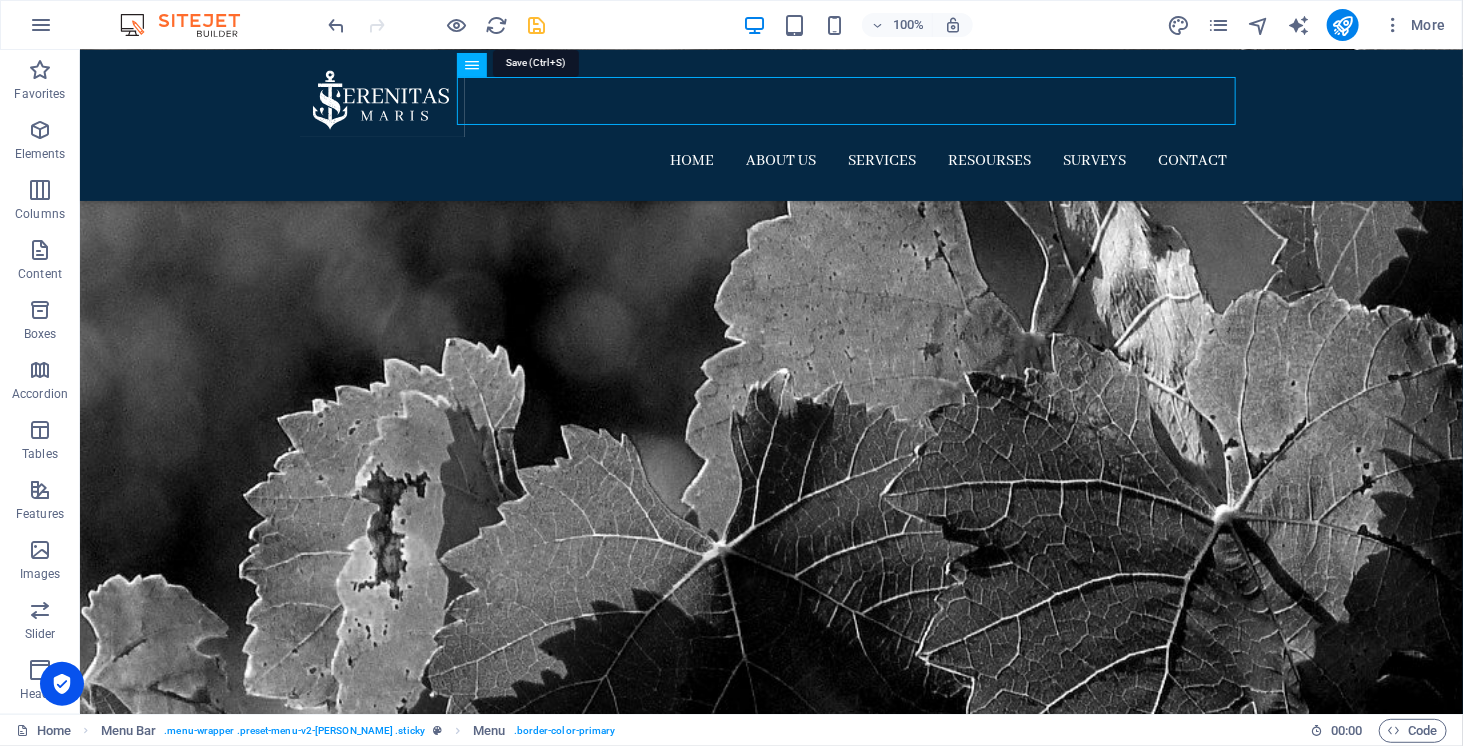 click at bounding box center [537, 25] 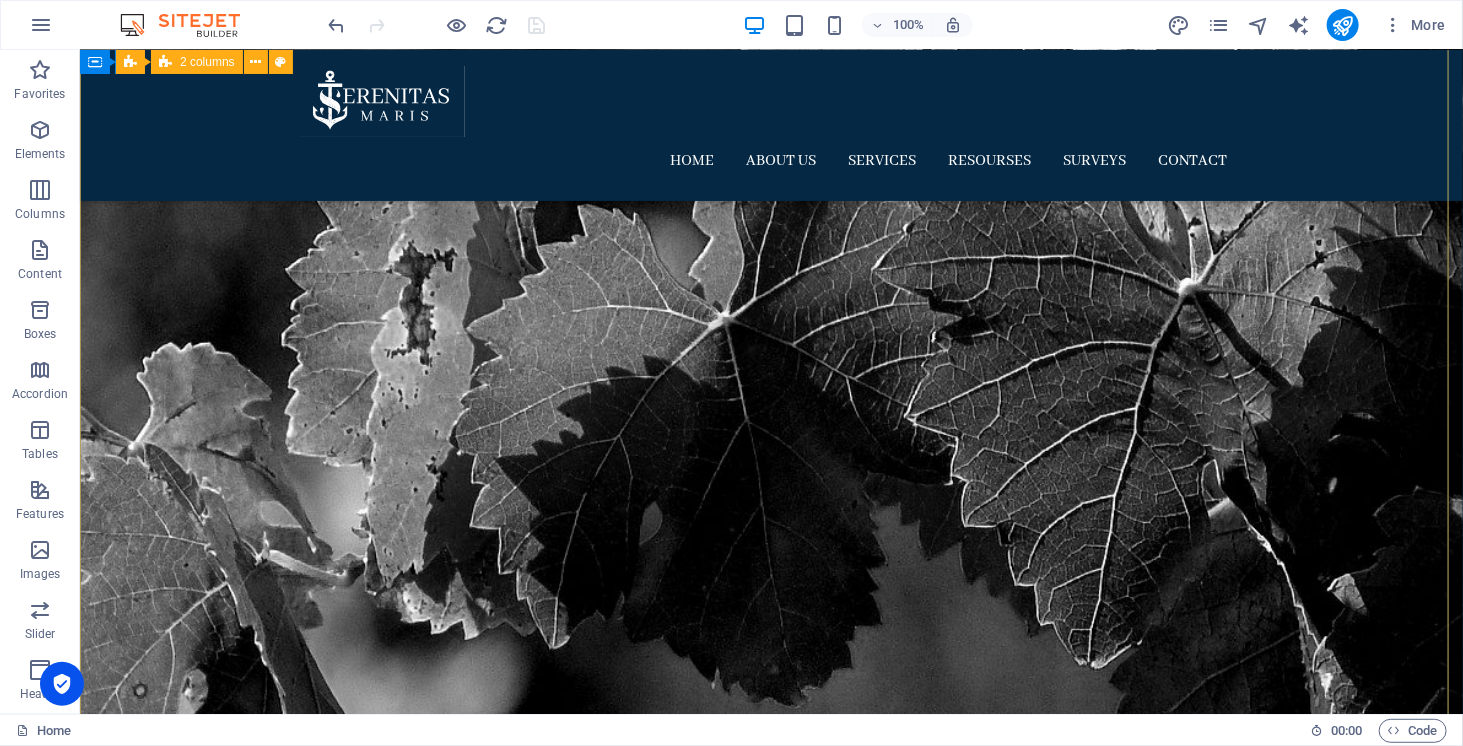 scroll, scrollTop: 0, scrollLeft: 0, axis: both 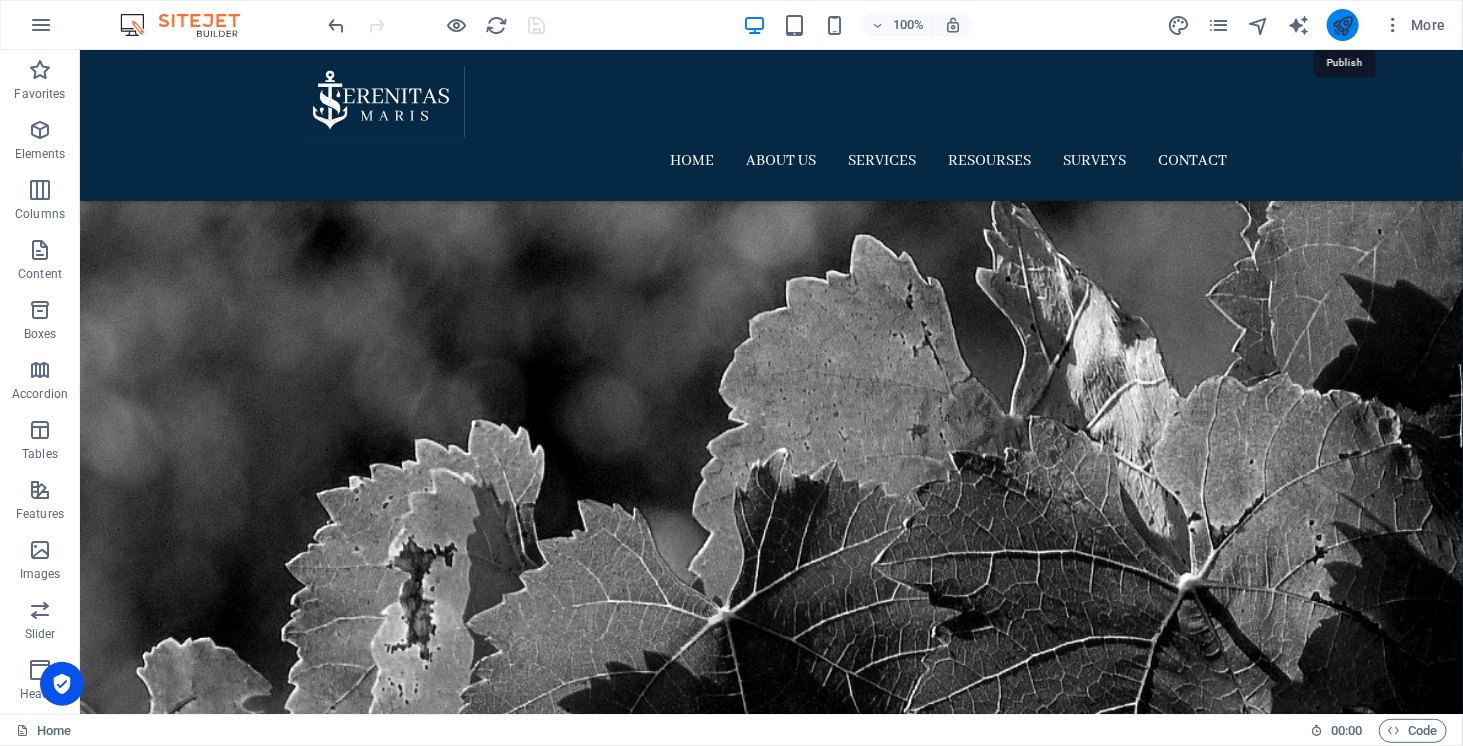 click at bounding box center [1342, 25] 